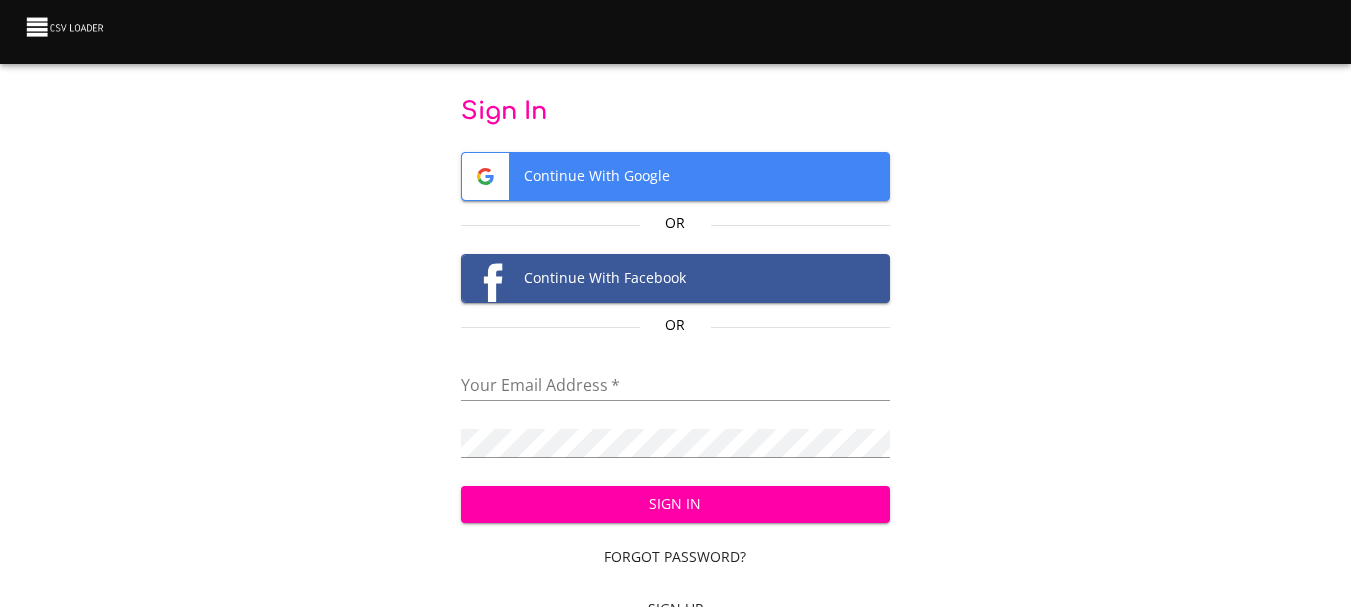 scroll, scrollTop: 0, scrollLeft: 0, axis: both 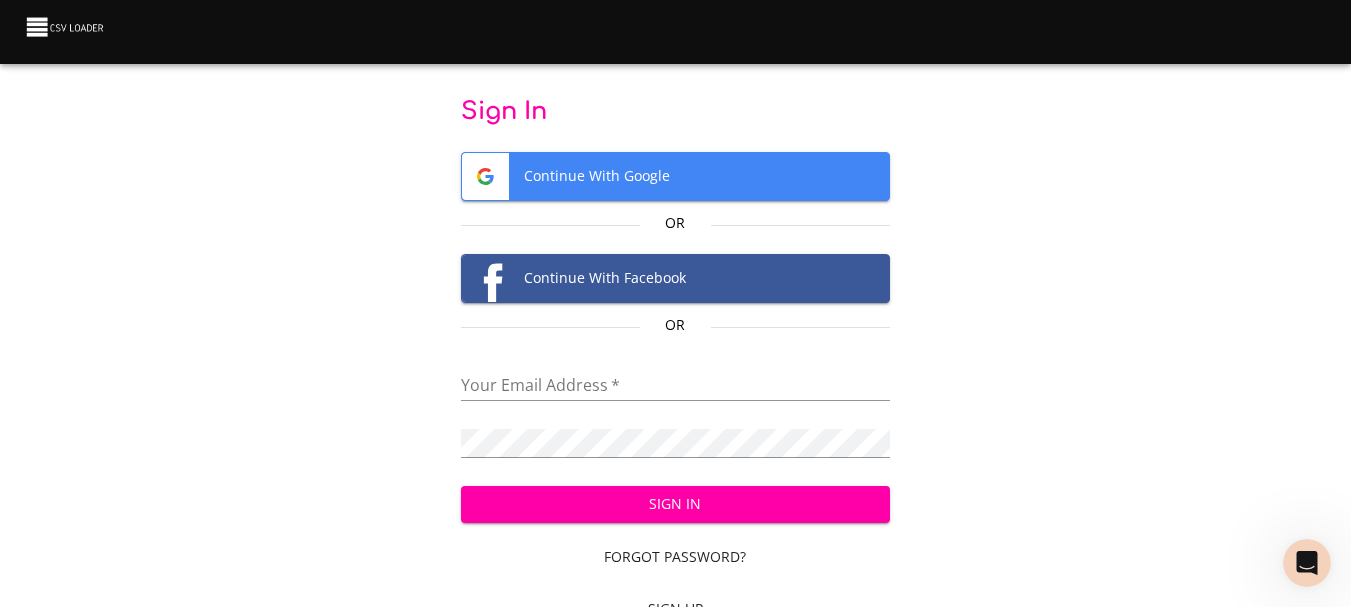 click on "Continue With Google" at bounding box center (675, 176) 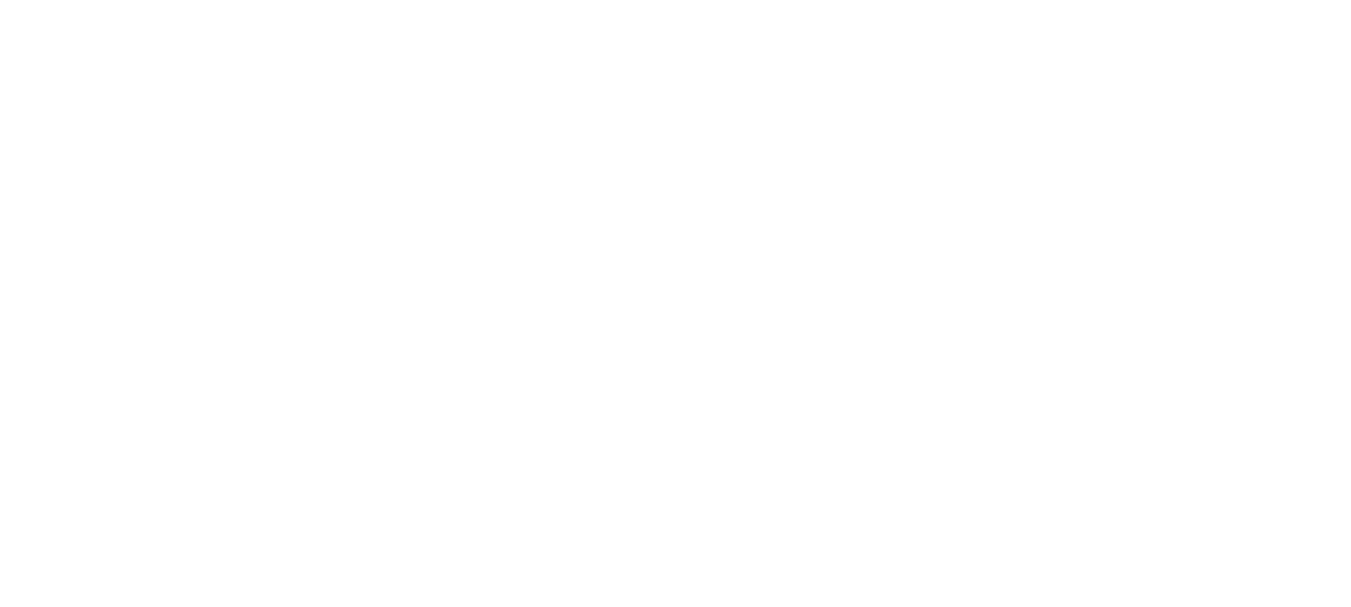 scroll, scrollTop: 0, scrollLeft: 0, axis: both 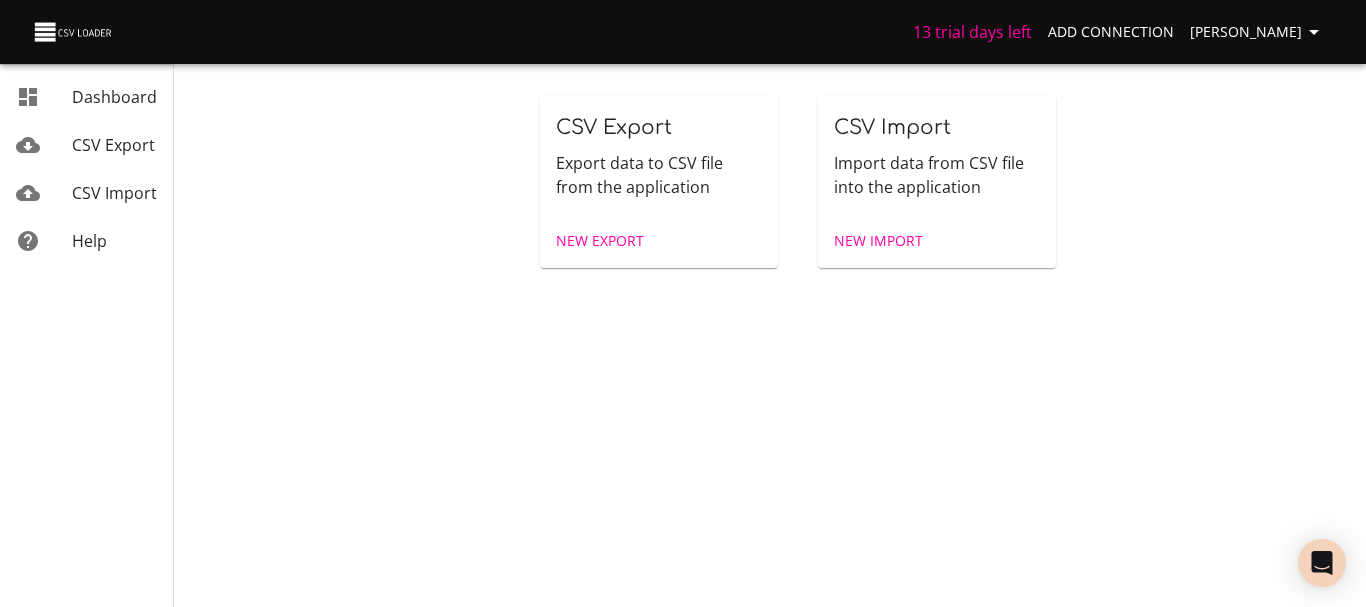 click on "New Import" at bounding box center [878, 241] 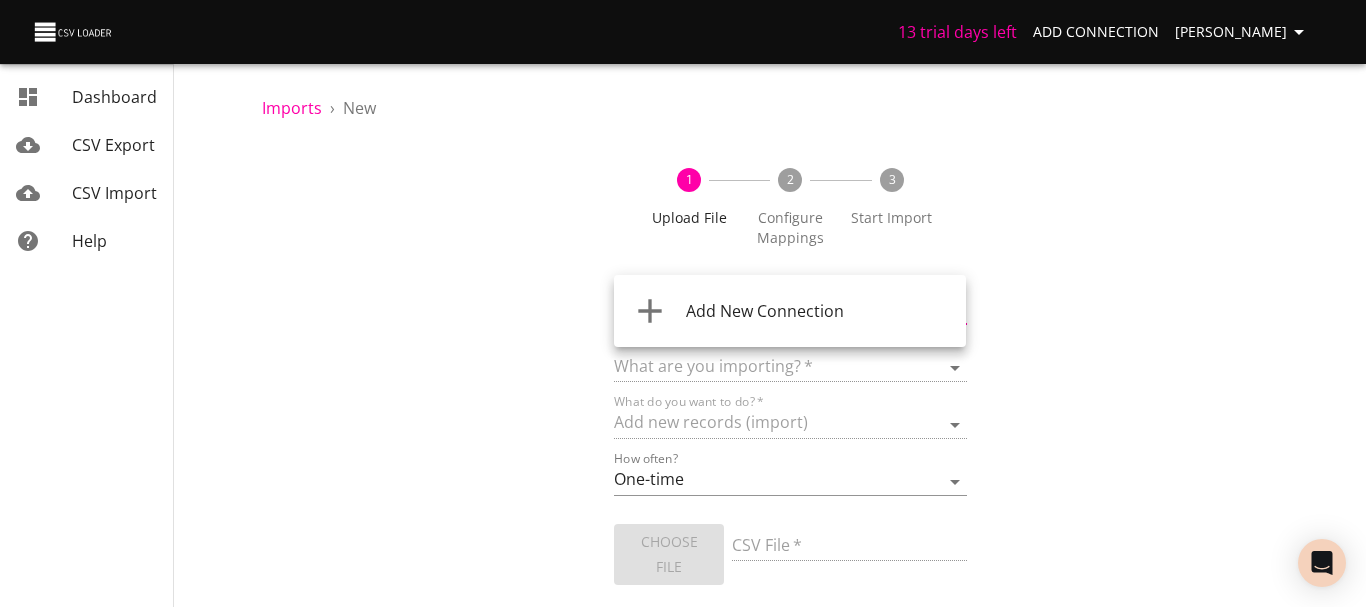 click on "13 trial days left Add Connection [PERSON_NAME]   Dashboard CSV Export CSV Import Help Imports › New 1 Upload File 2 Configure Mappings 3 Start Import Where are you importing?   * ​ What are you importing?   * What do you want to do?   * Add new records (import) How often? One-time Auto import Choose File CSV File   * Continue
Dashboard CSV Export CSV Import Help
Add New Connection" at bounding box center [683, 303] 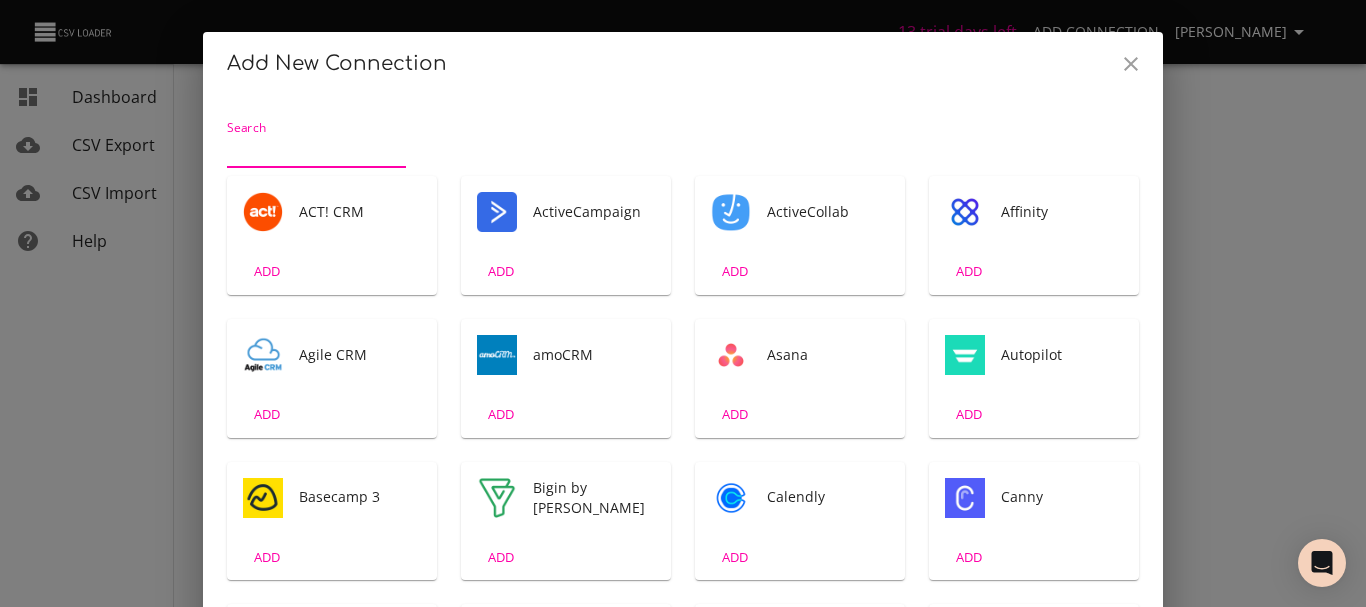 click 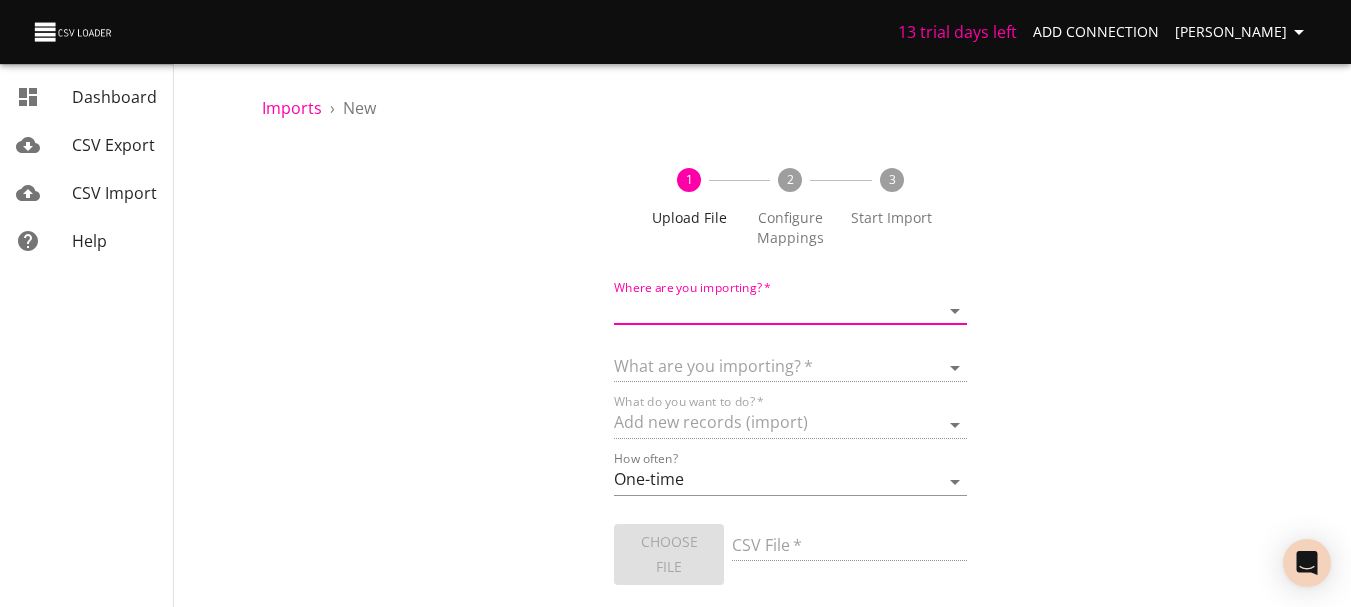 click on "1 Upload File 2 Configure Mappings 3 Start Import Where are you importing?   * ​ What are you importing?   * What do you want to do?   * Add new records (import) How often? One-time Auto import Choose File CSV File   * Continue" at bounding box center [790, 401] 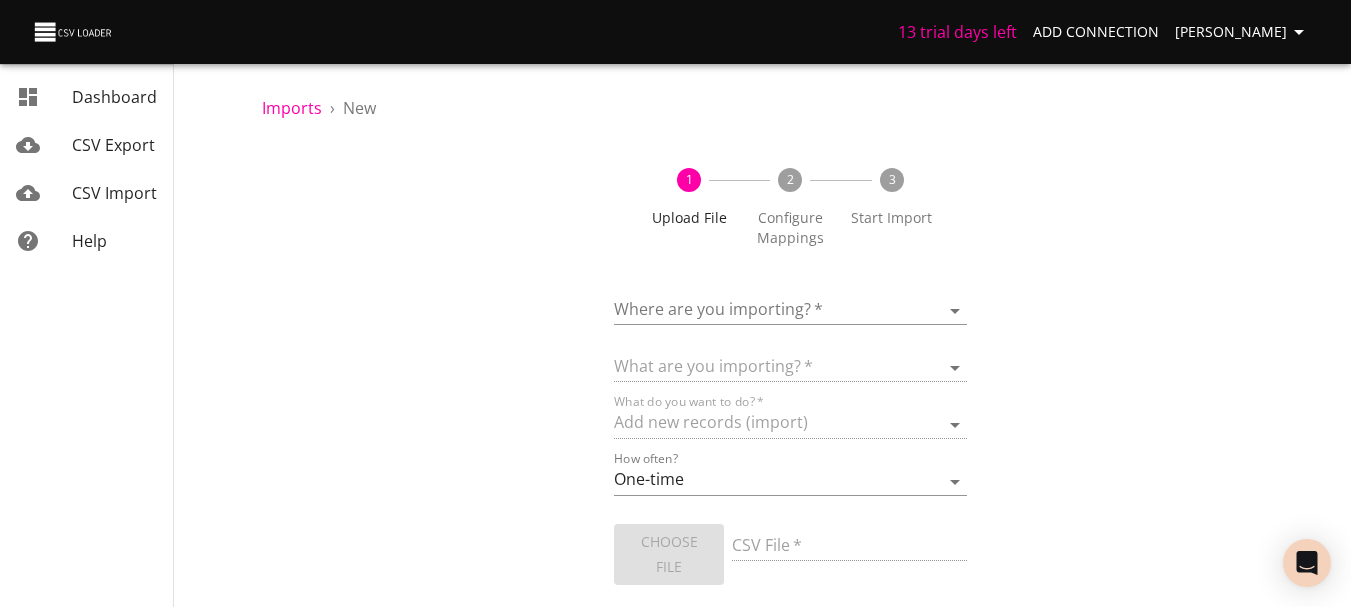 click on "13 trial days left Add Connection [PERSON_NAME]   Dashboard CSV Export CSV Import Help Imports › New 1 Upload File 2 Configure Mappings 3 Start Import Where are you importing?   * ​ What are you importing?   * What do you want to do?   * Add new records (import) How often? One-time Auto import Choose File CSV File   * Continue
Dashboard CSV Export CSV Import Help" at bounding box center [675, 303] 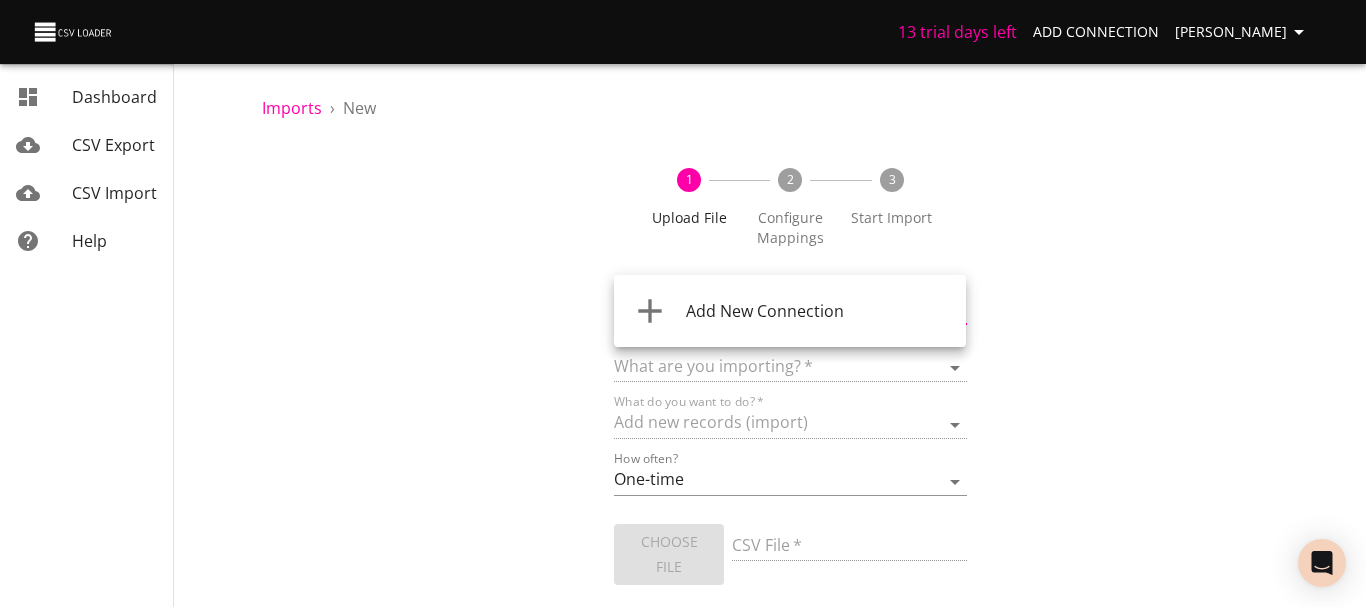 click on "Add New Connection" at bounding box center (765, 311) 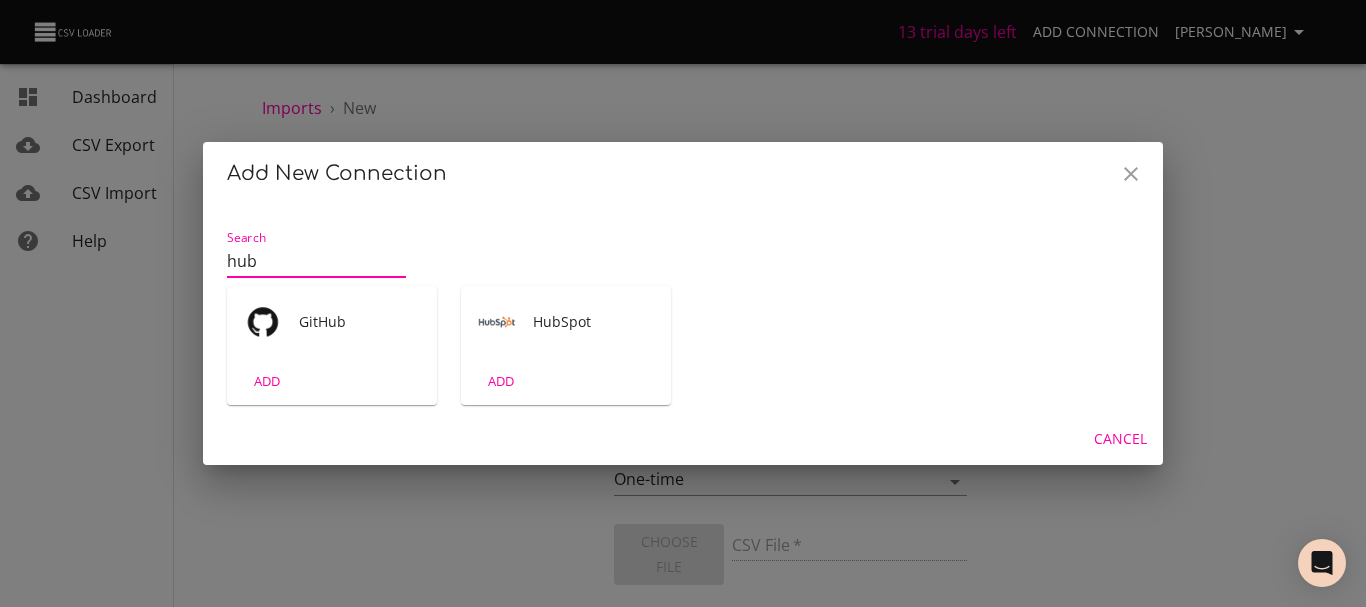 type on "hub" 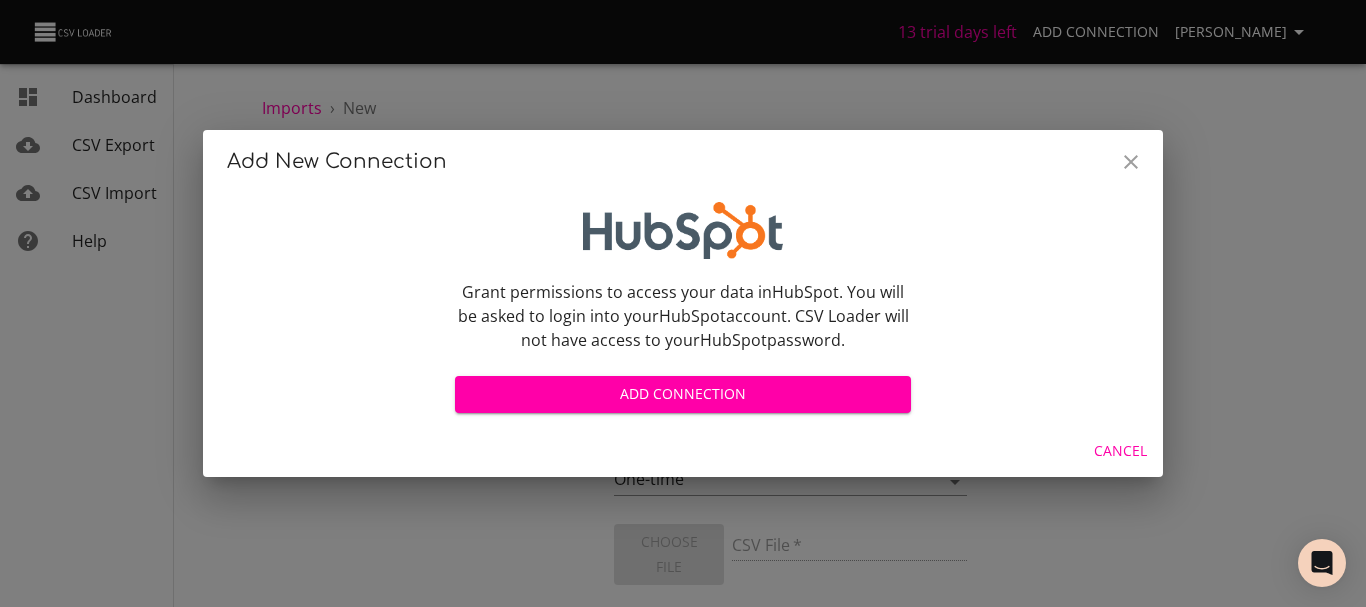 click on "Add Connection" at bounding box center (683, 394) 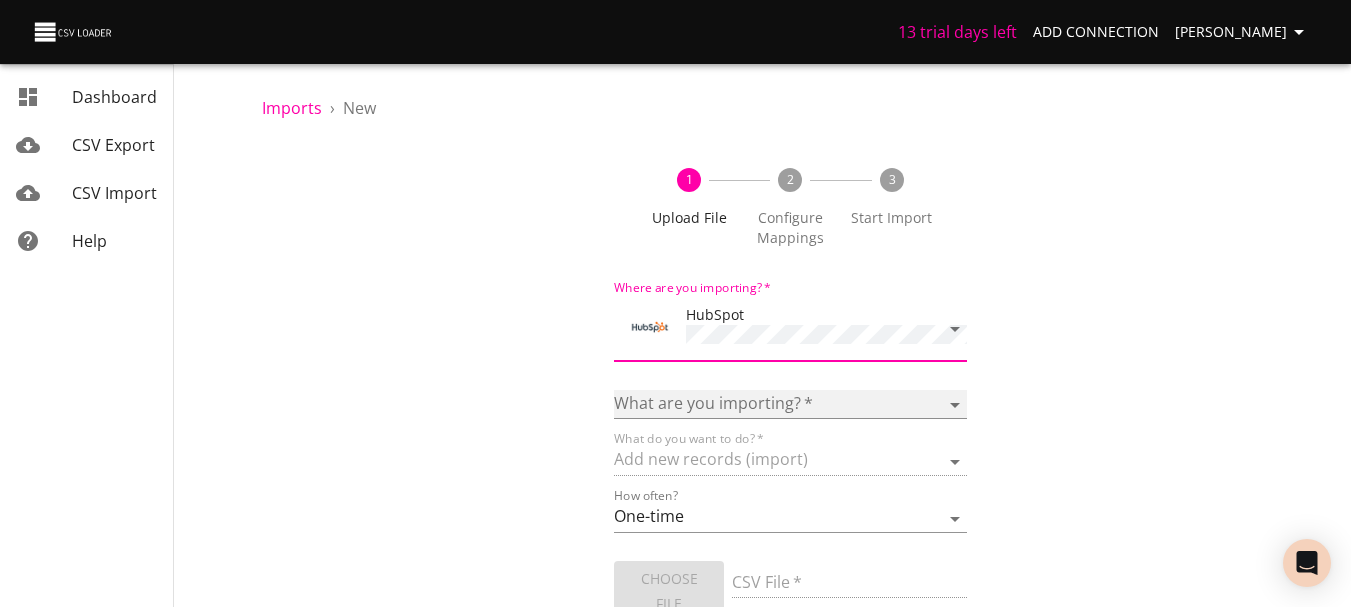 click on "Calls Companies Contacts Deals Emails Line items Meetings Notes Products Tasks Tickets" at bounding box center [790, 404] 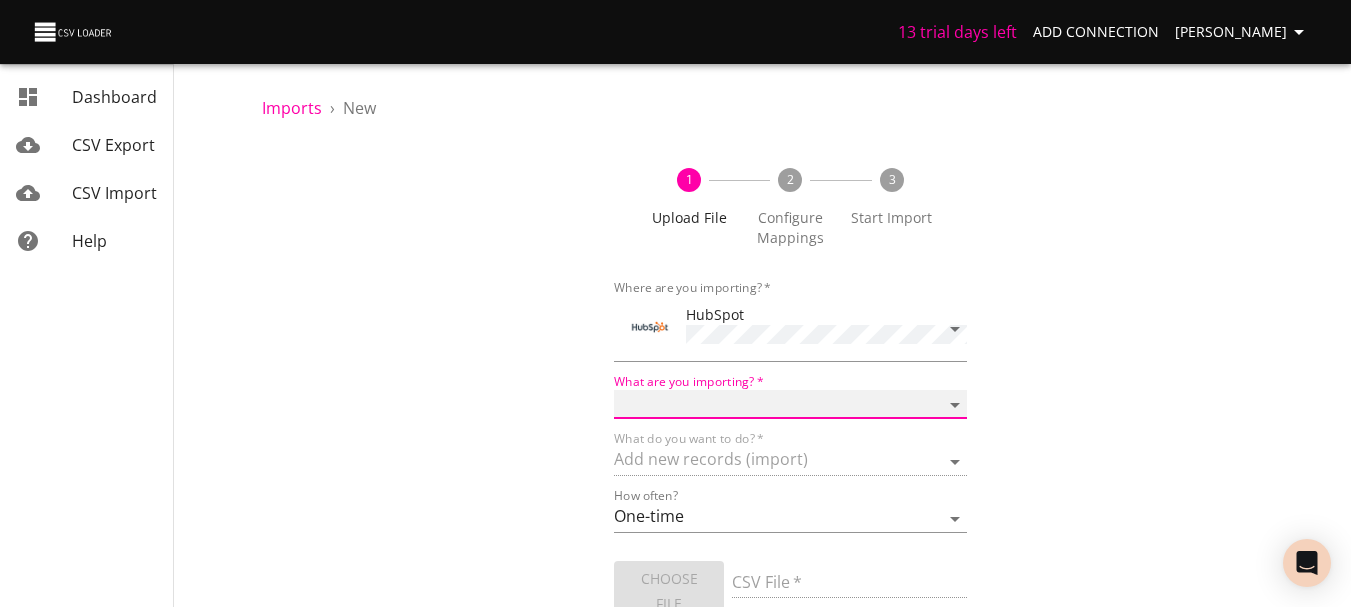 select on "contacts" 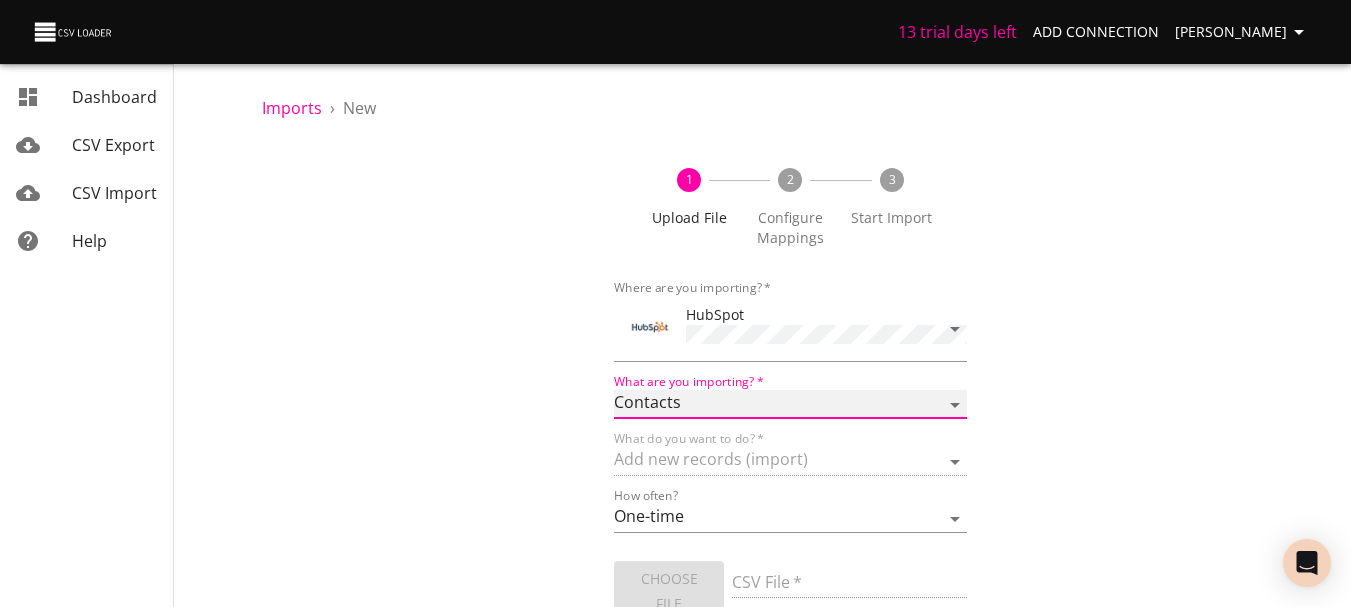 click on "Calls Companies Contacts Deals Emails Line items Meetings Notes Products Tasks Tickets" at bounding box center (790, 404) 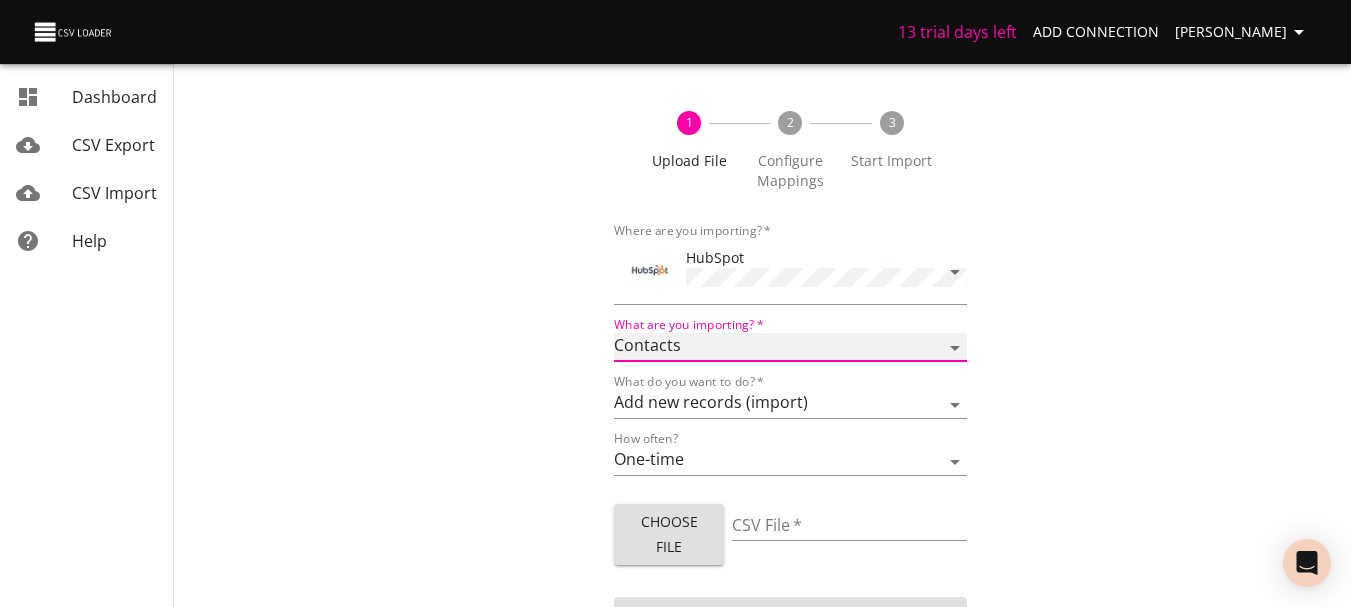 scroll, scrollTop: 84, scrollLeft: 0, axis: vertical 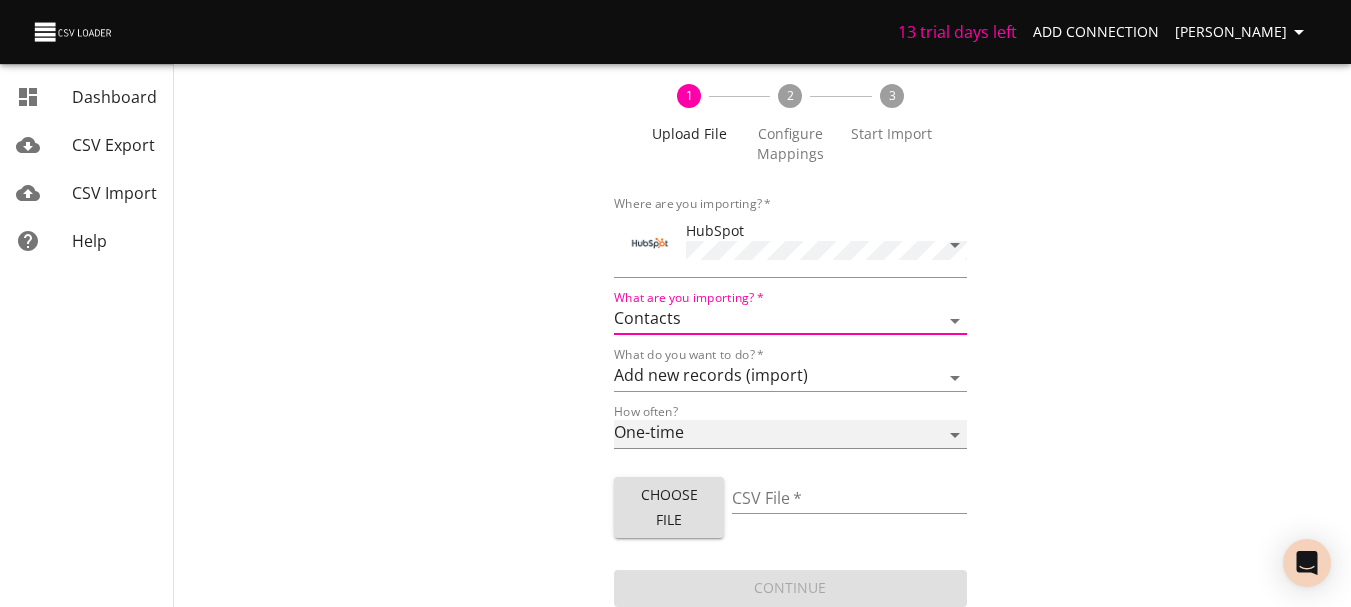 click on "One-time Auto import" at bounding box center [790, 434] 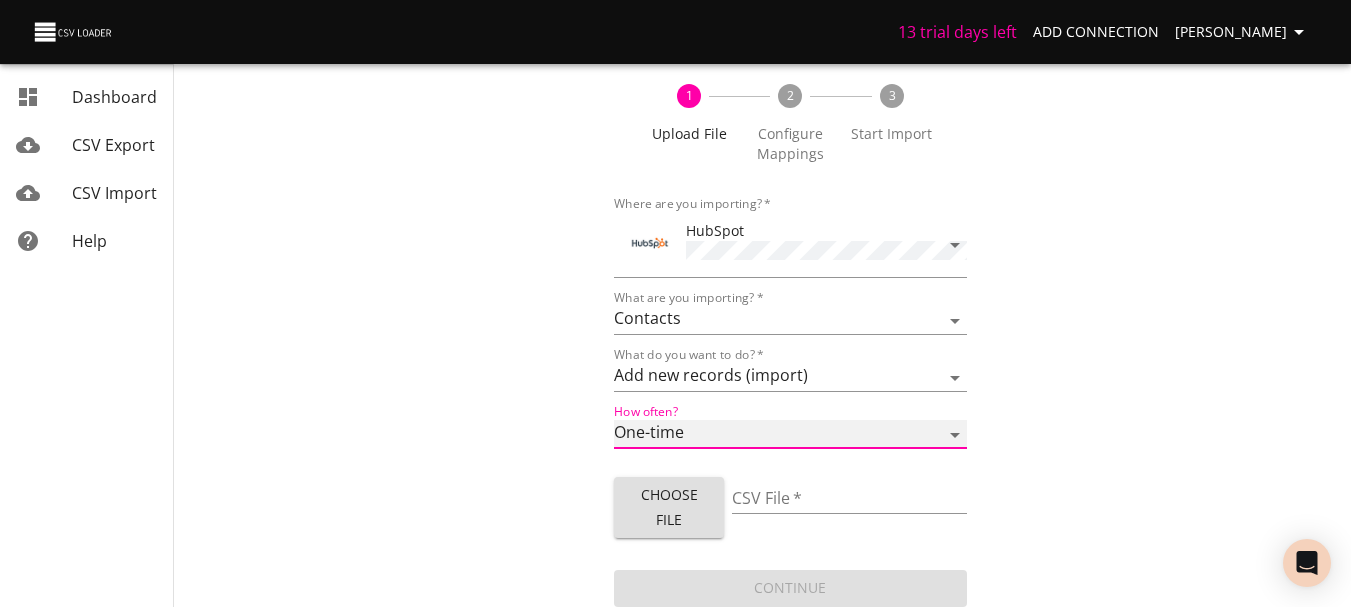 select on "autoimport" 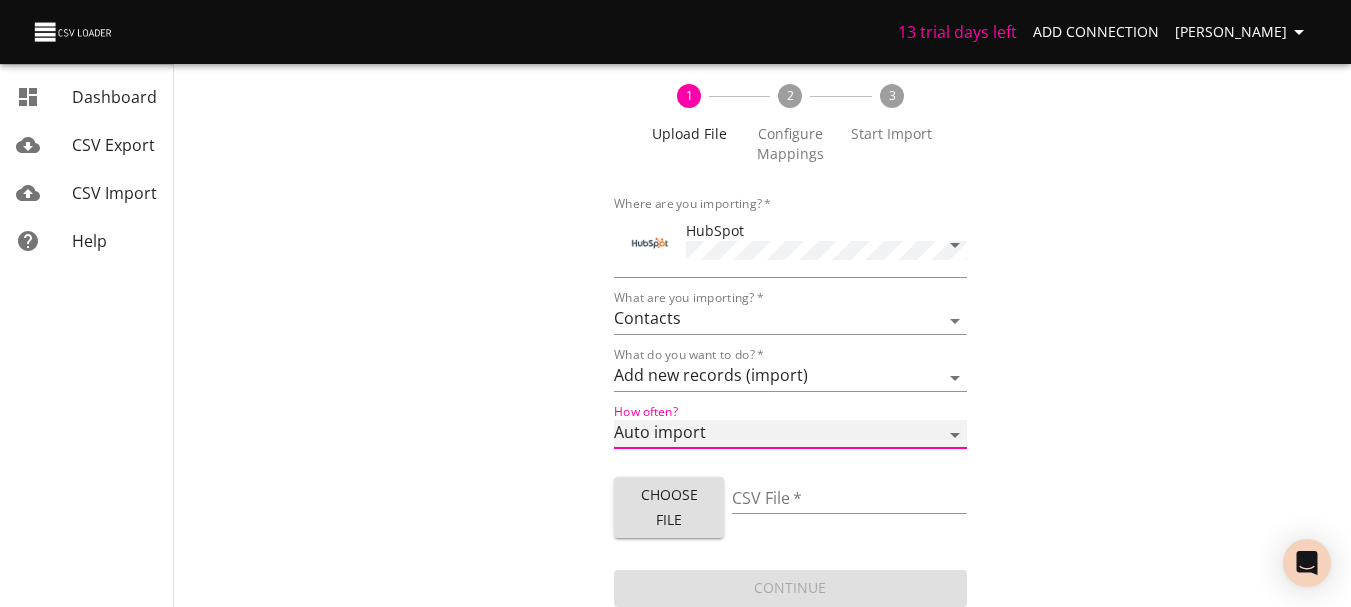click on "One-time Auto import" at bounding box center [790, 434] 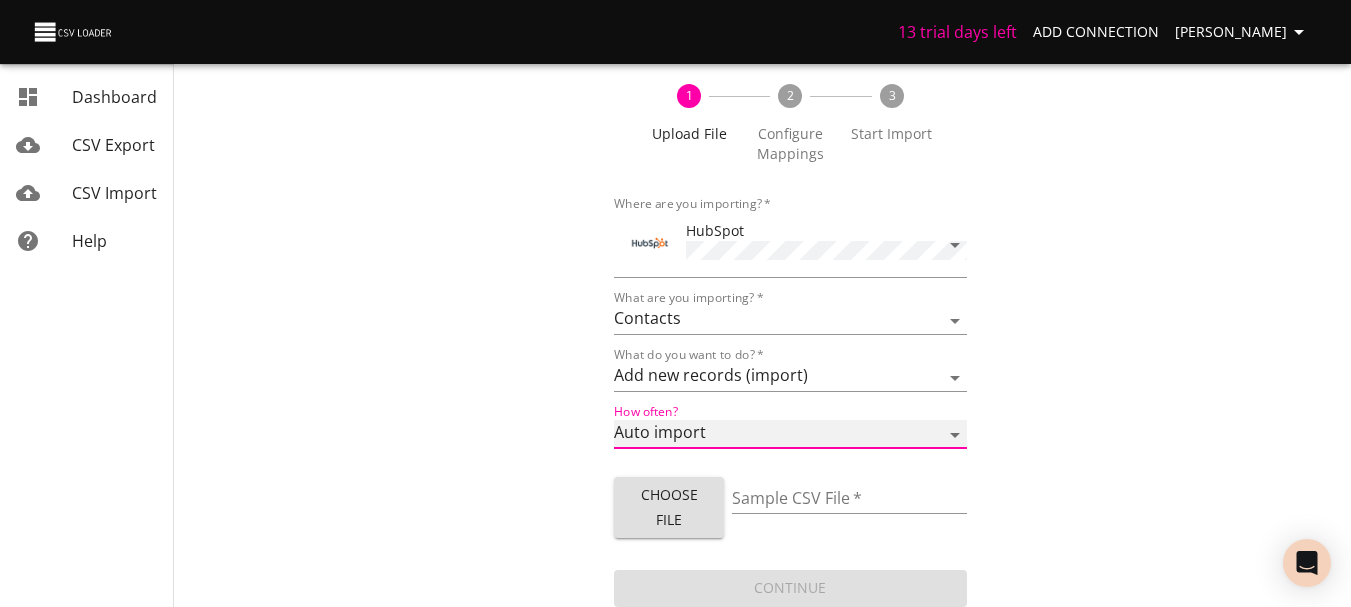 click on "One-time Auto import" at bounding box center [790, 434] 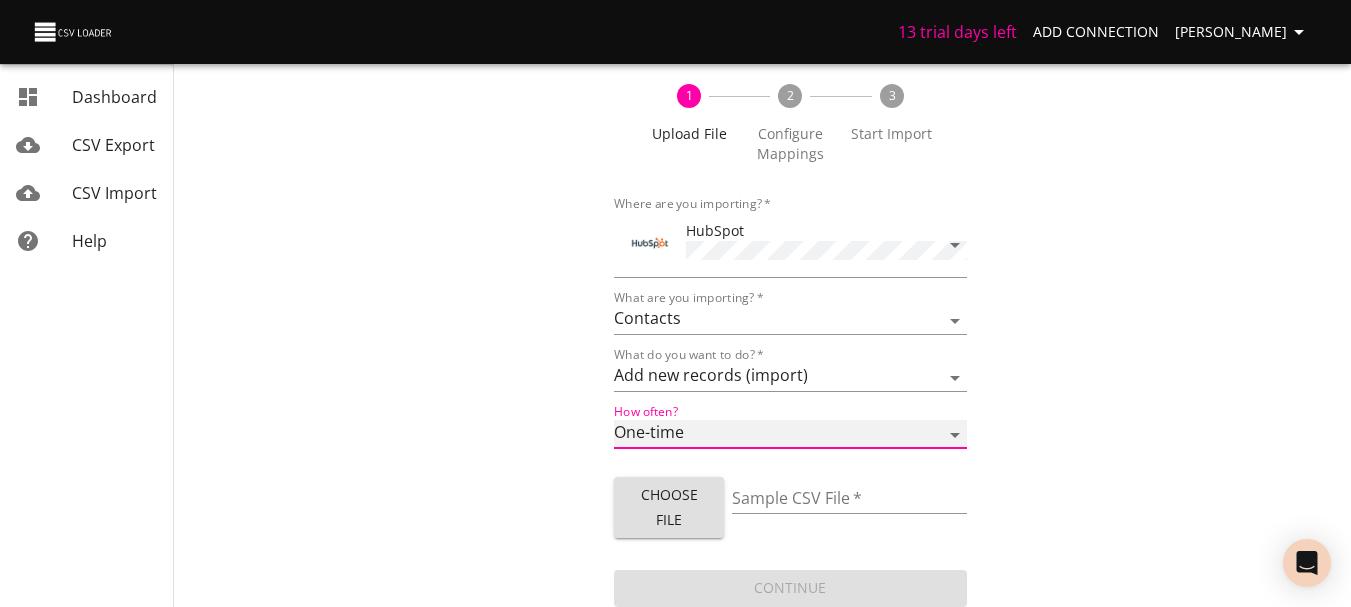 click on "One-time Auto import" at bounding box center (790, 434) 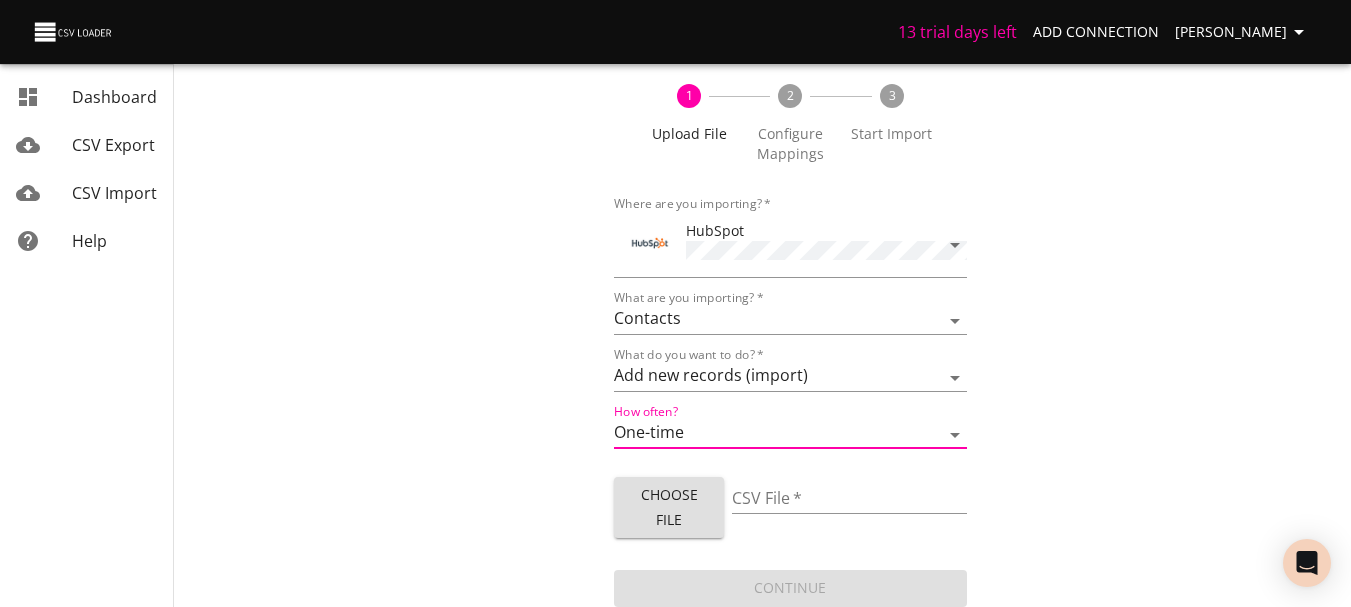 click on "How often?" at bounding box center [646, 412] 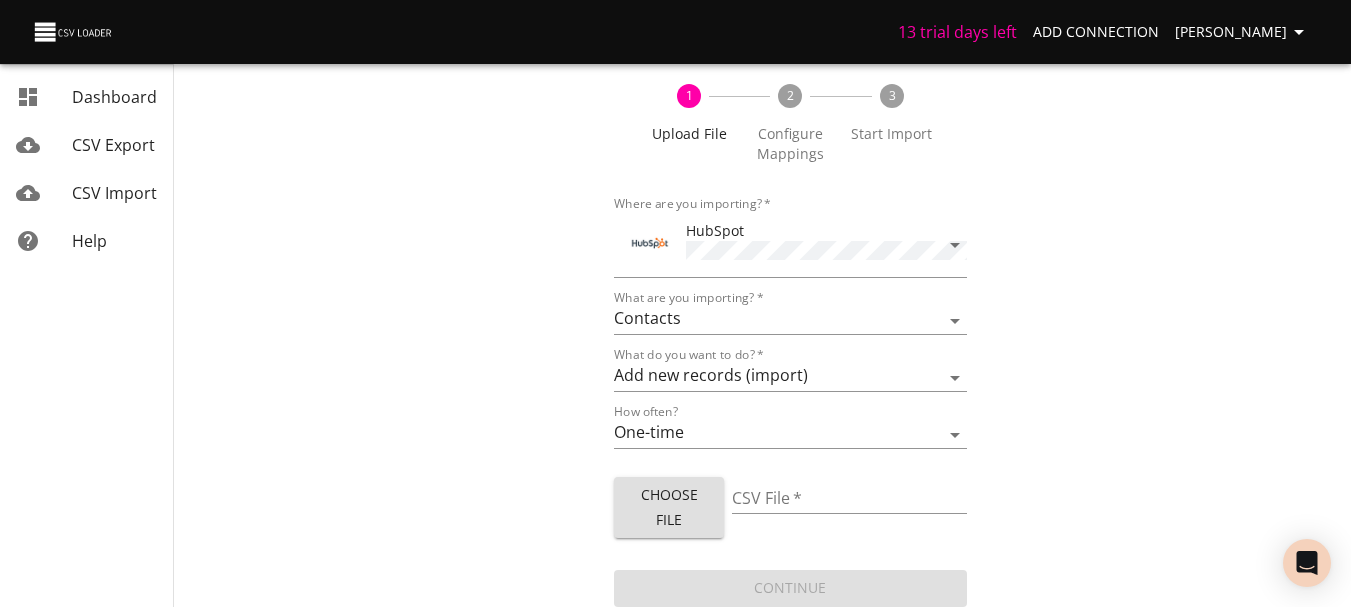 click on "What do you want to do?   *" at bounding box center [689, 355] 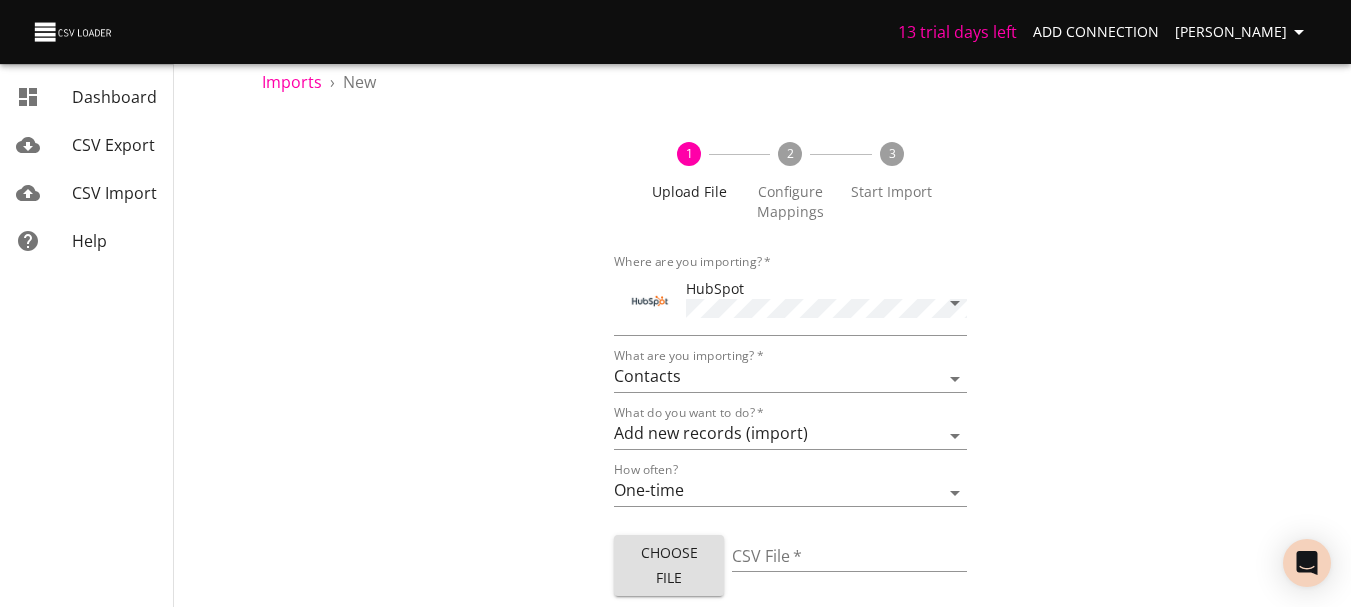 scroll, scrollTop: 0, scrollLeft: 0, axis: both 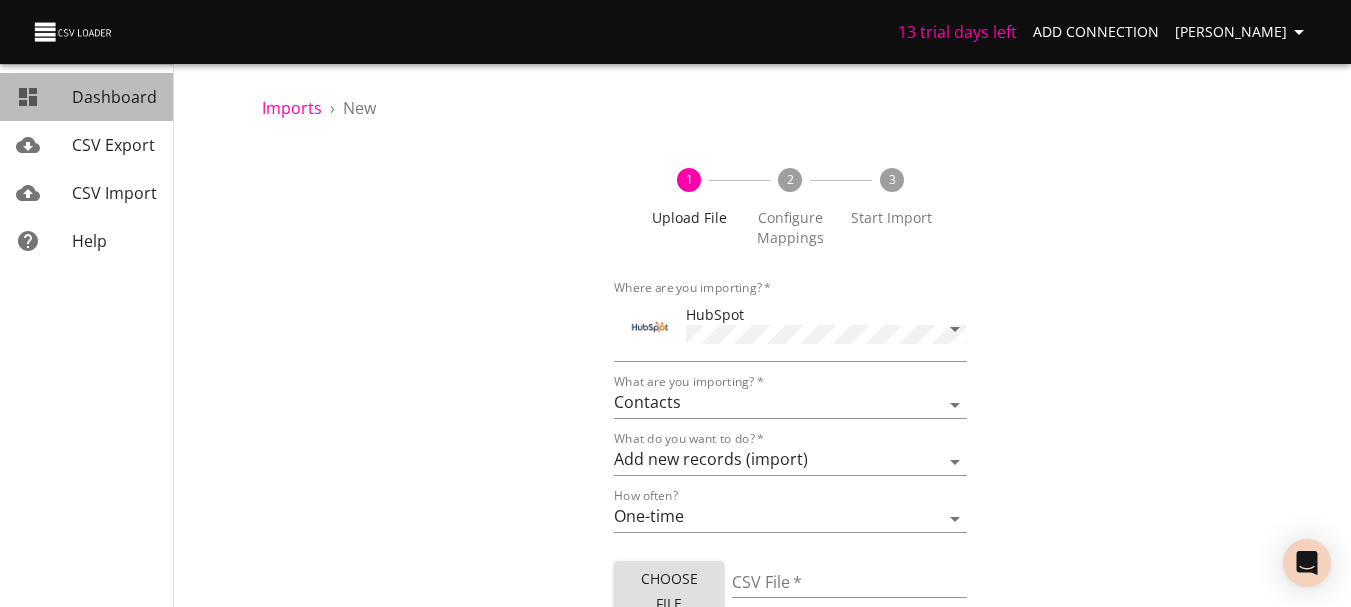 click on "Dashboard" at bounding box center (114, 97) 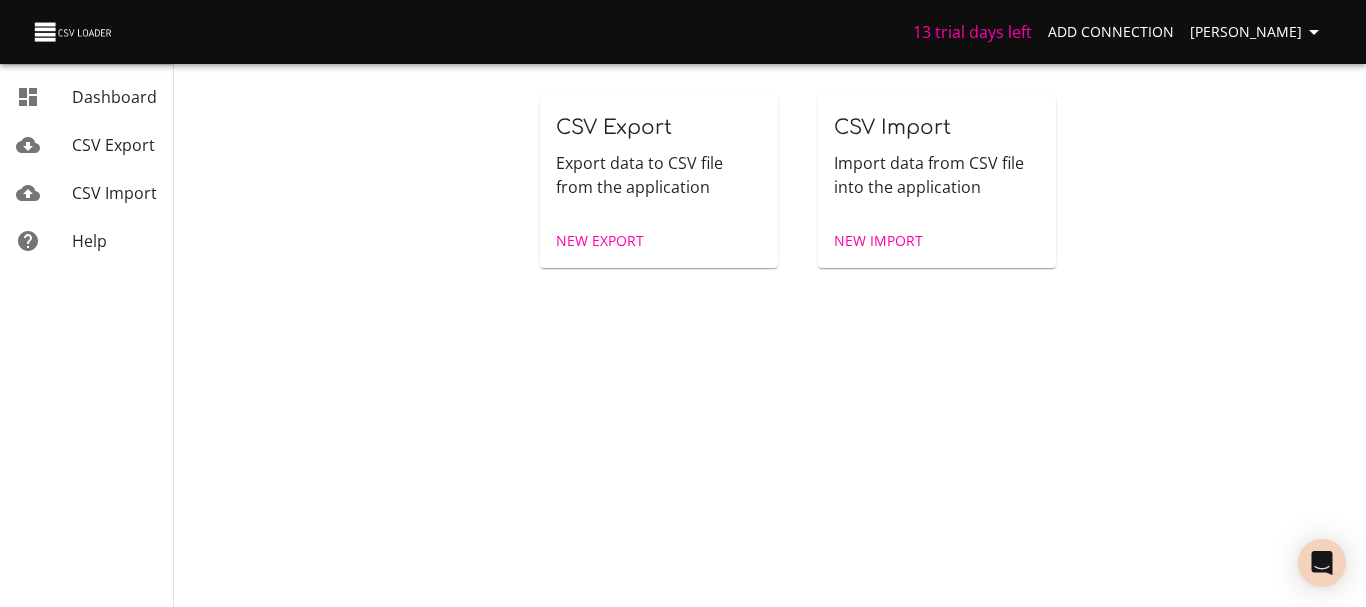 click on "CSV Export" at bounding box center (113, 145) 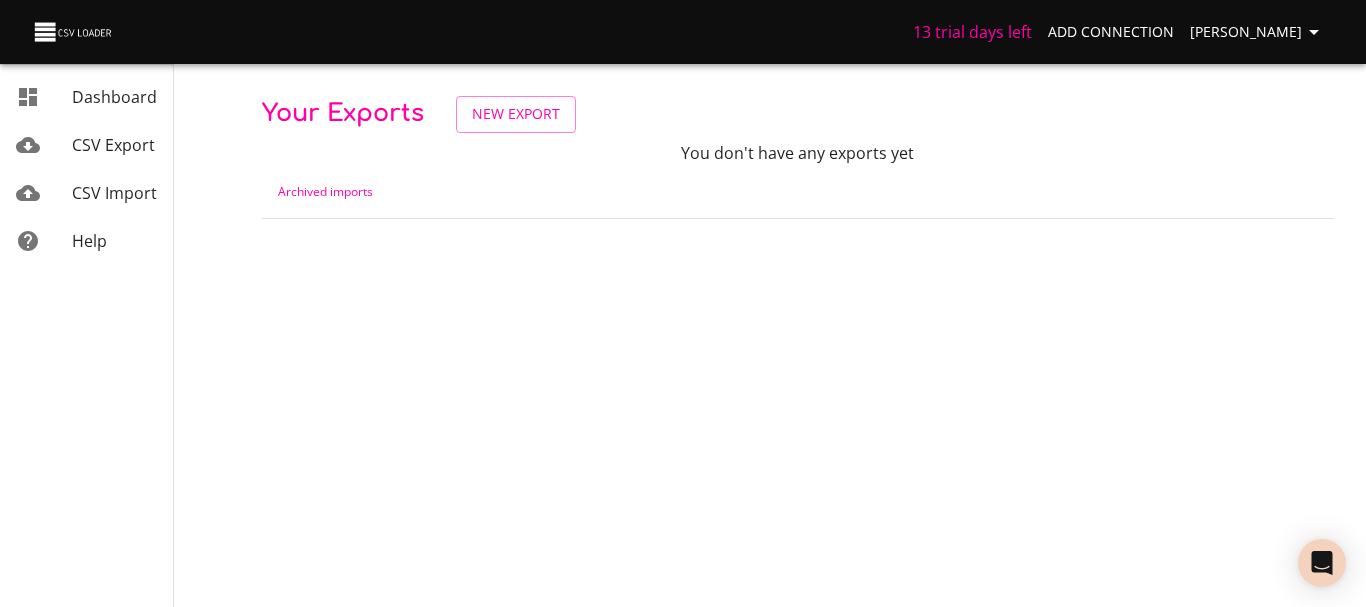 click on "CSV Import" at bounding box center [114, 193] 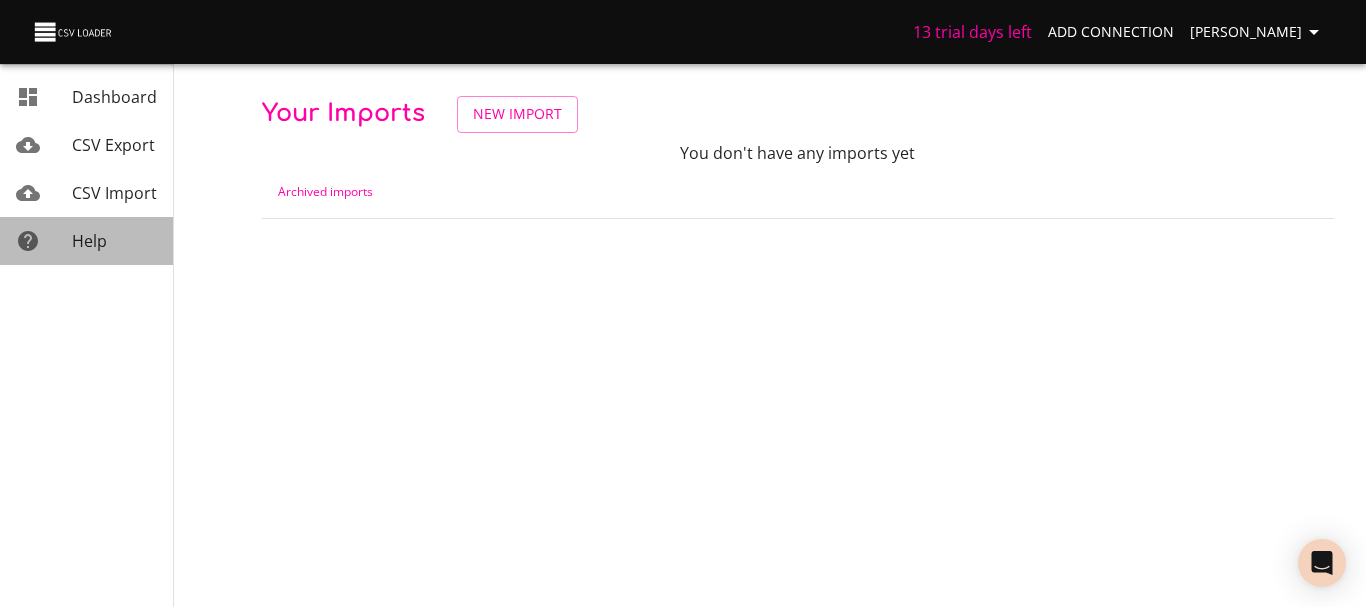 click on "Help" at bounding box center [86, 241] 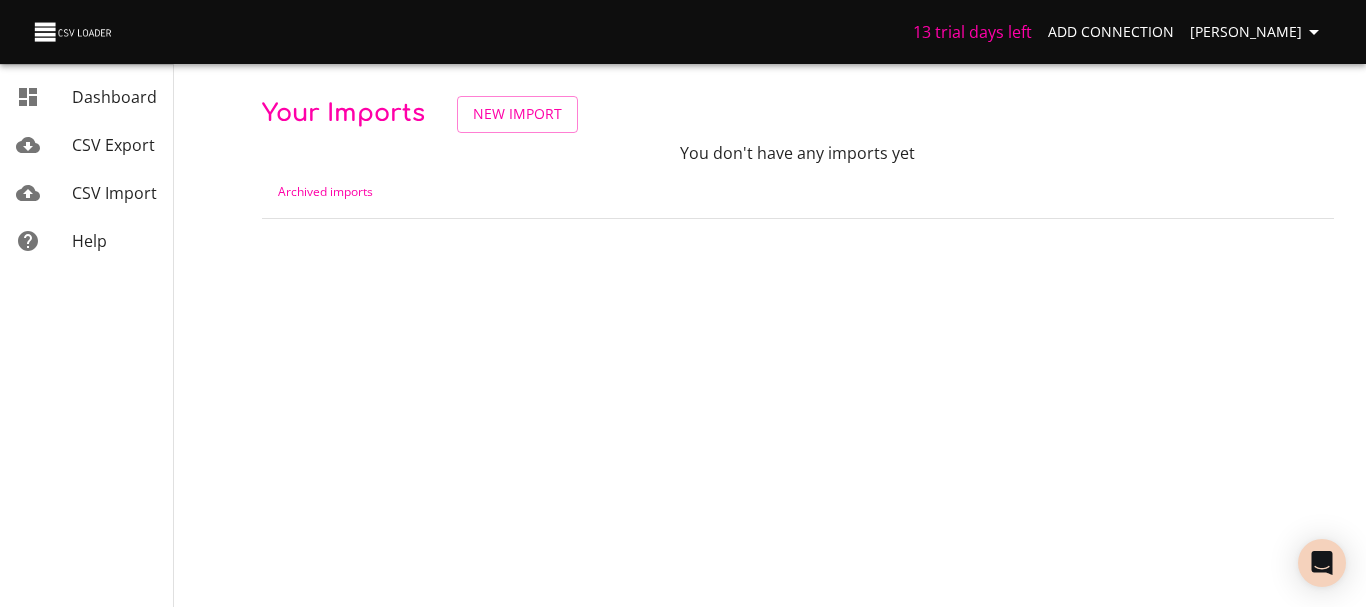 click on "[PERSON_NAME]" at bounding box center (1258, 32) 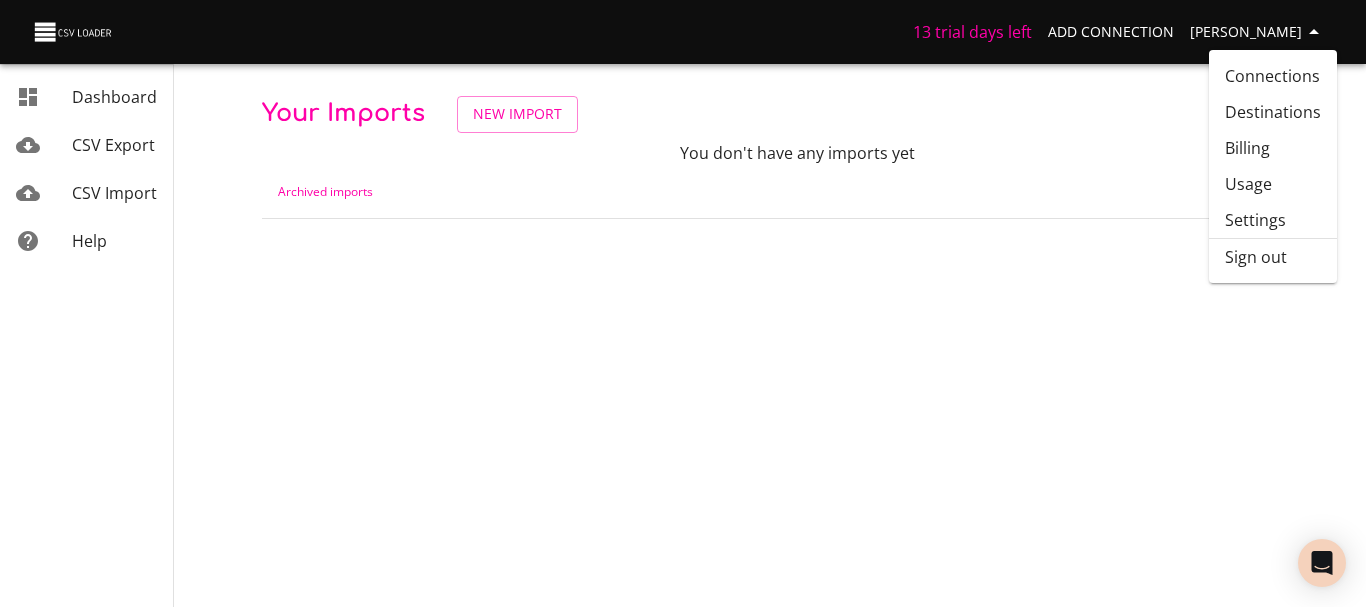click on "Billing" at bounding box center (1273, 148) 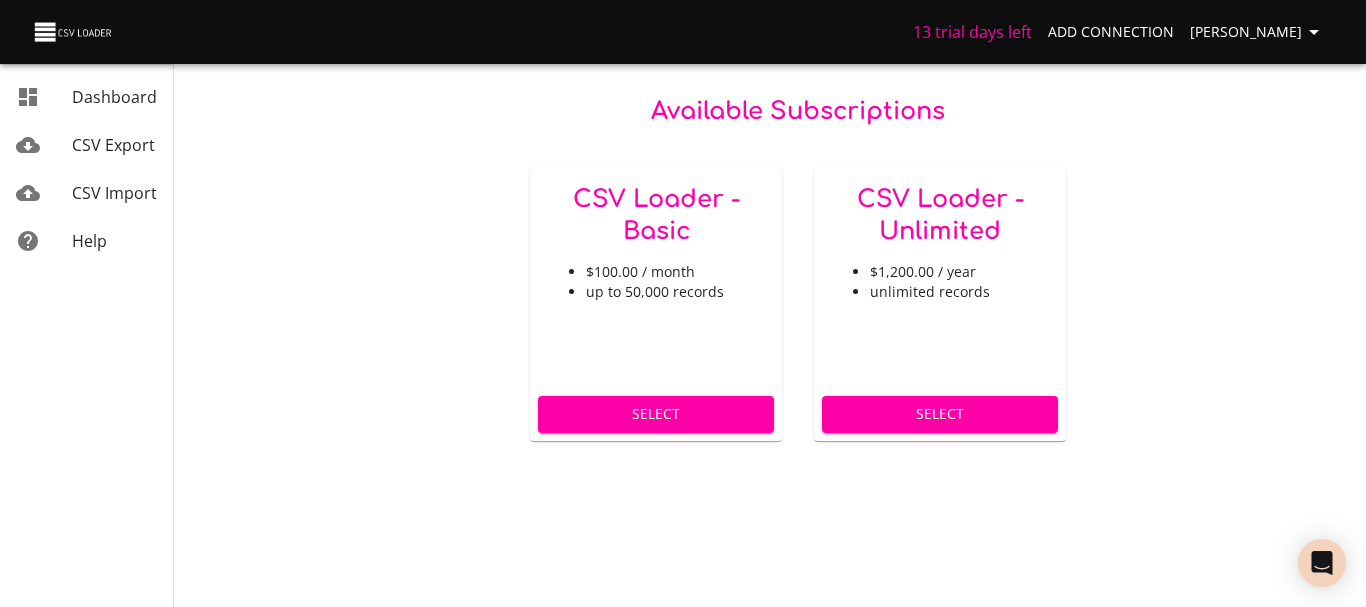 click on "CSV Loader - Unlimited" at bounding box center [940, 216] 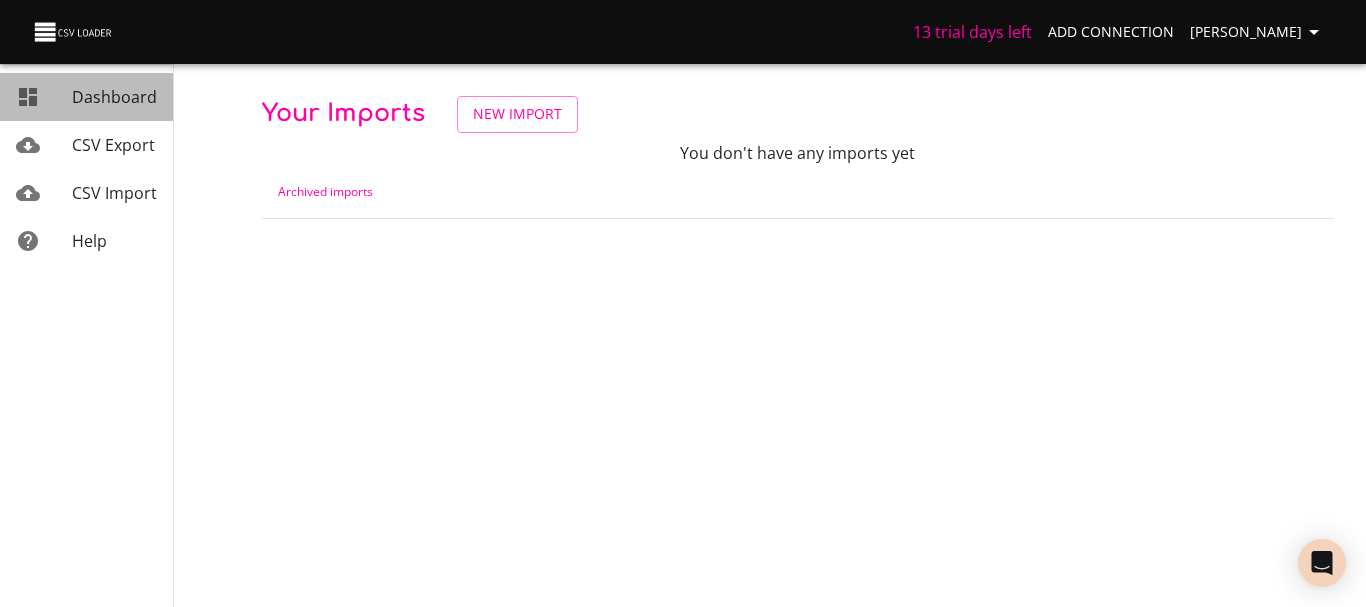 click on "Dashboard" at bounding box center [86, 97] 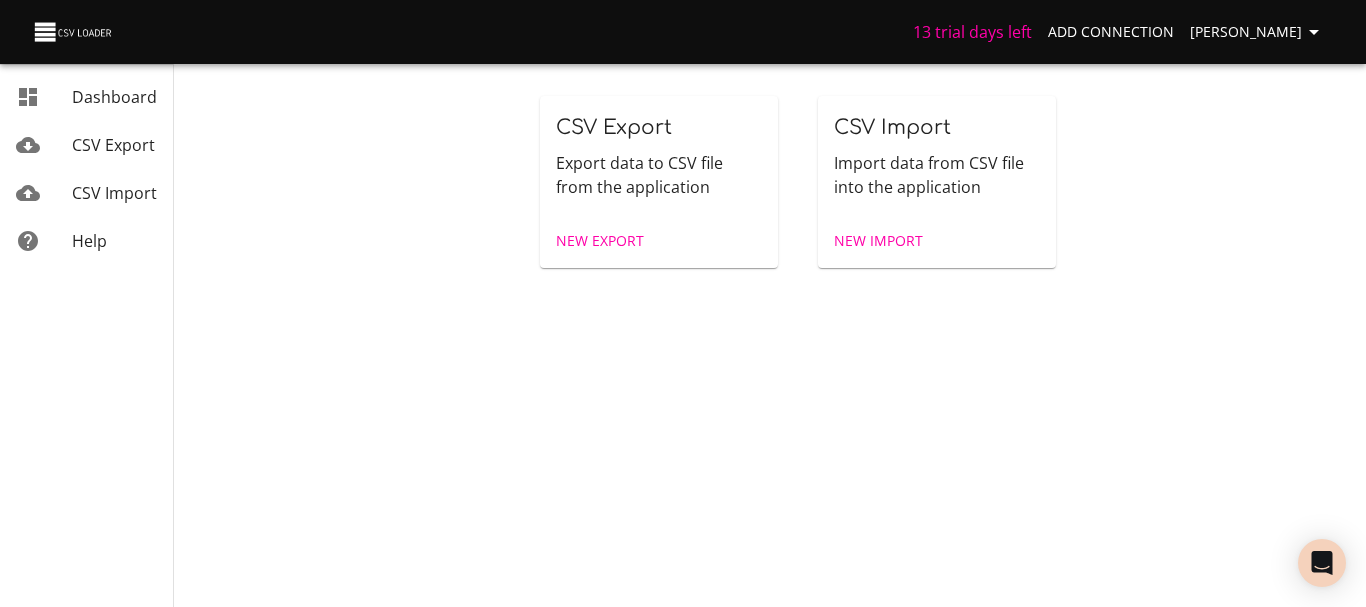 click on "Import data from CSV file into the application" at bounding box center [937, 175] 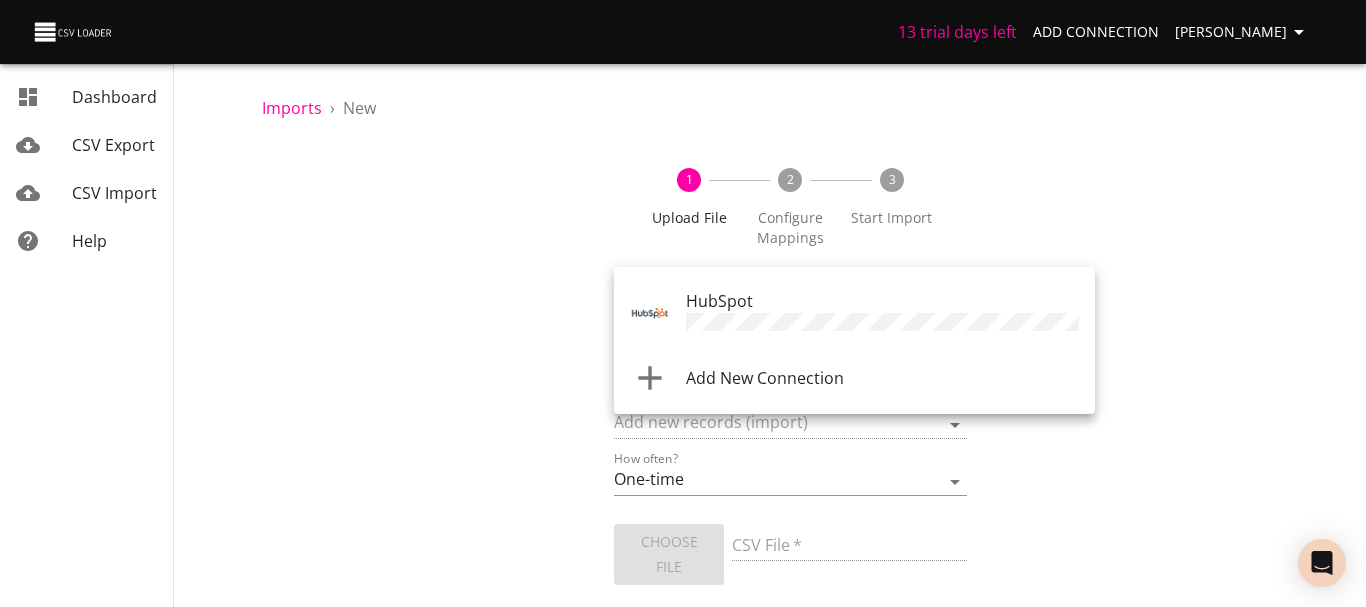 click on "13 trial days left Add Connection [PERSON_NAME]   Dashboard CSV Export CSV Import Help Imports › New 1 Upload File 2 Configure Mappings 3 Start Import Where are you importing?   * ​ What are you importing?   * What do you want to do?   * Add new records (import) How often? One-time Auto import Choose File CSV File   * Continue
Dashboard CSV Export CSV Import Help
HubSpot Add New Connection" at bounding box center [683, 303] 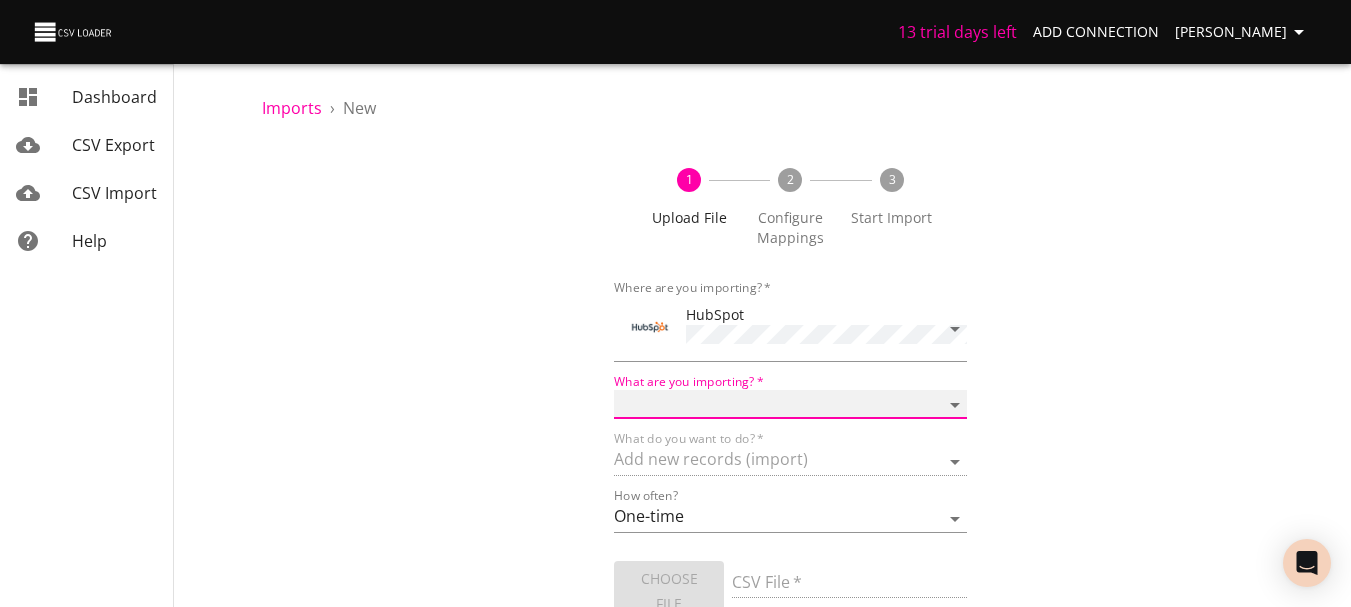 click on "Calls Companies Contacts Deals Emails Line items Meetings Notes Products Tasks Tickets" at bounding box center [790, 404] 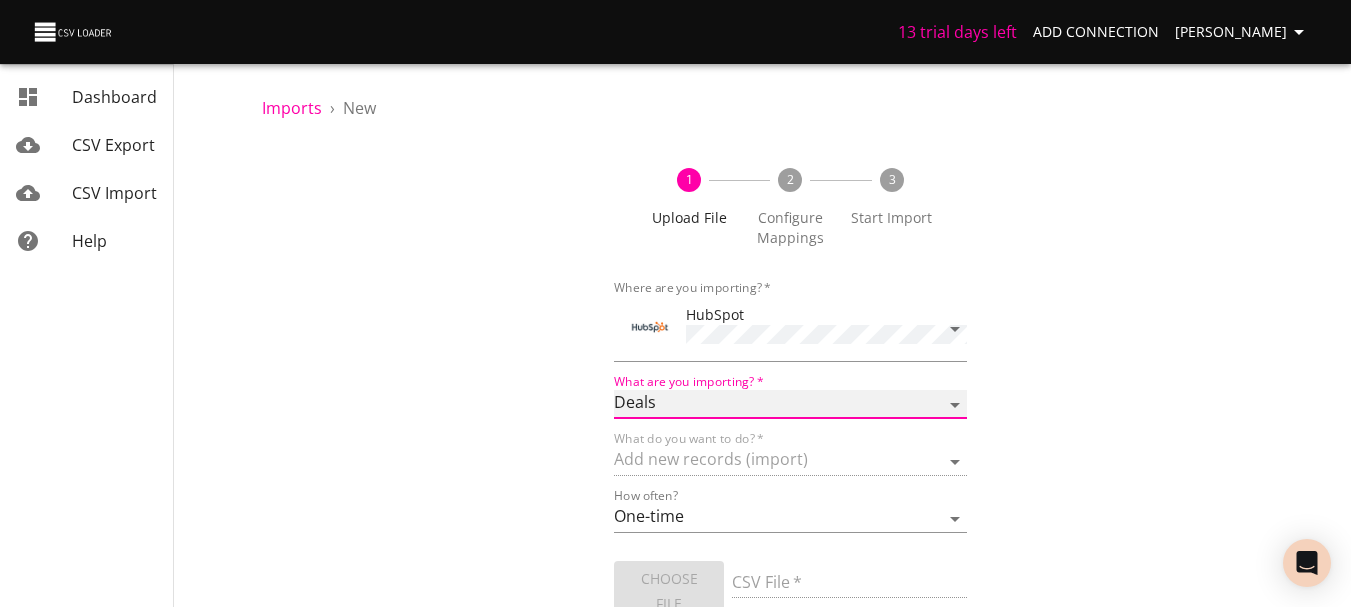 click on "Calls Companies Contacts Deals Emails Line items Meetings Notes Products Tasks Tickets" at bounding box center (790, 404) 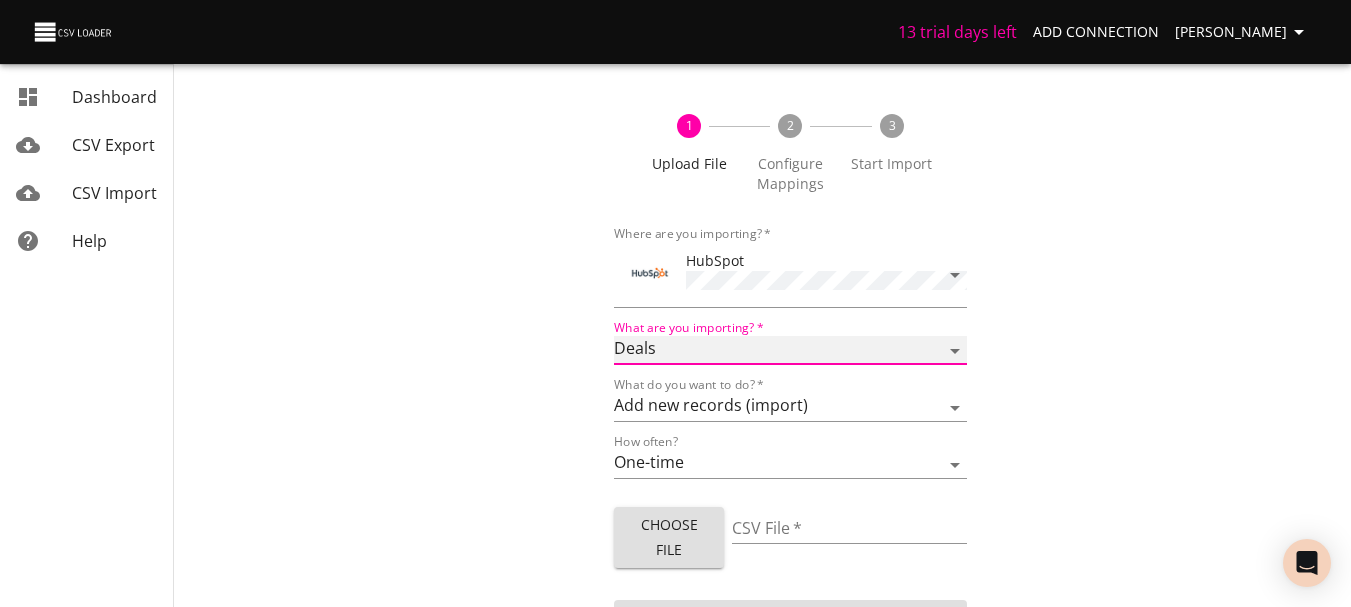 scroll, scrollTop: 84, scrollLeft: 0, axis: vertical 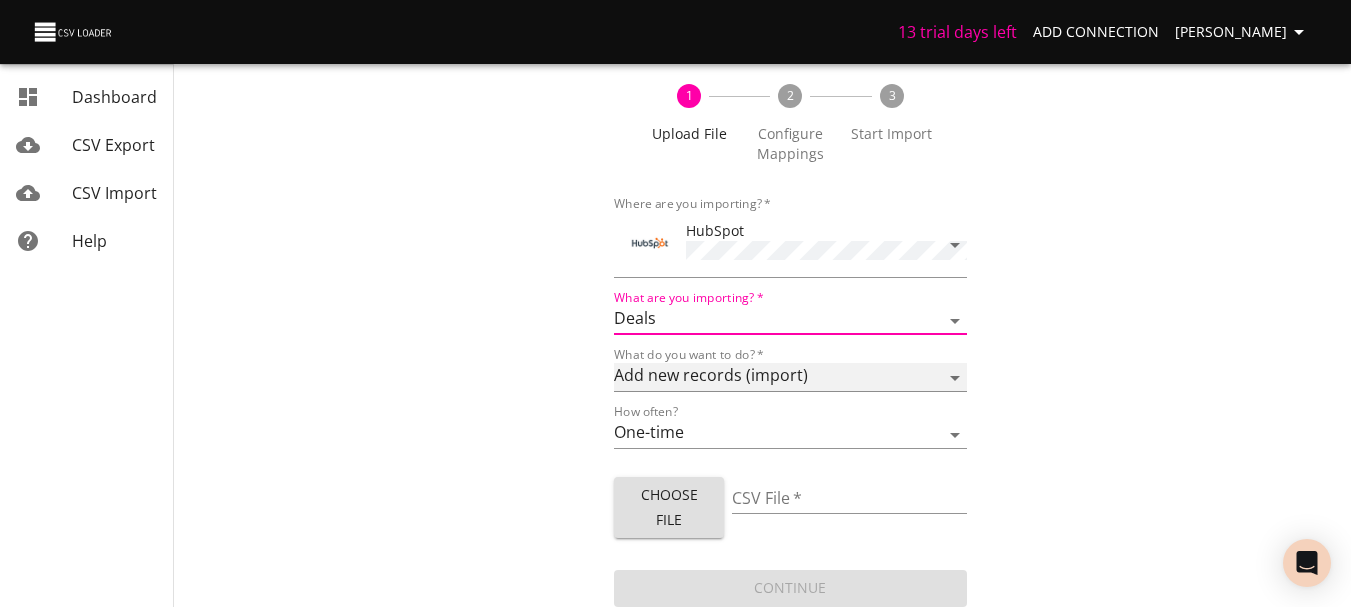 click on "Add new records (import) Update existing records (update) Add new and update existing records (upsert)" at bounding box center [790, 377] 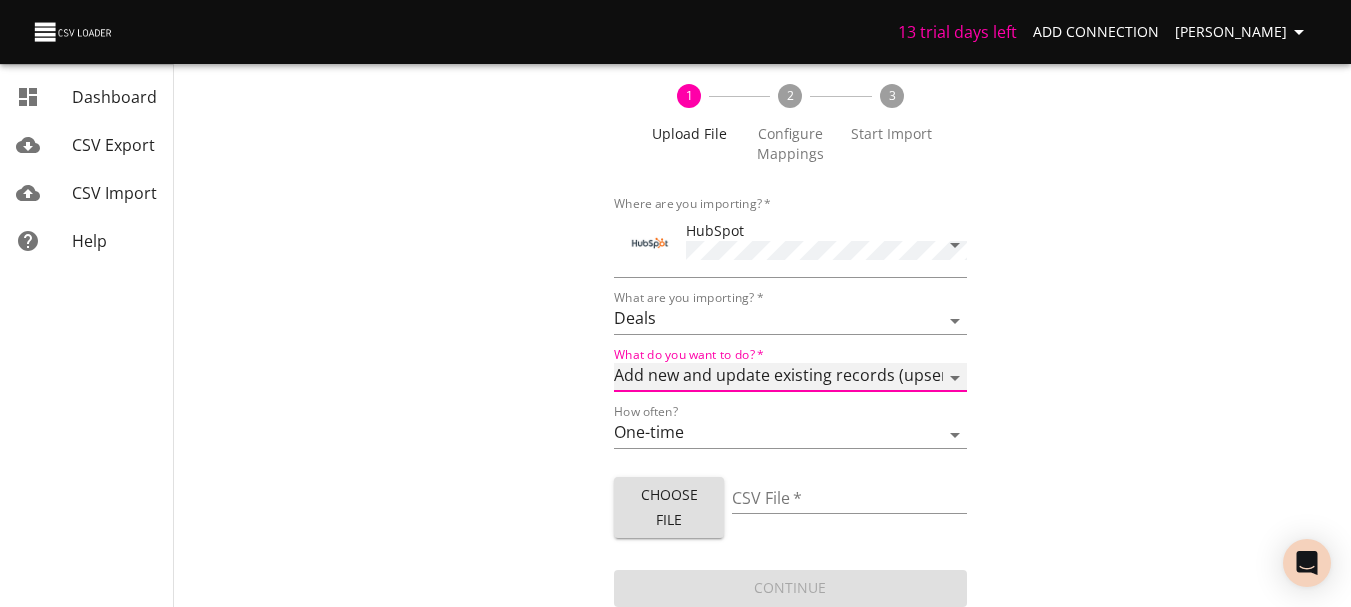 click on "Add new records (import) Update existing records (update) Add new and update existing records (upsert)" at bounding box center [790, 377] 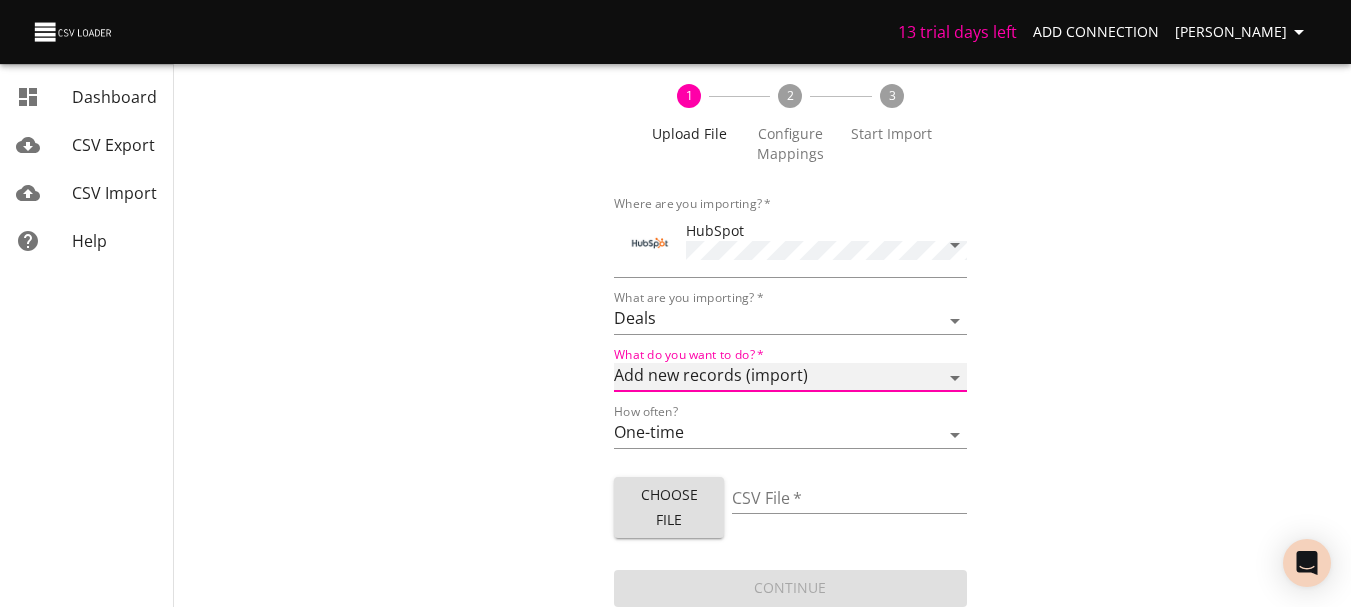 click on "Add new records (import) Update existing records (update) Add new and update existing records (upsert)" at bounding box center [790, 377] 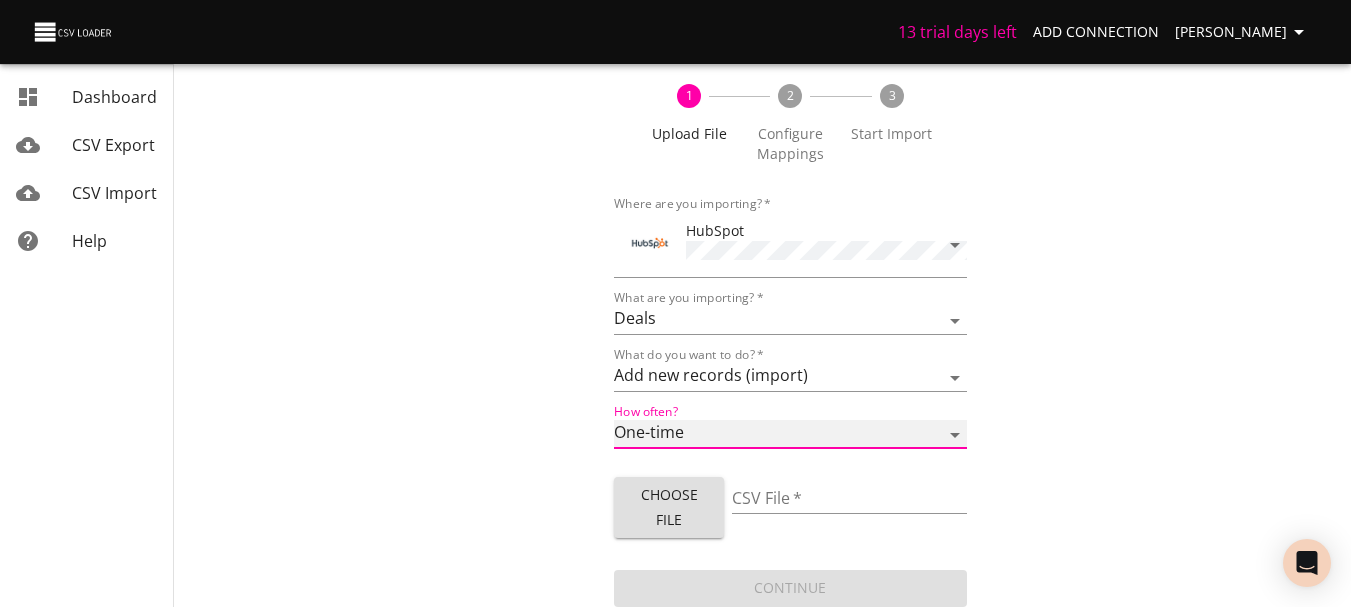 click on "One-time Auto import" at bounding box center (790, 434) 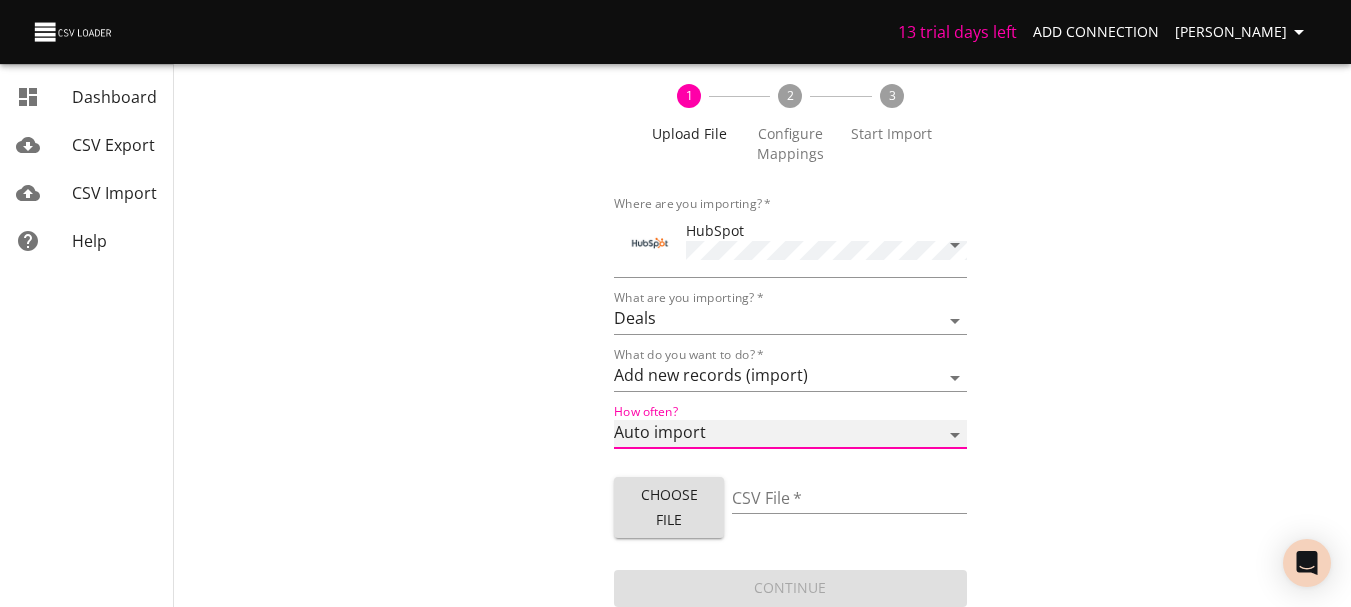 click on "One-time Auto import" at bounding box center [790, 434] 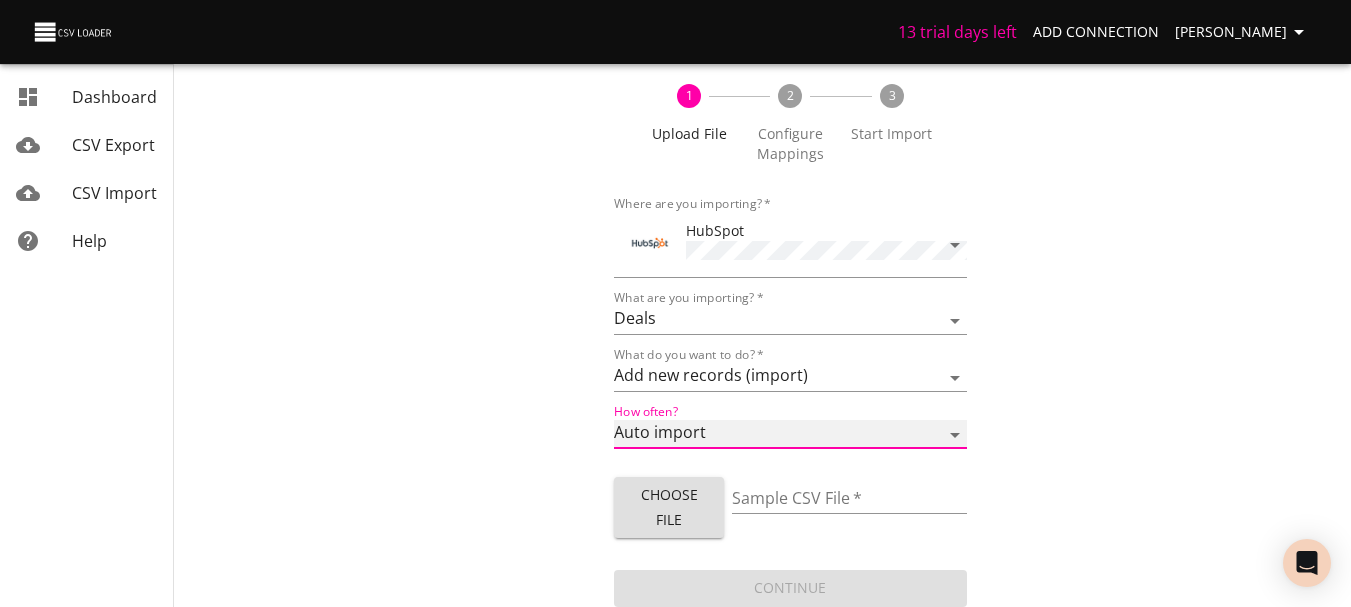 click on "One-time Auto import" at bounding box center [790, 434] 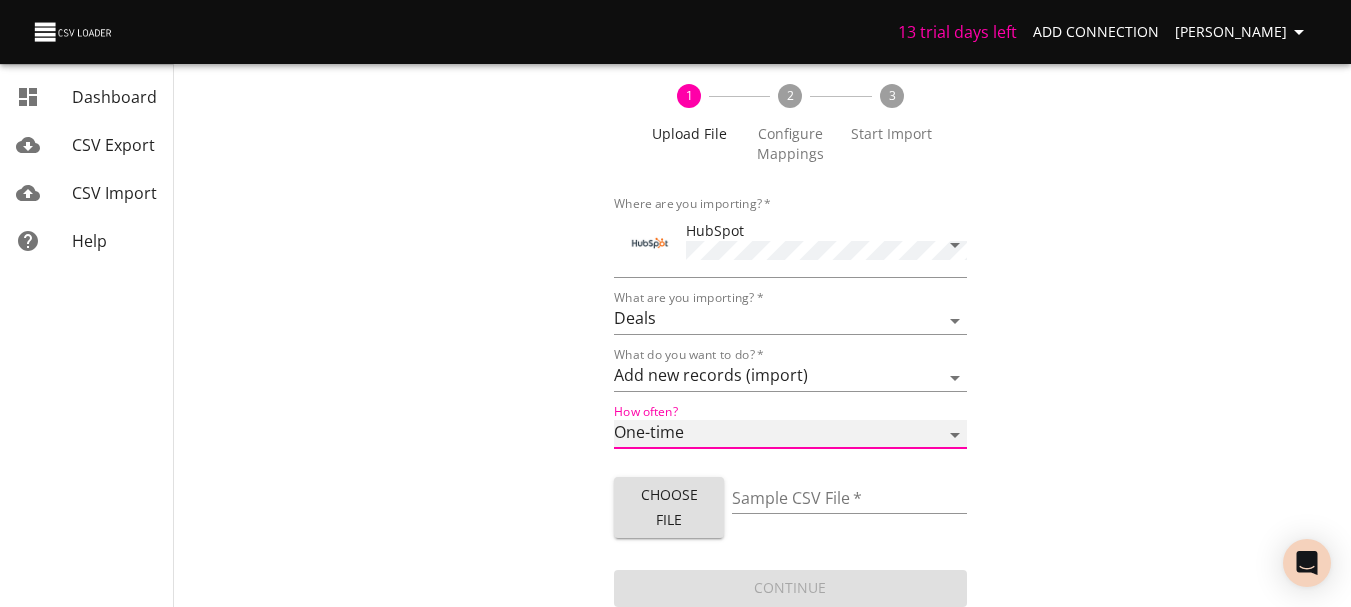 click on "One-time Auto import" at bounding box center (790, 434) 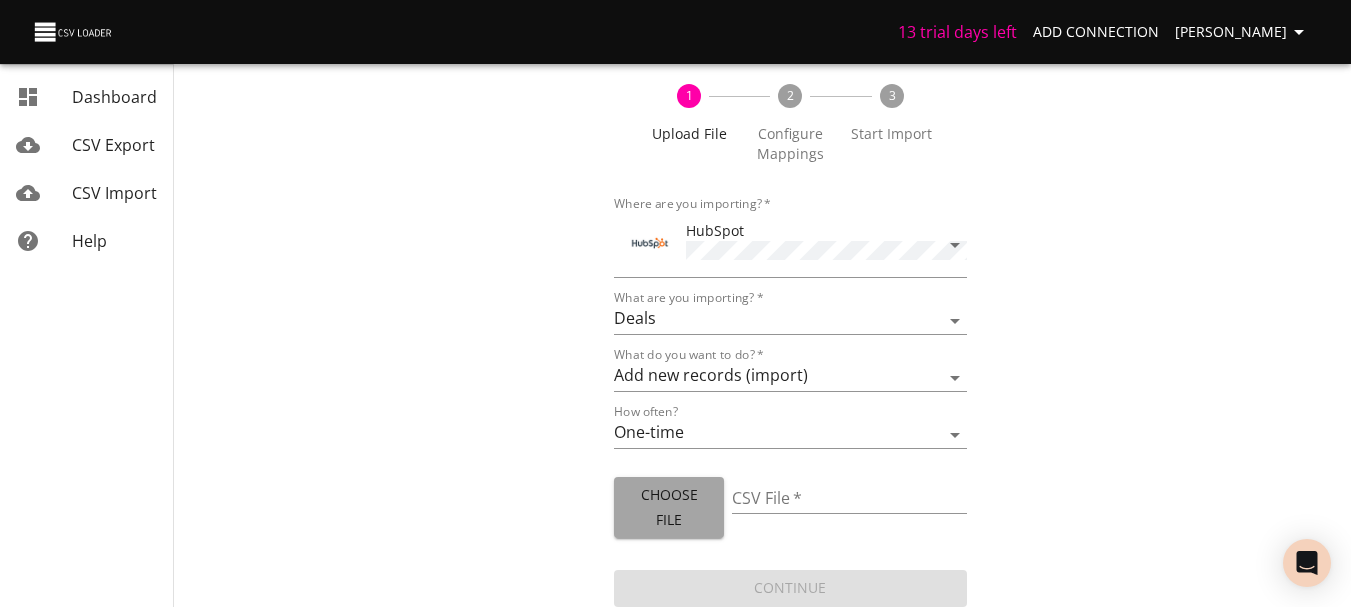 click on "Choose File" at bounding box center (668, 507) 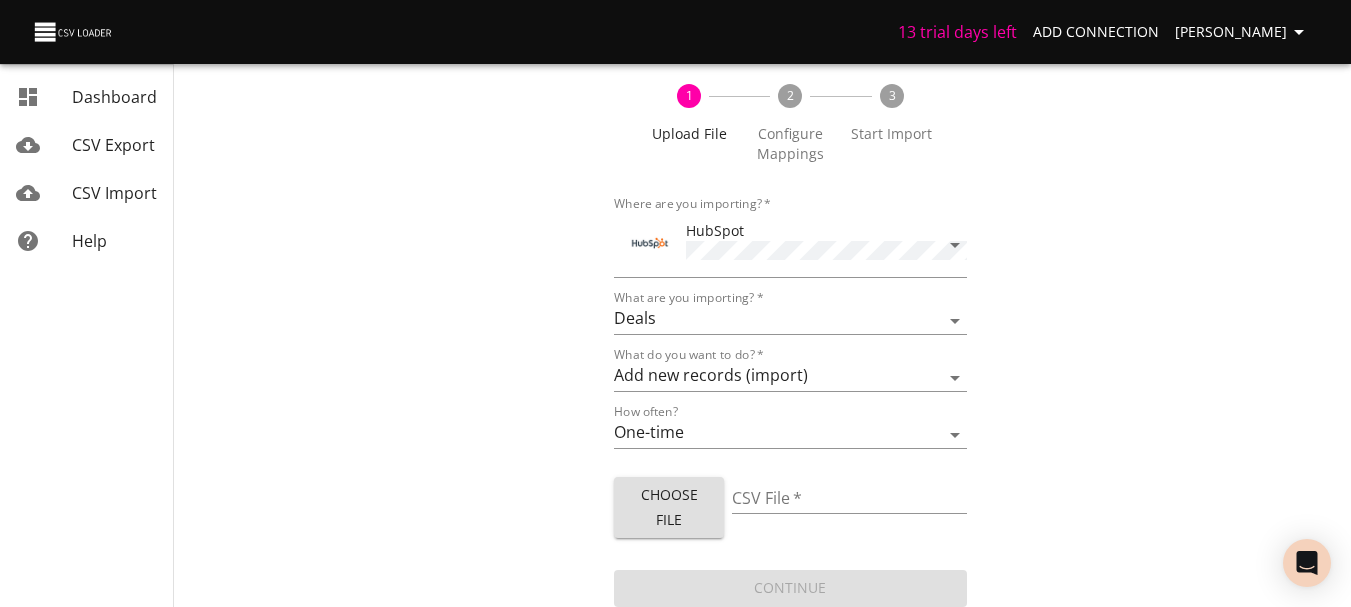 type on "For Sale 062625-2.xlsx" 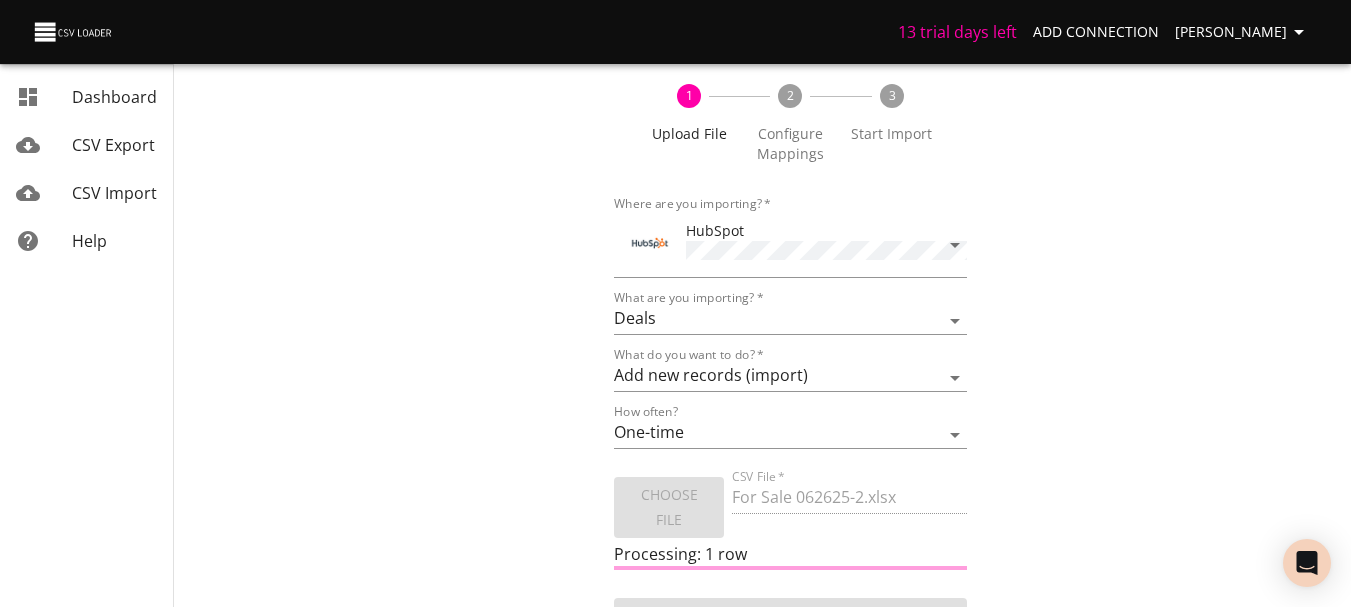 scroll, scrollTop: 112, scrollLeft: 0, axis: vertical 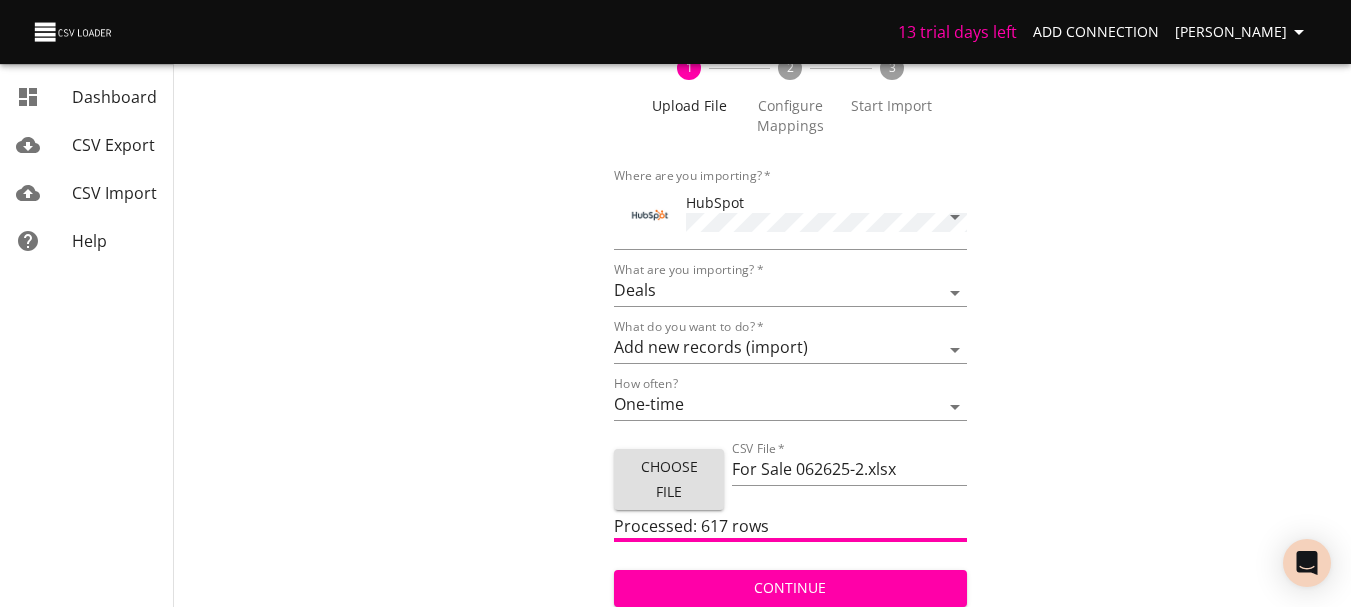 click on "Continue" at bounding box center (790, 588) 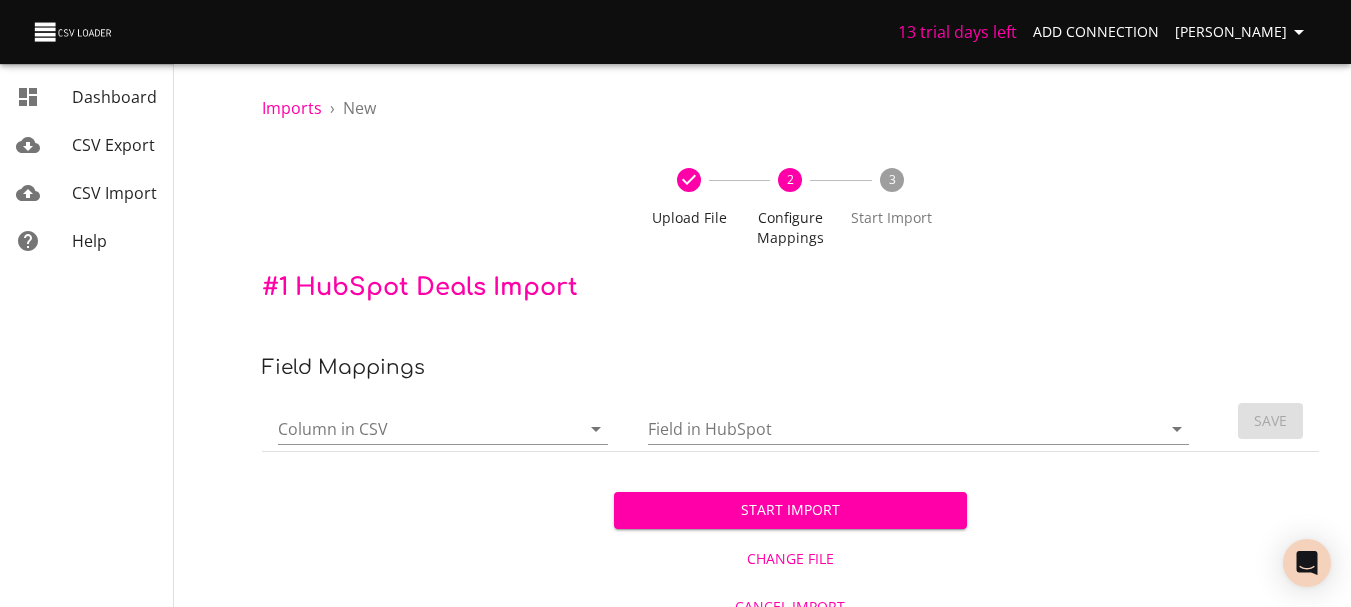 scroll, scrollTop: 23, scrollLeft: 0, axis: vertical 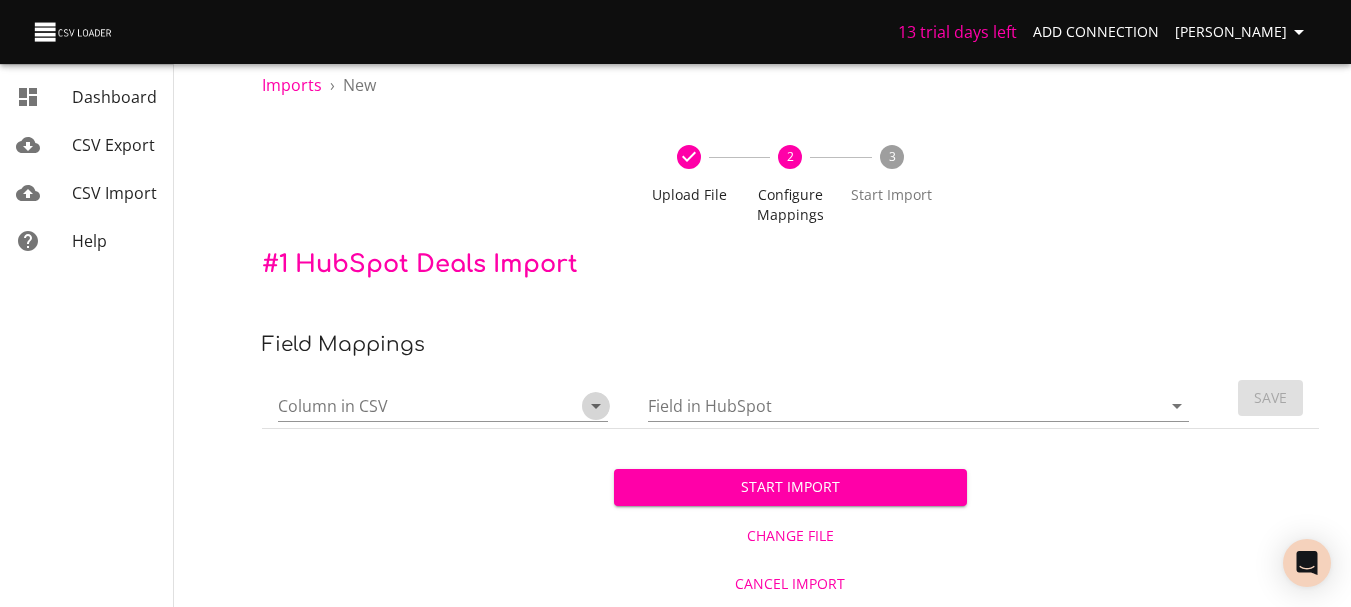 click 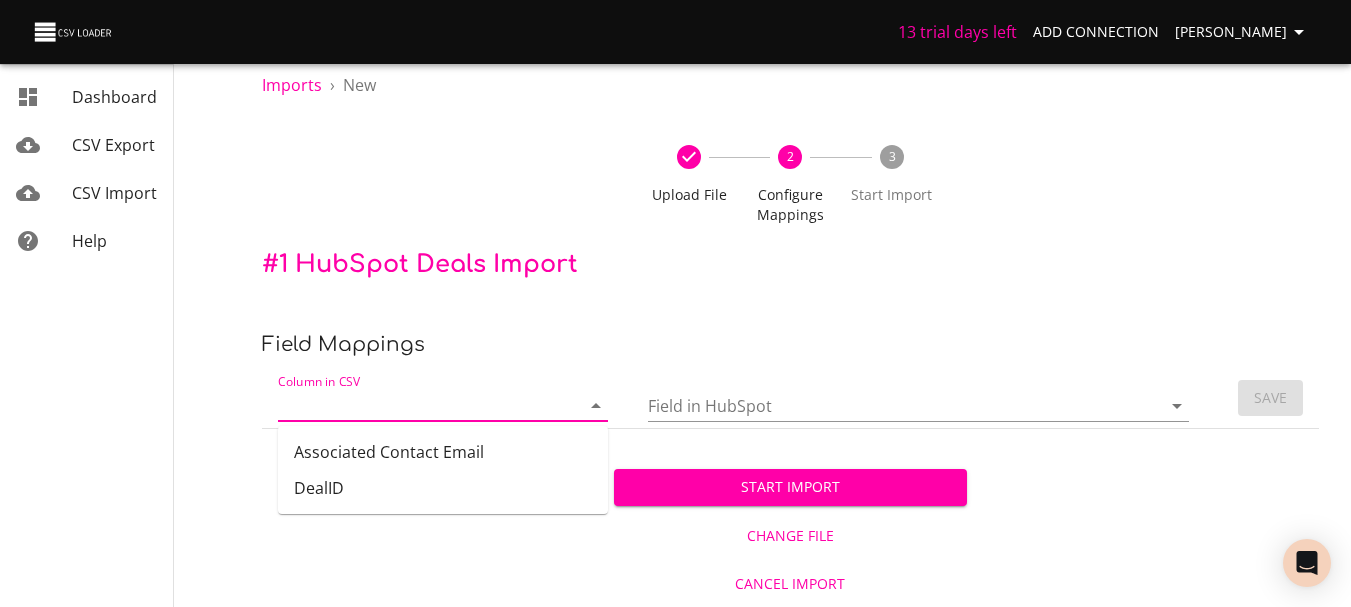 click 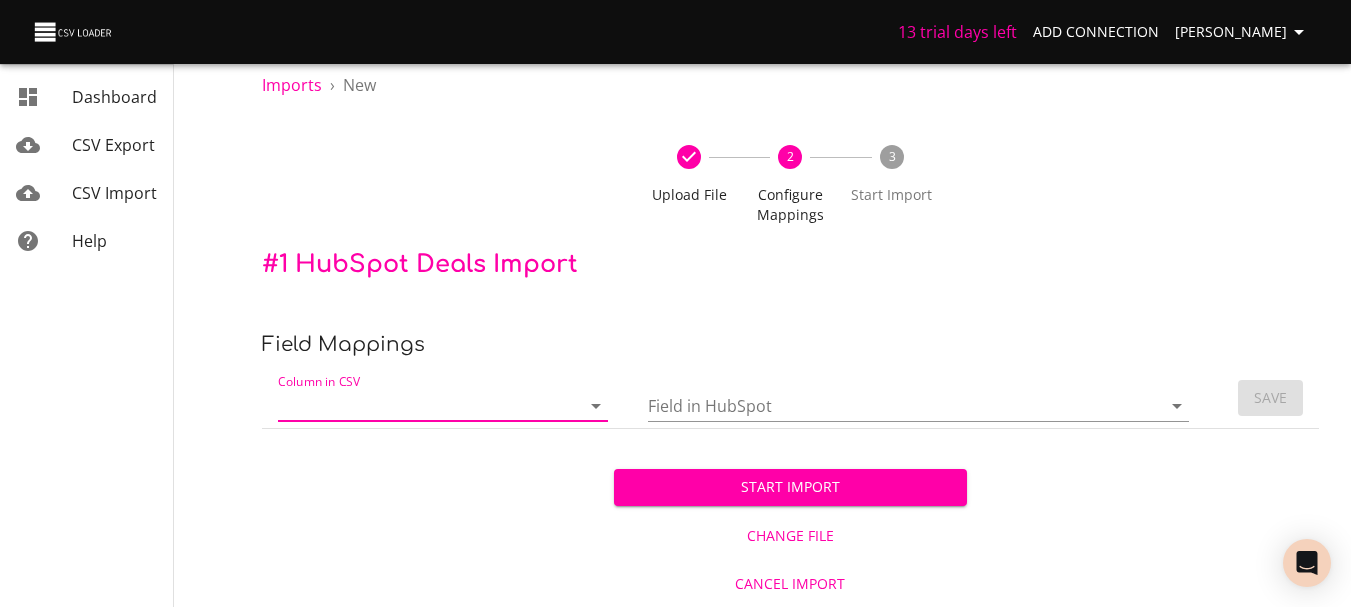 click 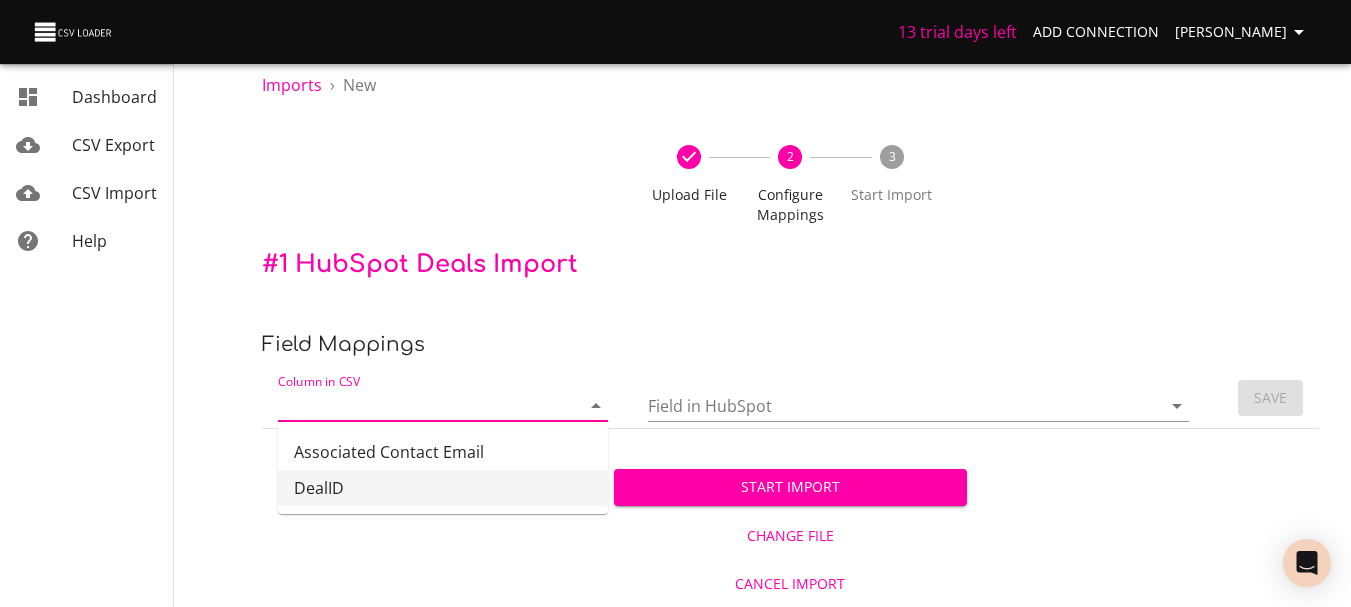 click on "DealID" at bounding box center (443, 488) 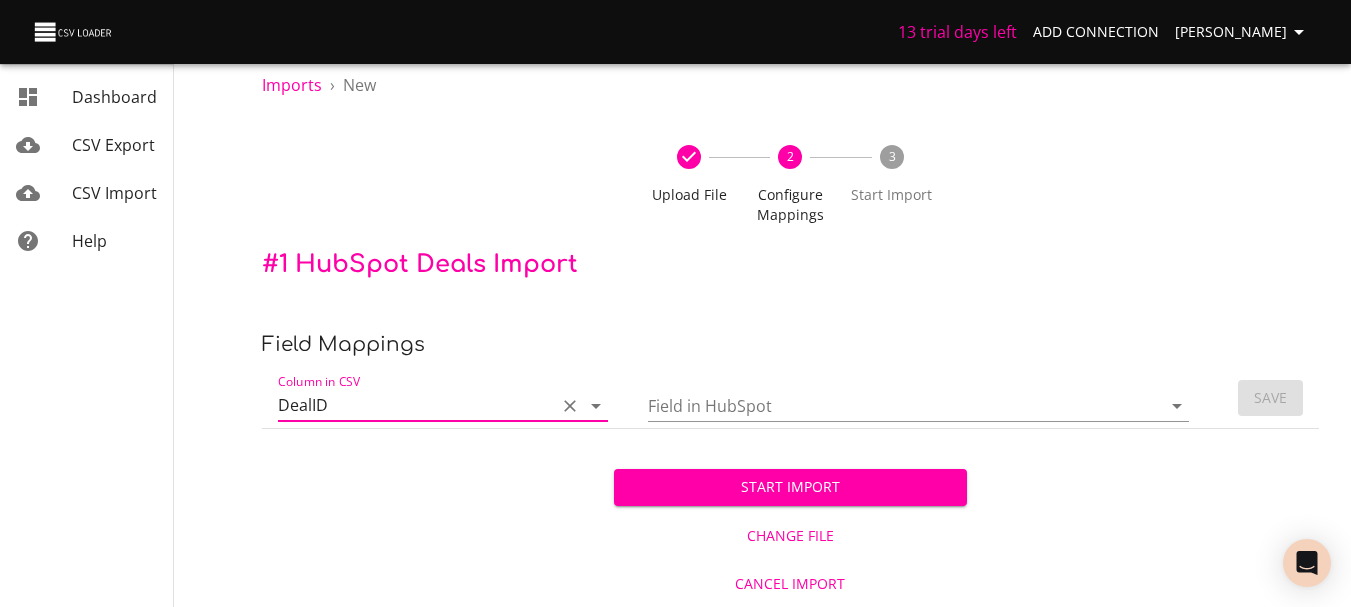 click on "Field in HubSpot" at bounding box center [887, 405] 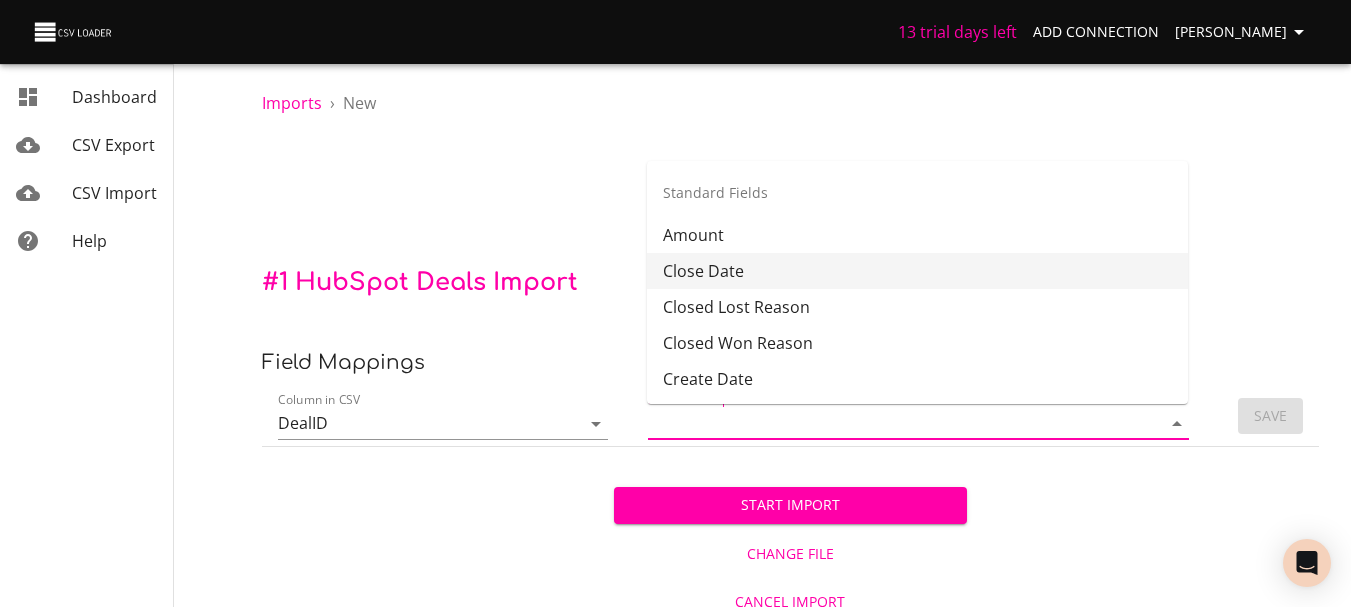scroll, scrollTop: 0, scrollLeft: 0, axis: both 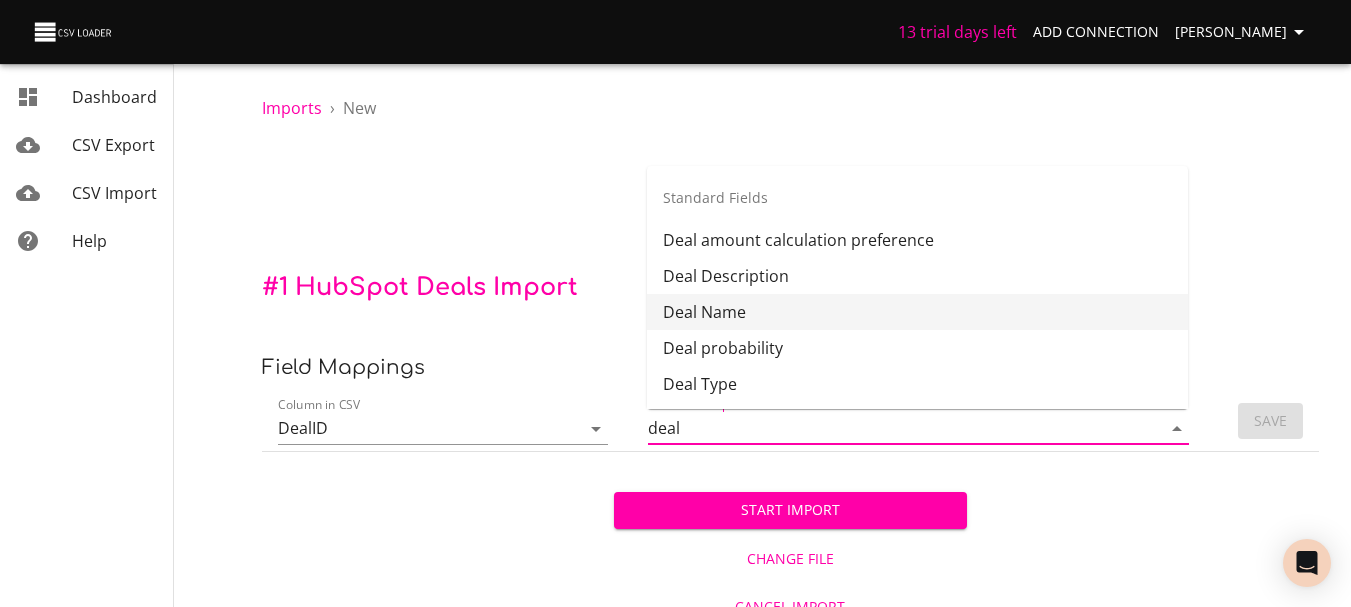 click on "Deal Name" at bounding box center [917, 312] 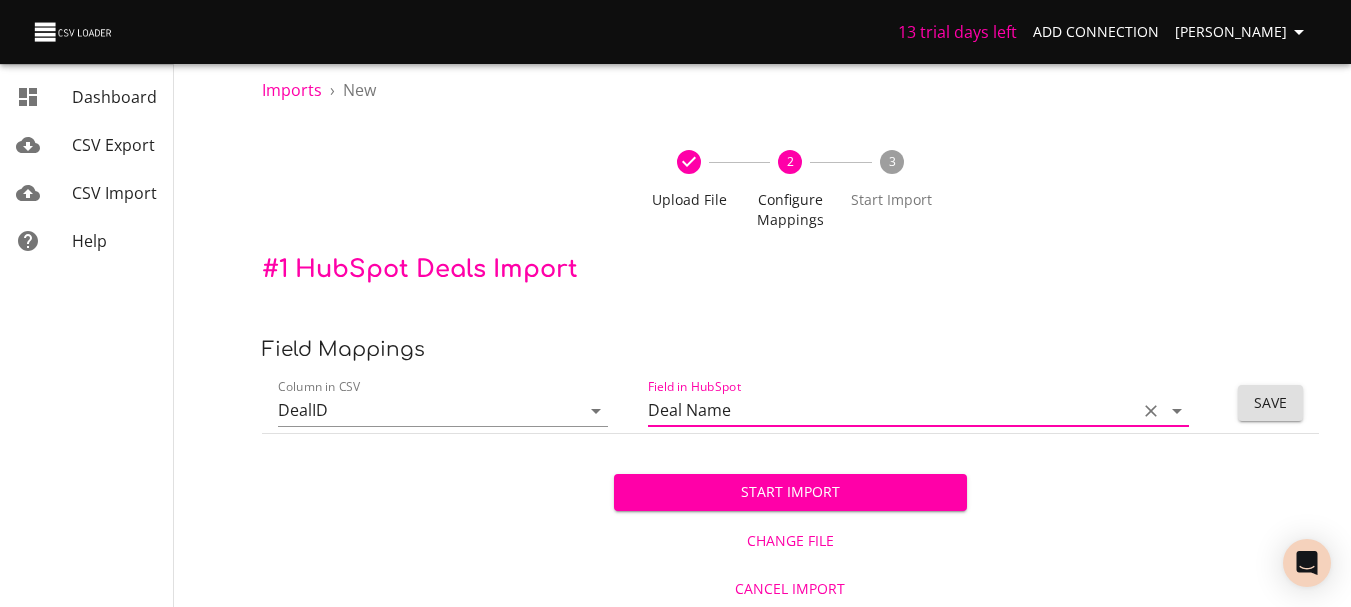 scroll, scrollTop: 23, scrollLeft: 0, axis: vertical 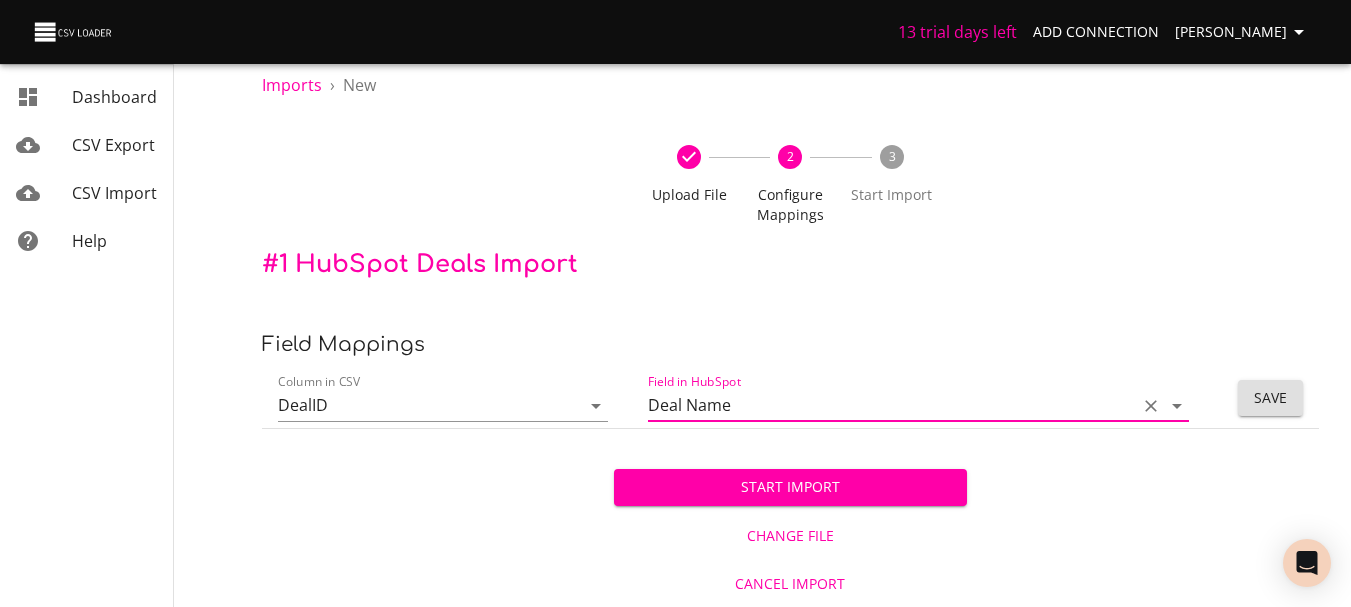 type on "Deal Name" 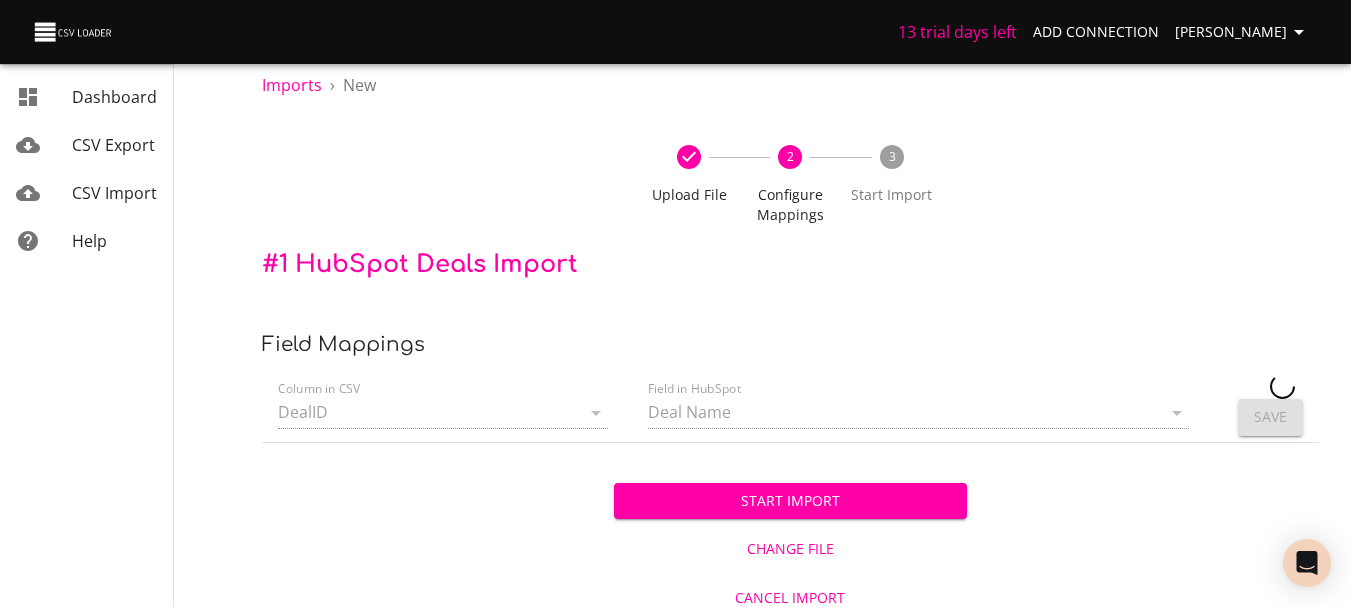 type 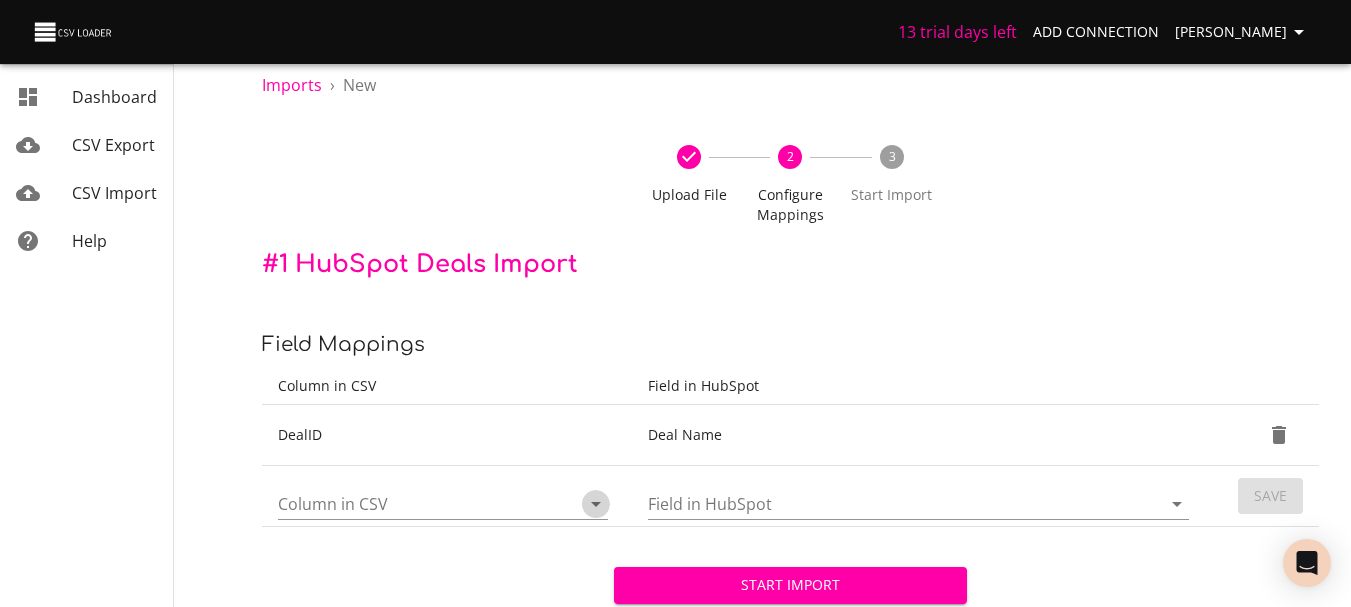 click 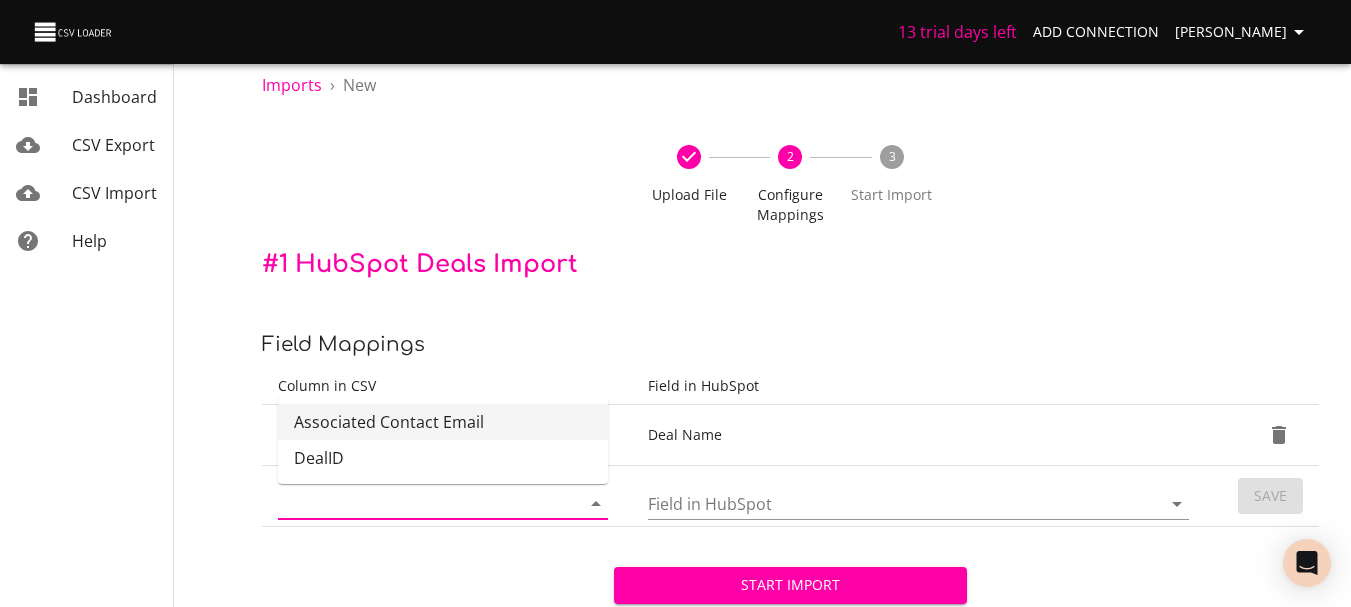 click on "Associated Contact Email" at bounding box center [443, 422] 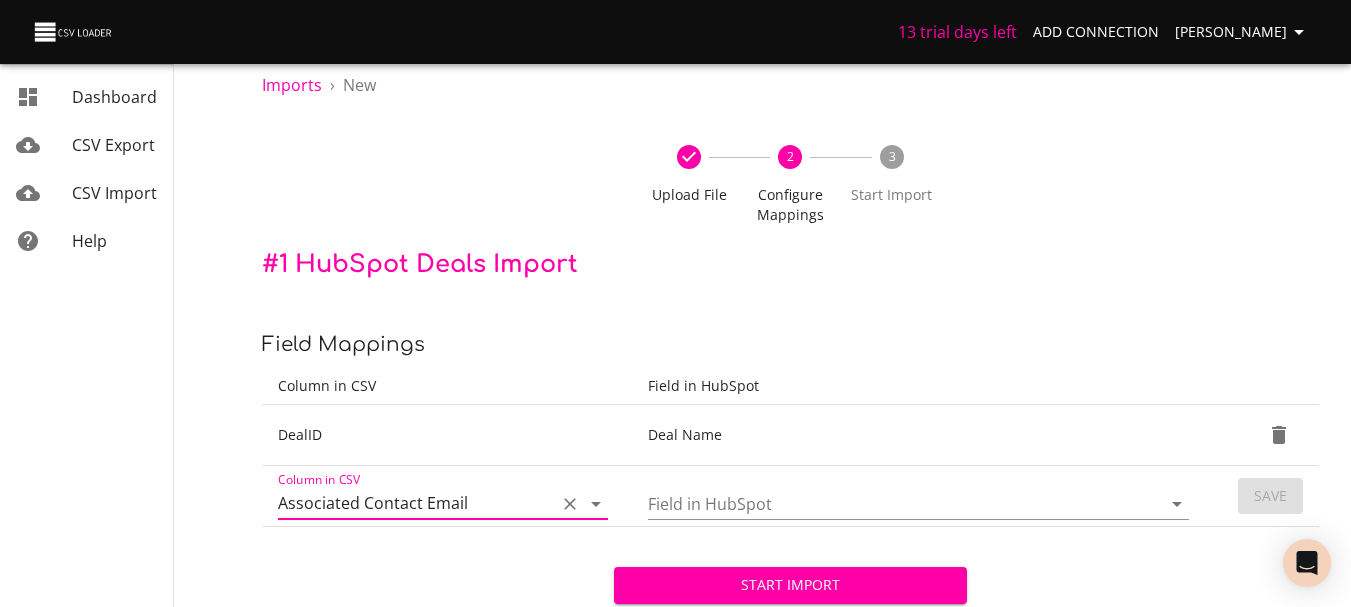 click on "Field in HubSpot" at bounding box center [887, 503] 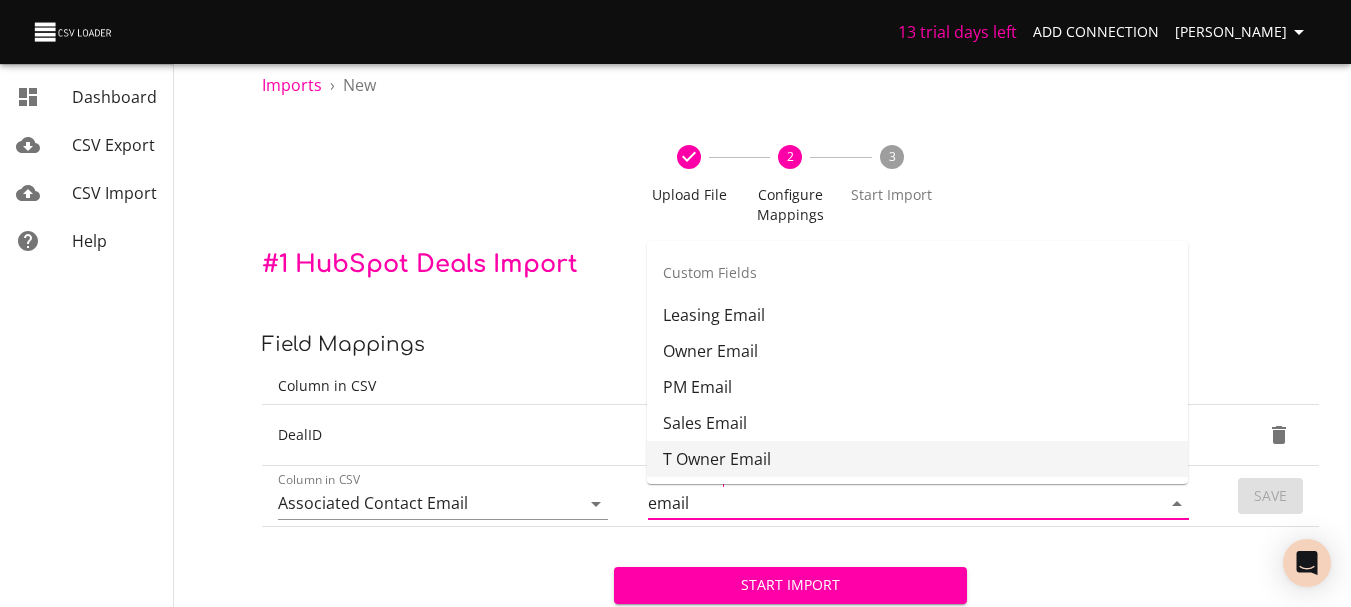 scroll, scrollTop: 1, scrollLeft: 0, axis: vertical 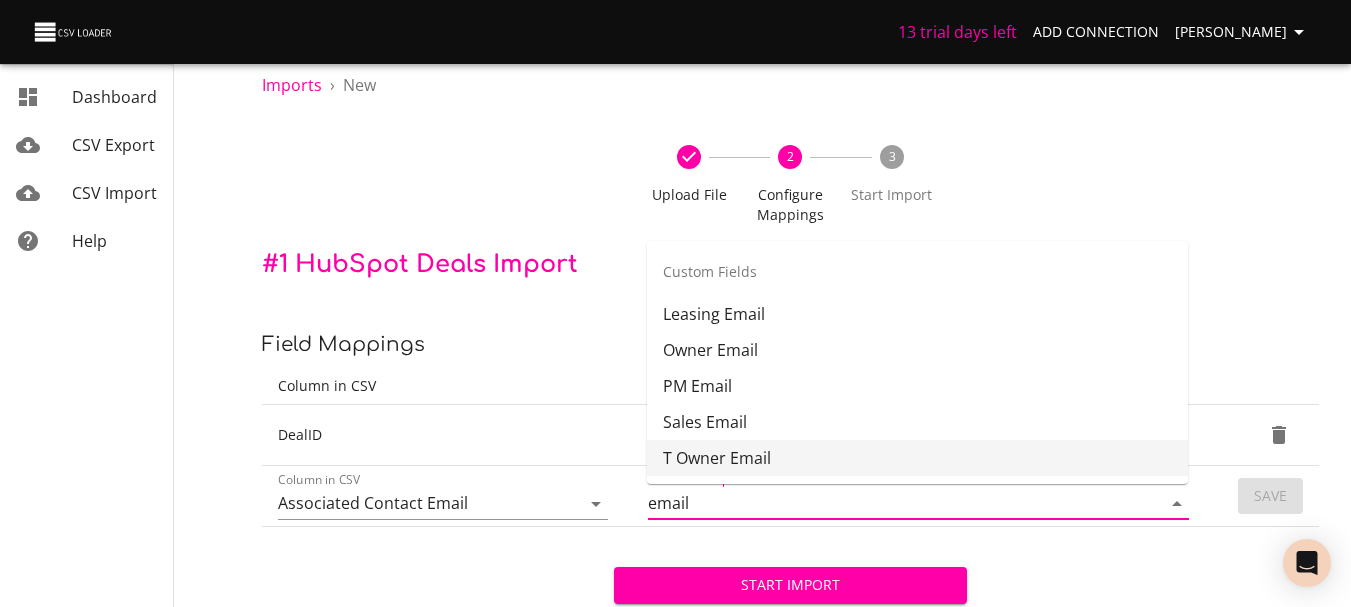 drag, startPoint x: 788, startPoint y: 495, endPoint x: 637, endPoint y: 488, distance: 151.16217 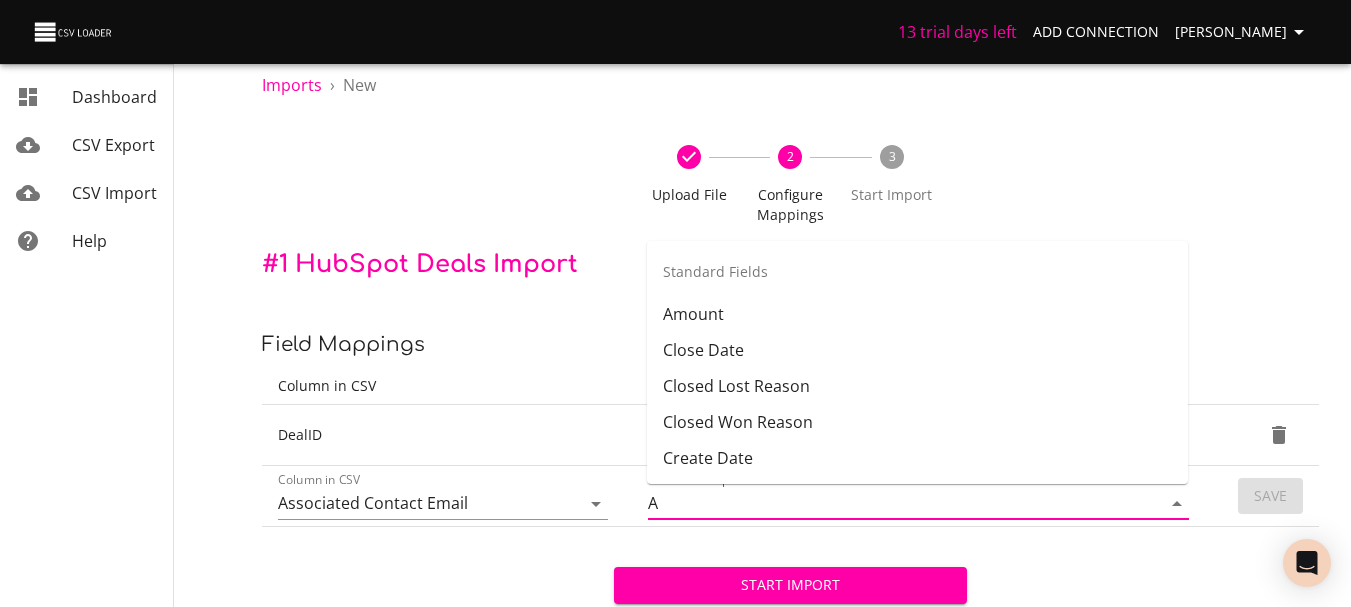 scroll, scrollTop: 0, scrollLeft: 0, axis: both 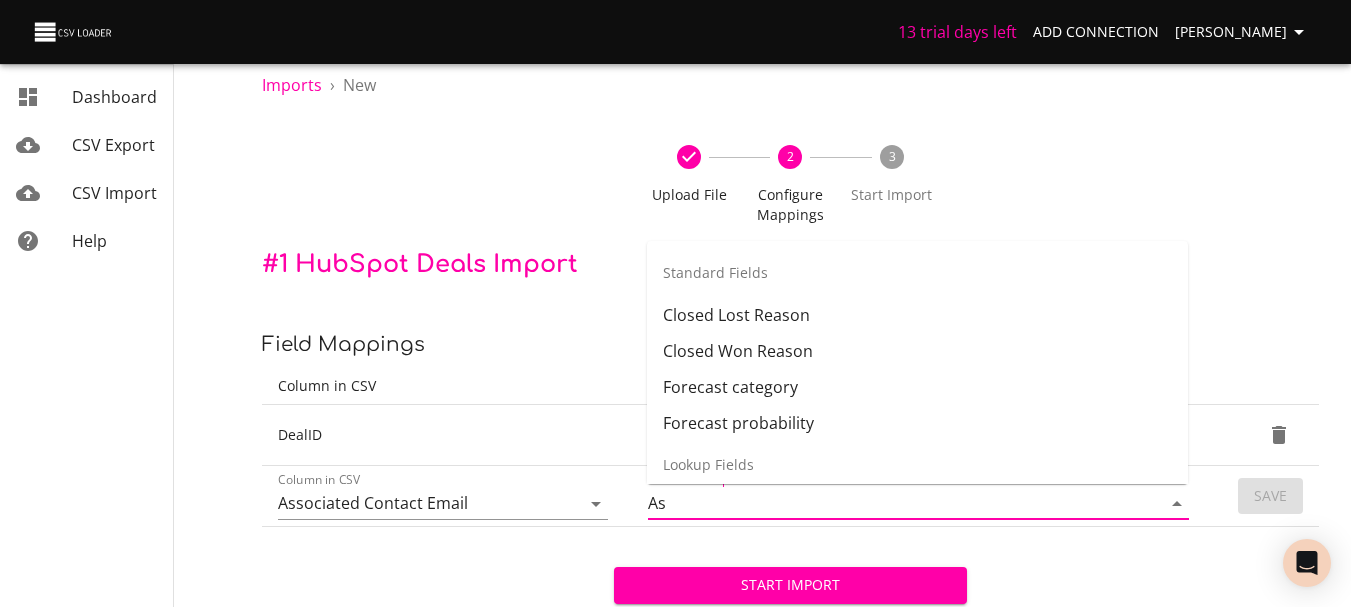 type on "A" 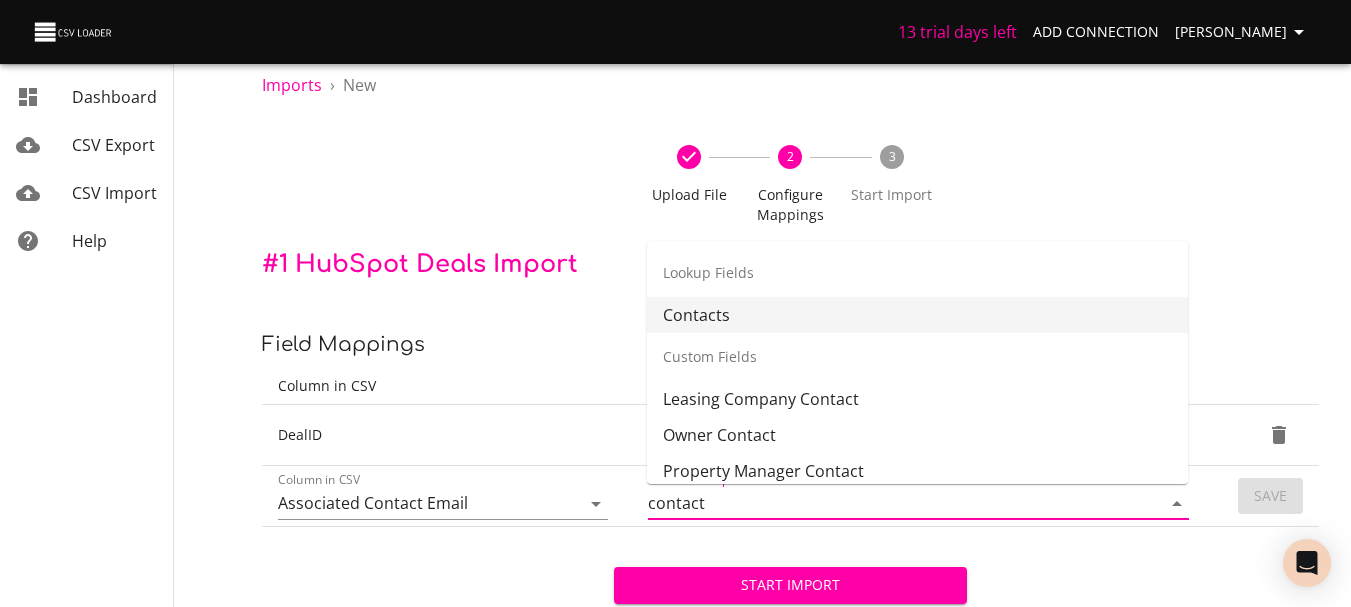 click on "Contacts" at bounding box center (917, 315) 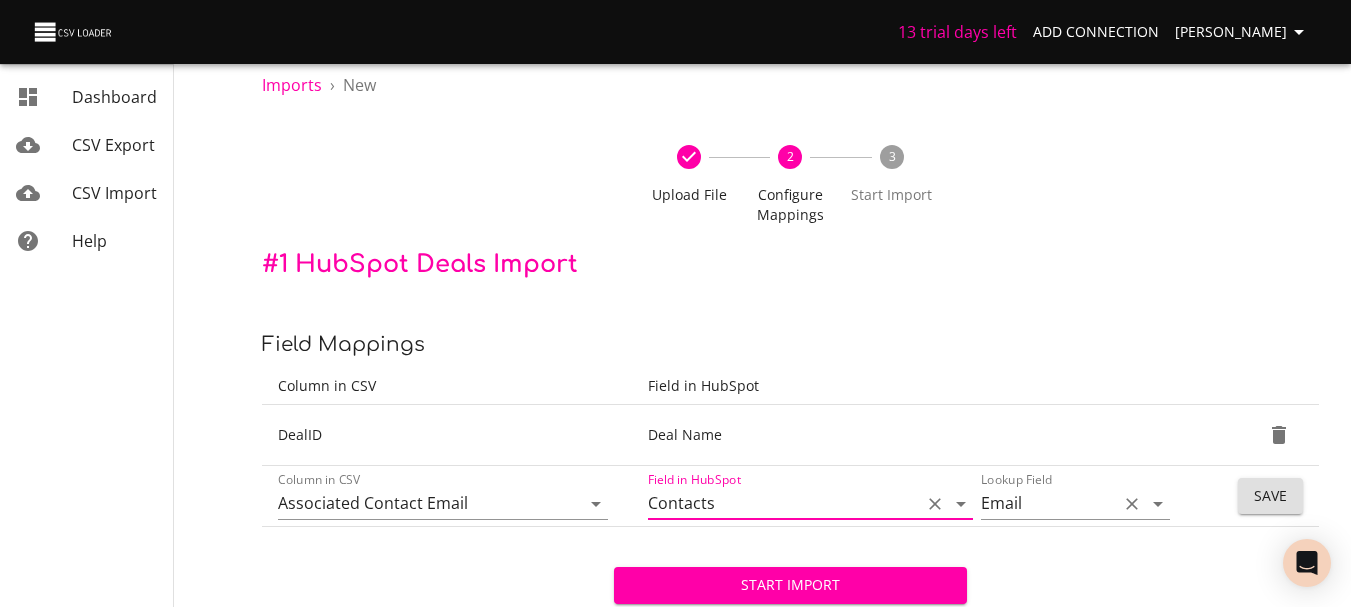 click 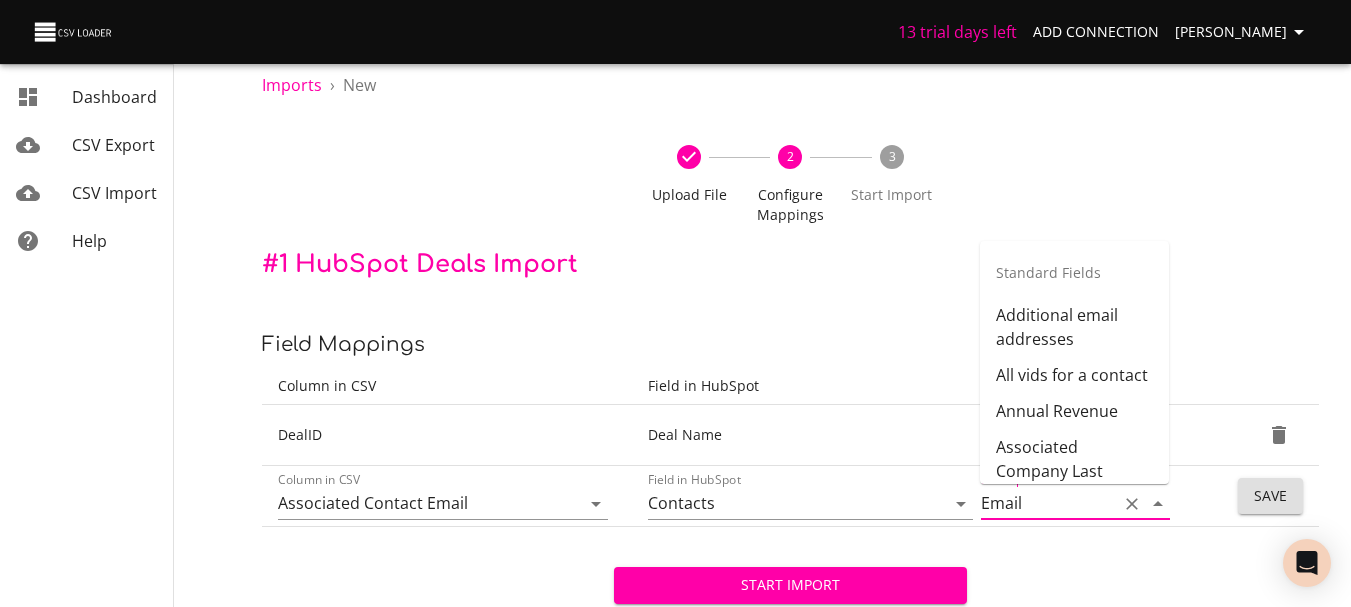 click on "Start Import Change File Cancel Import" at bounding box center [790, 616] 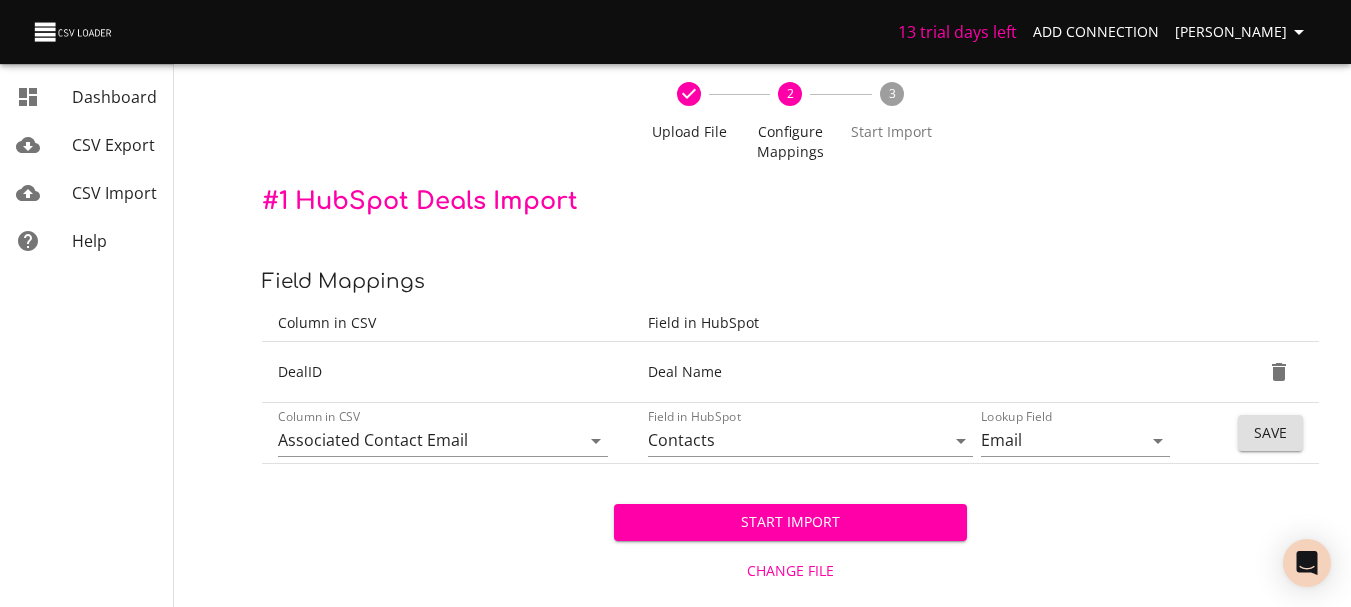 scroll, scrollTop: 121, scrollLeft: 0, axis: vertical 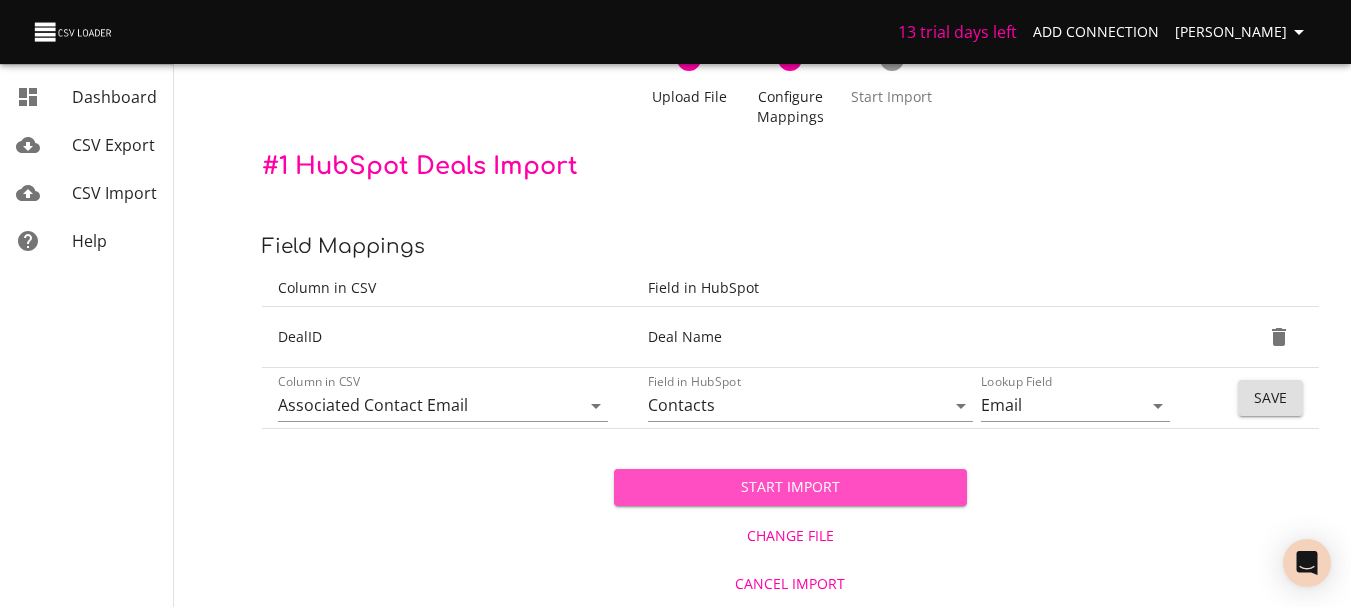 click on "Start Import" at bounding box center [790, 487] 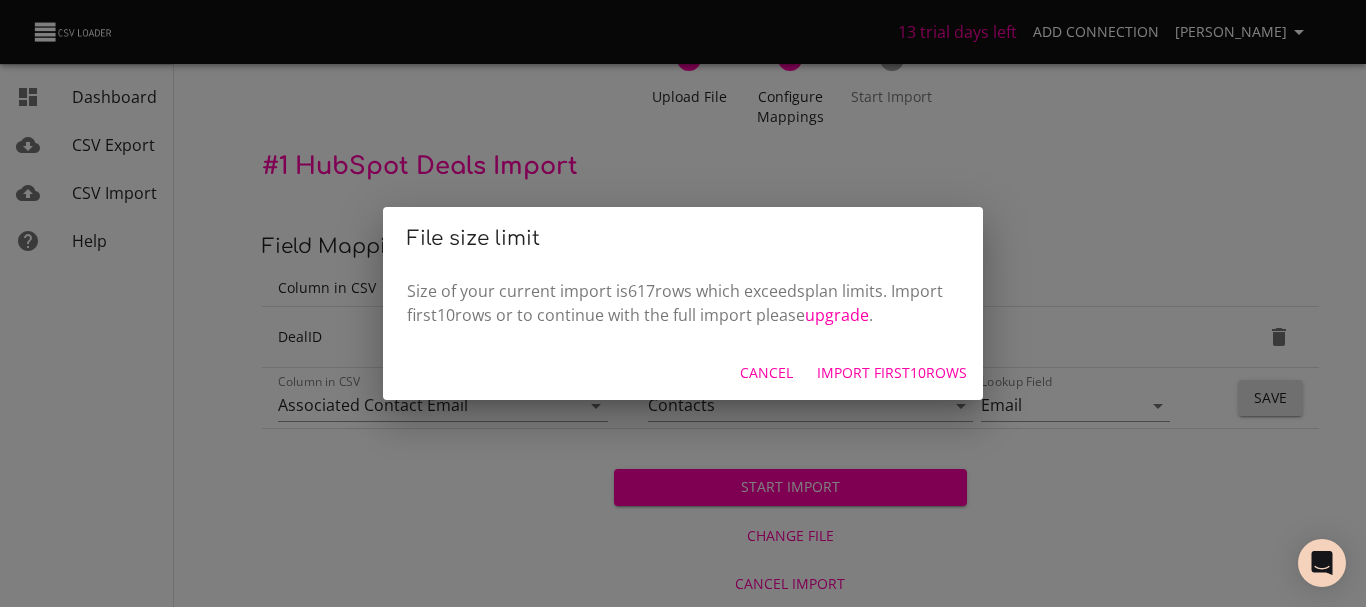 click on "Import first  10  rows" at bounding box center [892, 373] 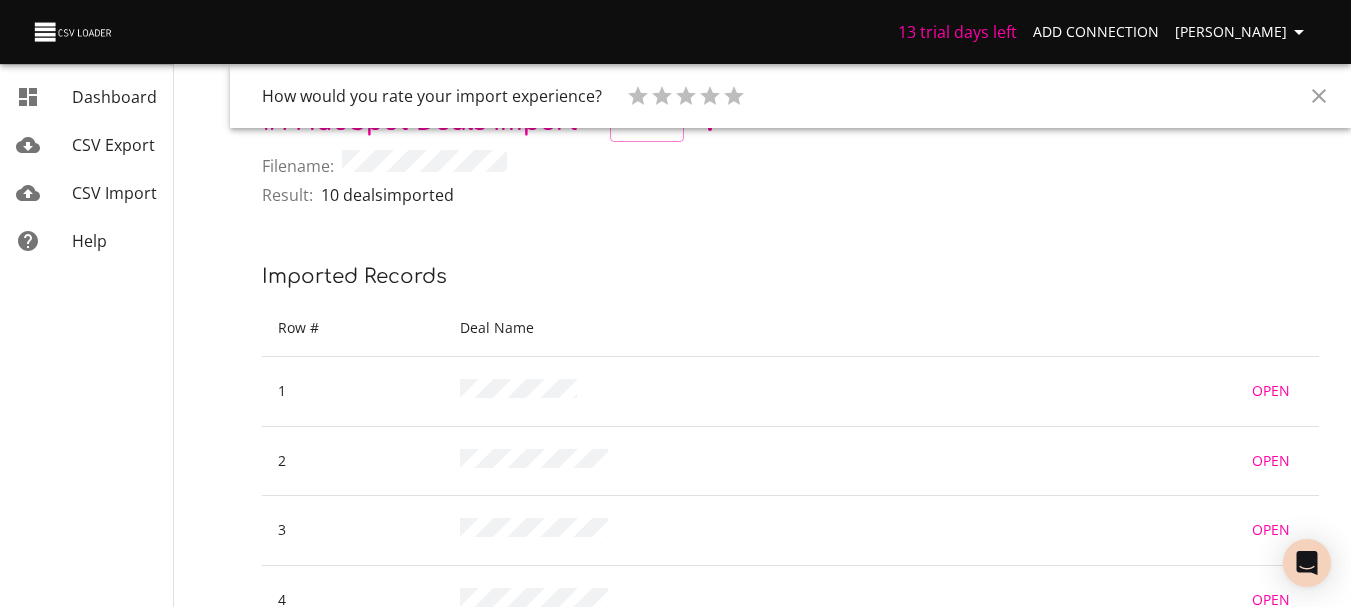 scroll, scrollTop: 0, scrollLeft: 0, axis: both 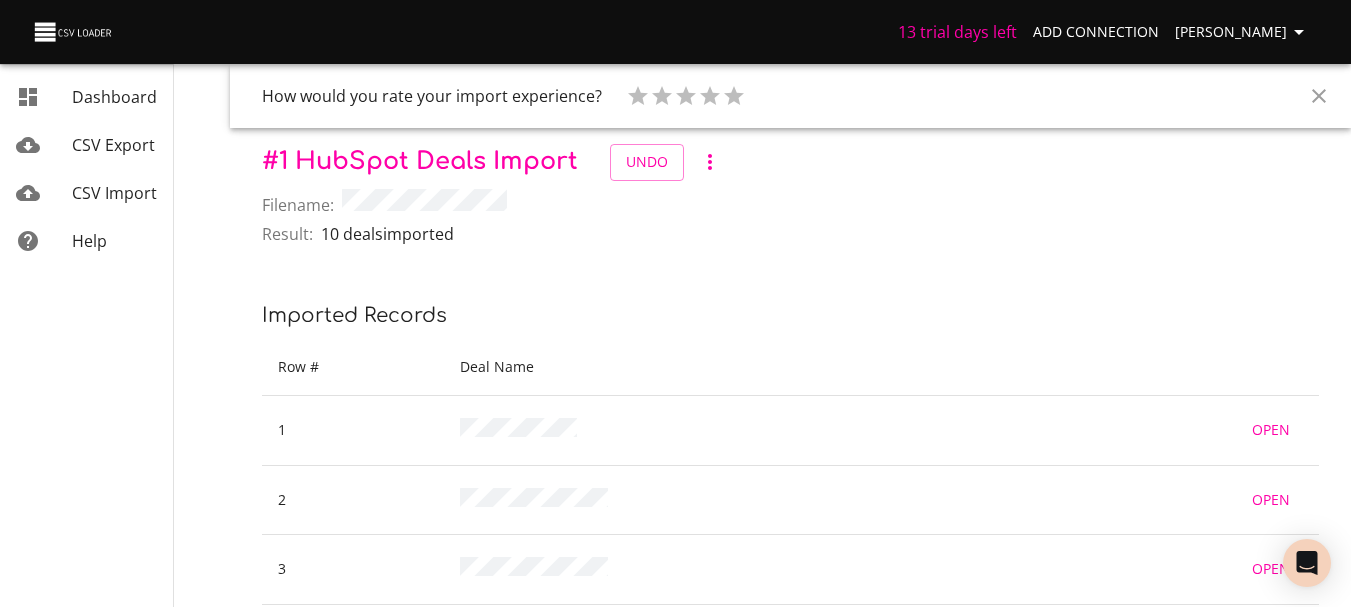 click on "Dashboard CSV Export CSV Import Help" at bounding box center [87, 303] 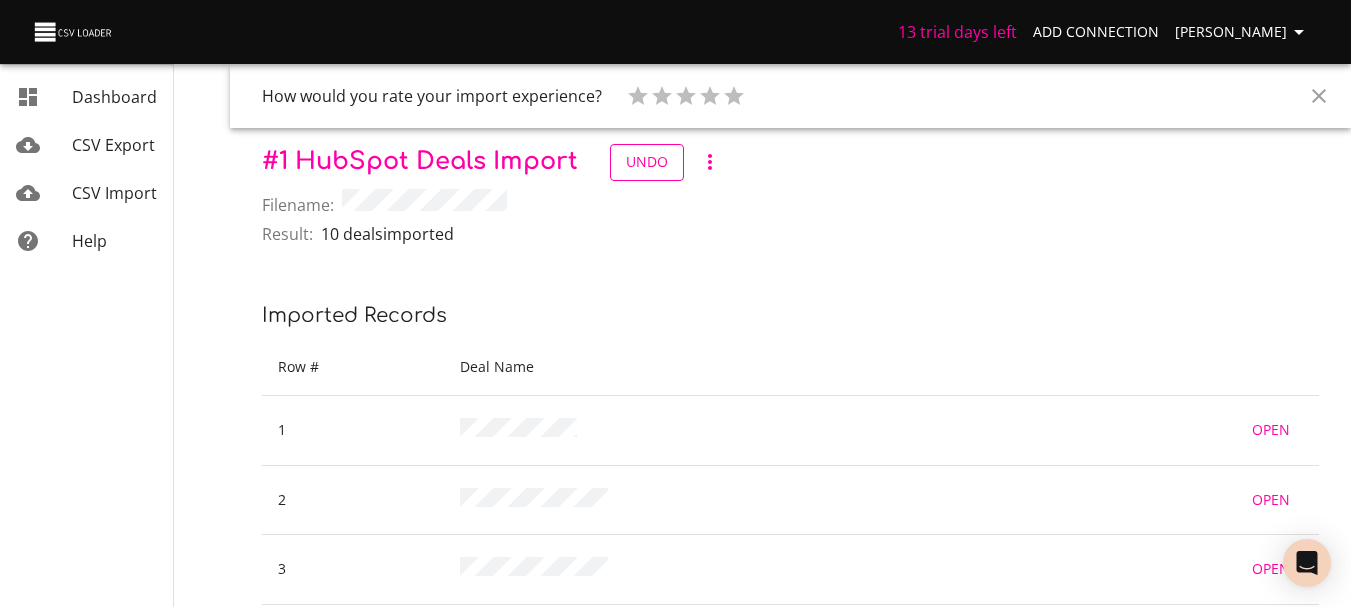 click on "Undo" at bounding box center [647, 162] 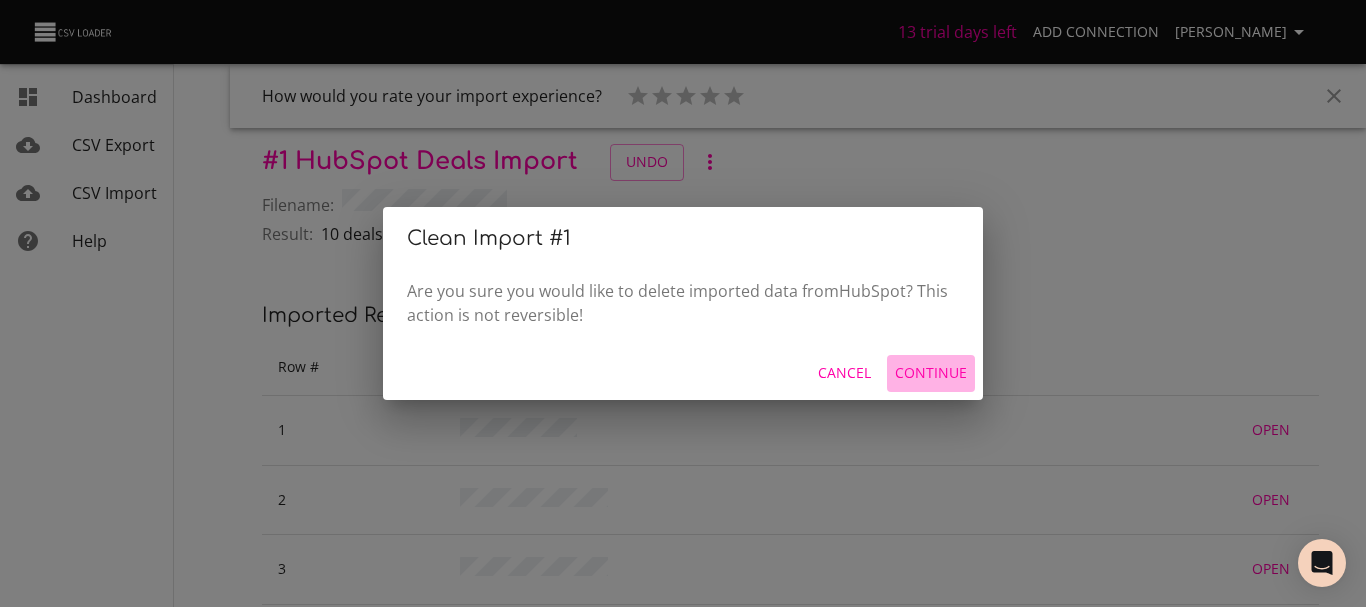 click on "Continue" at bounding box center [931, 373] 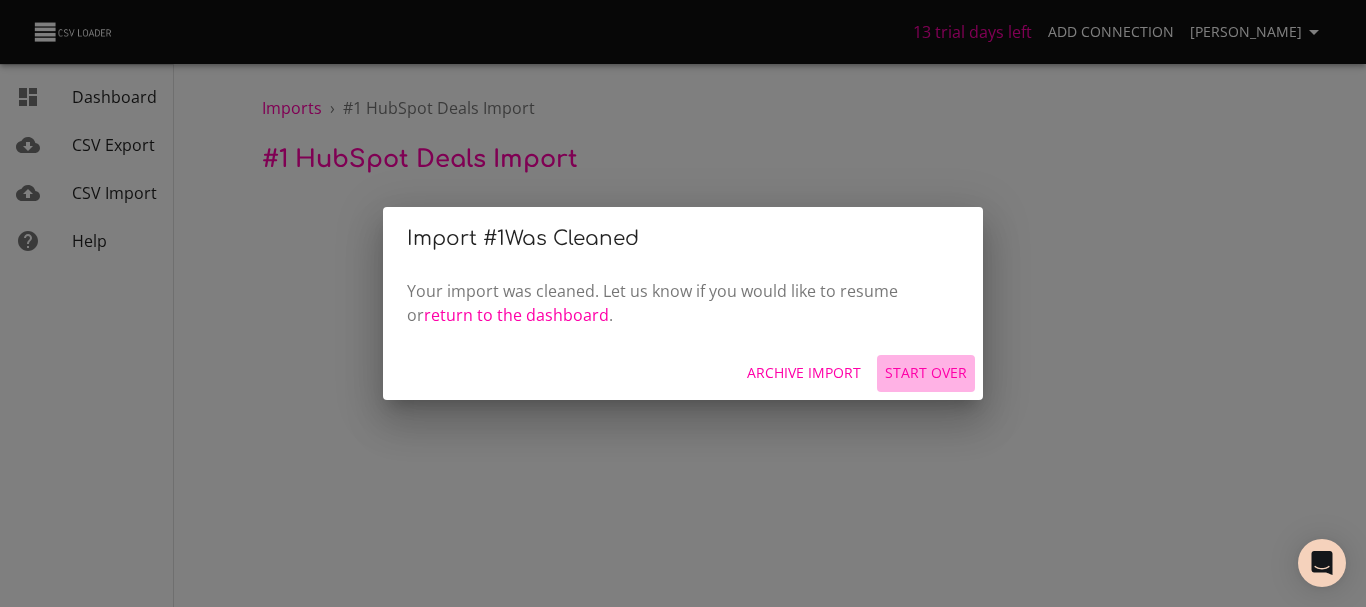 click on "Start Over" at bounding box center [926, 373] 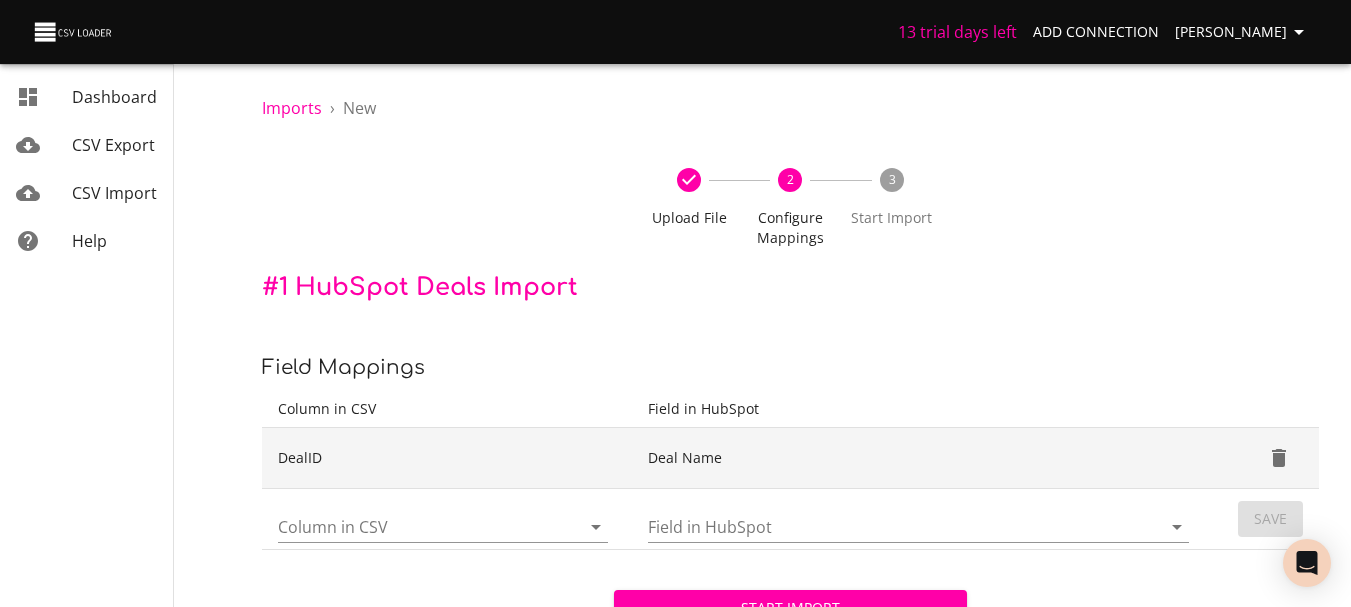 click on "DealID" at bounding box center [447, 458] 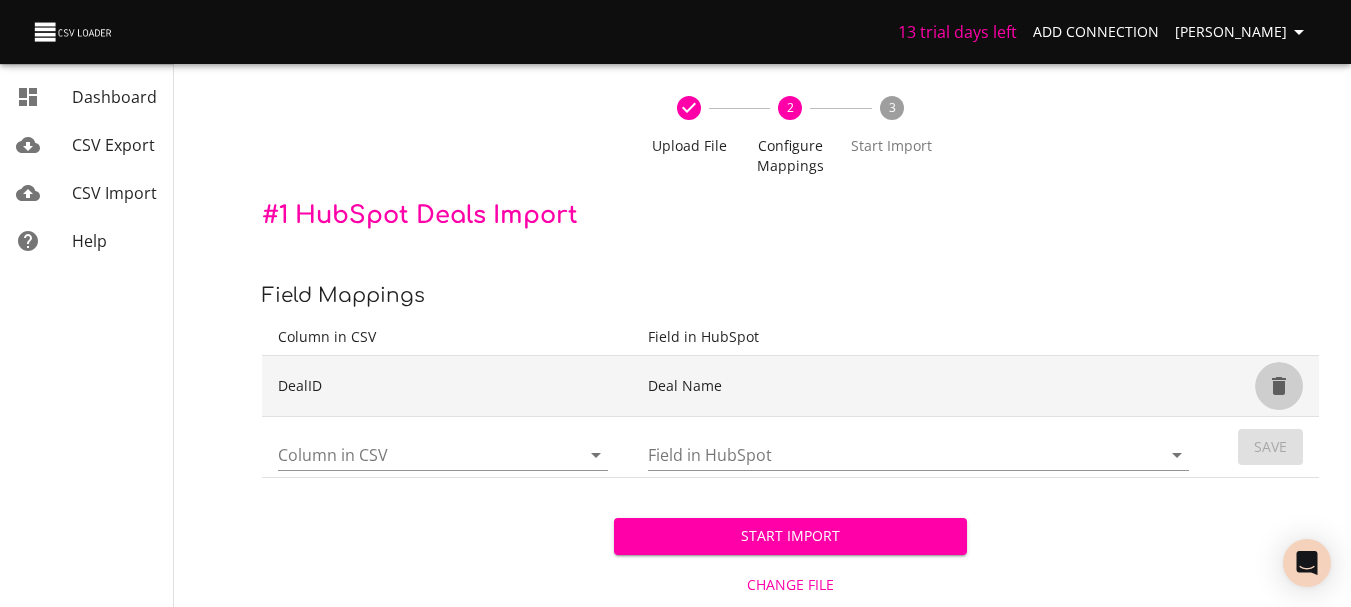 click 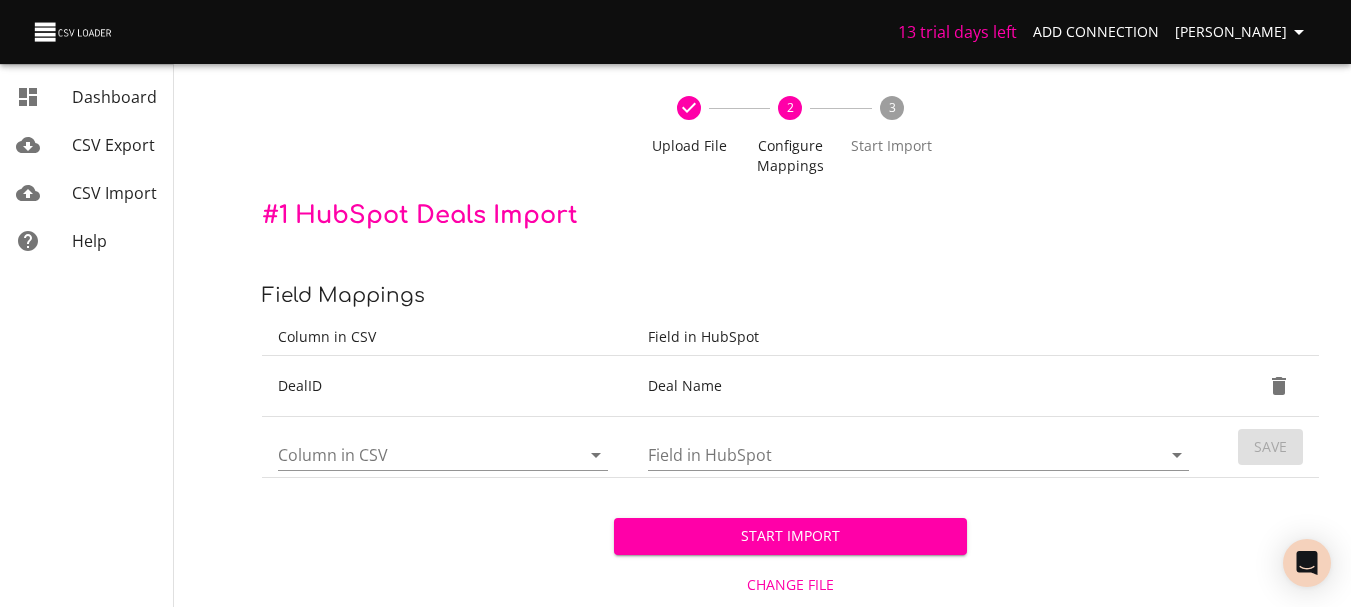 scroll, scrollTop: 0, scrollLeft: 0, axis: both 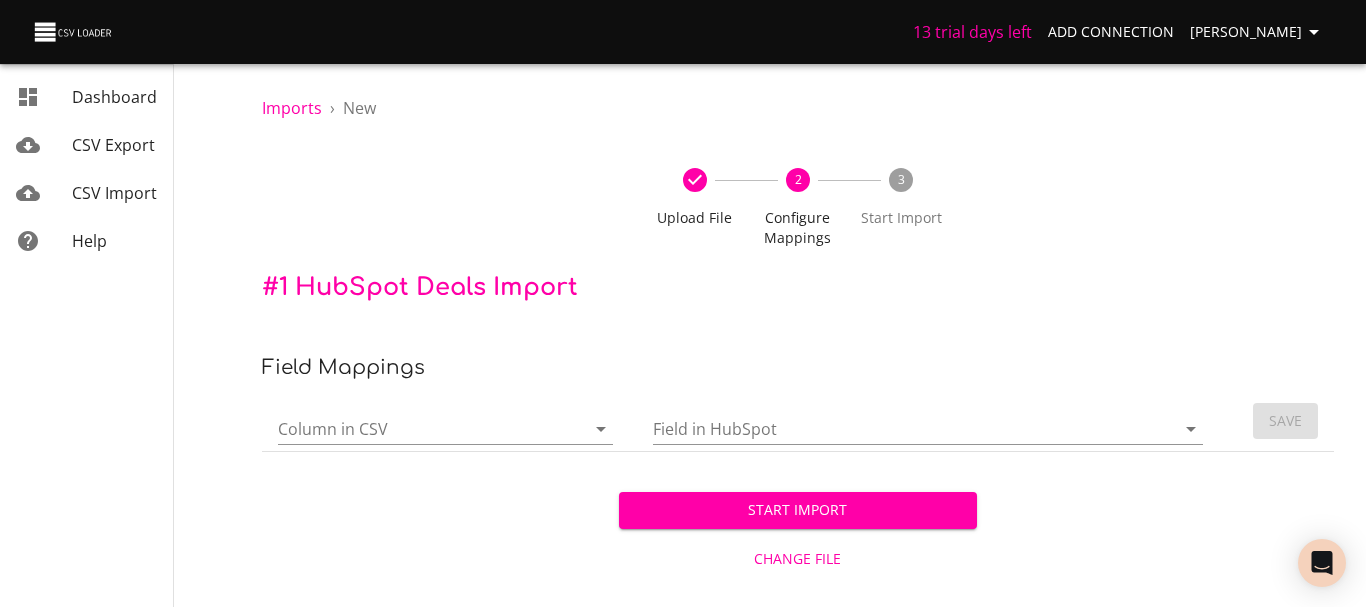 click 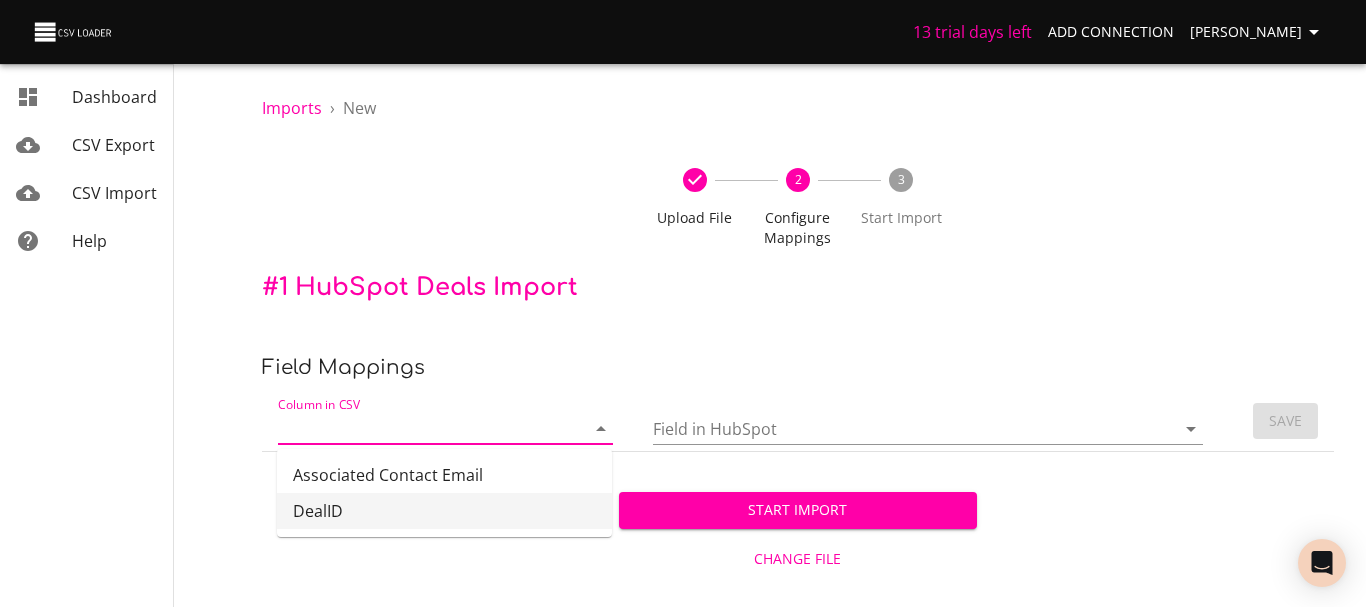 click on "DealID" at bounding box center (444, 511) 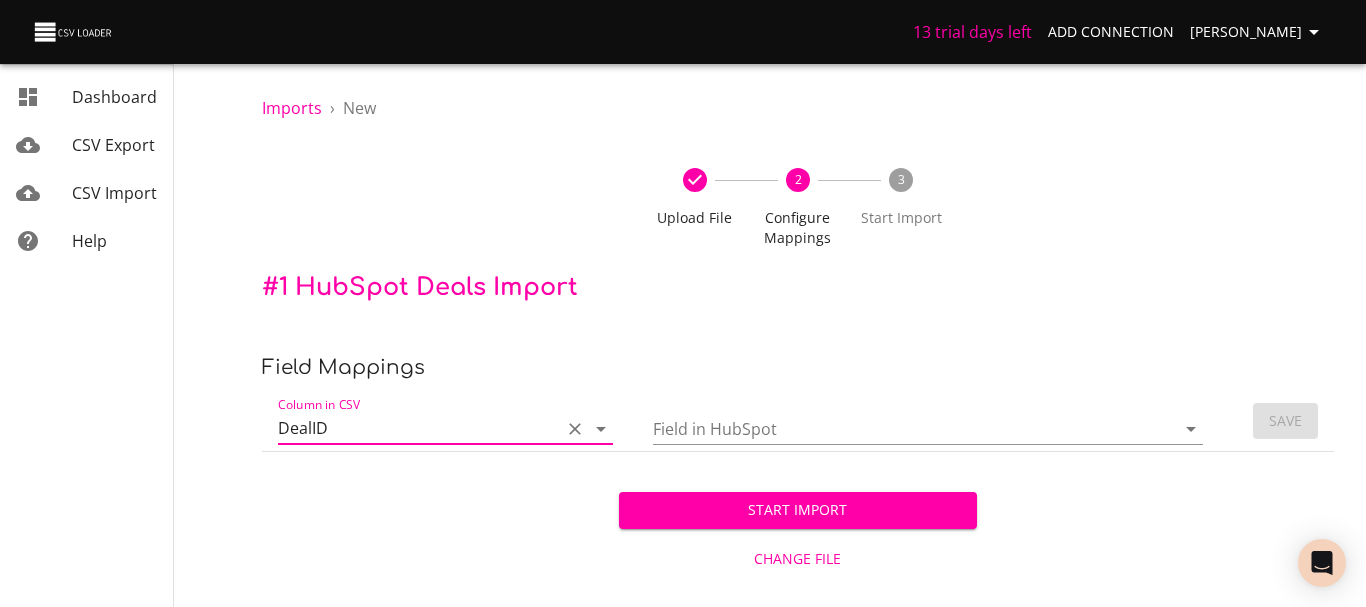 click on "Field in HubSpot" at bounding box center (897, 428) 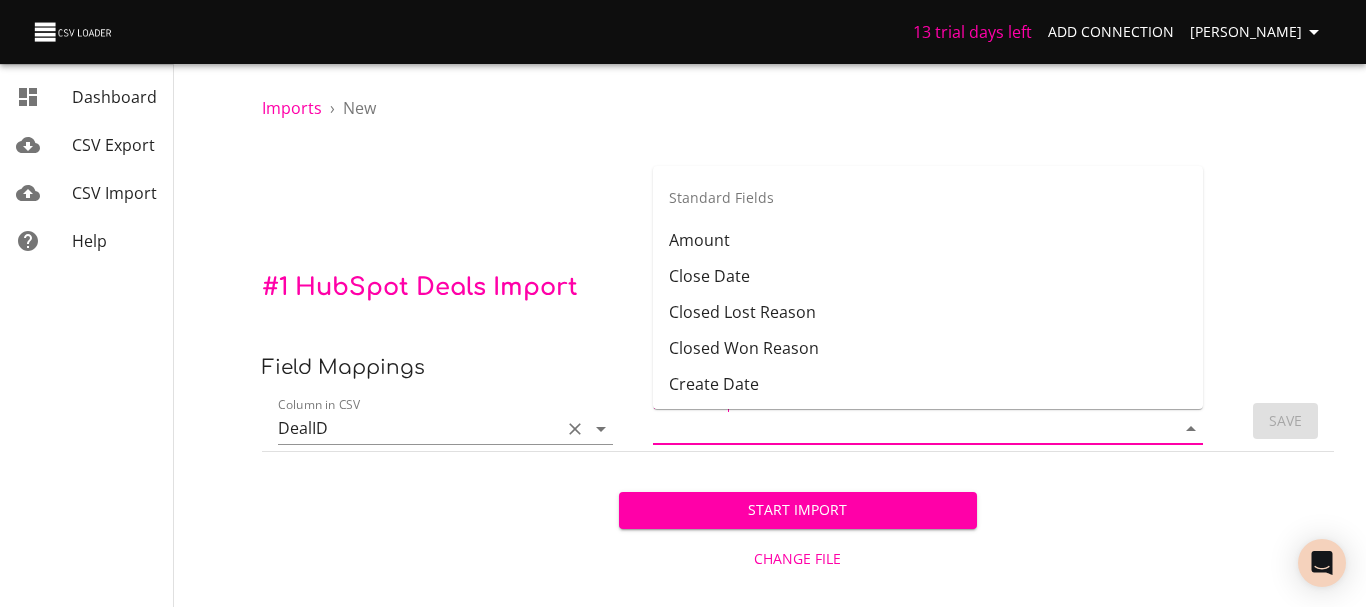 click 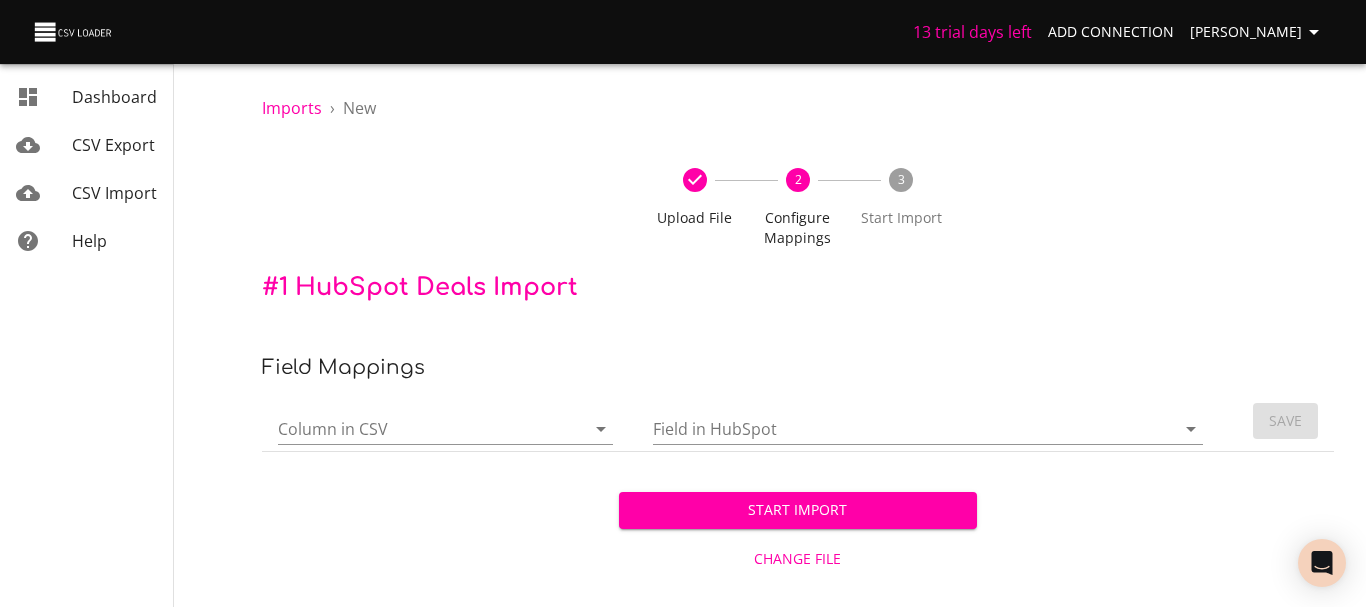 click on "Field Mappings" at bounding box center [798, 368] 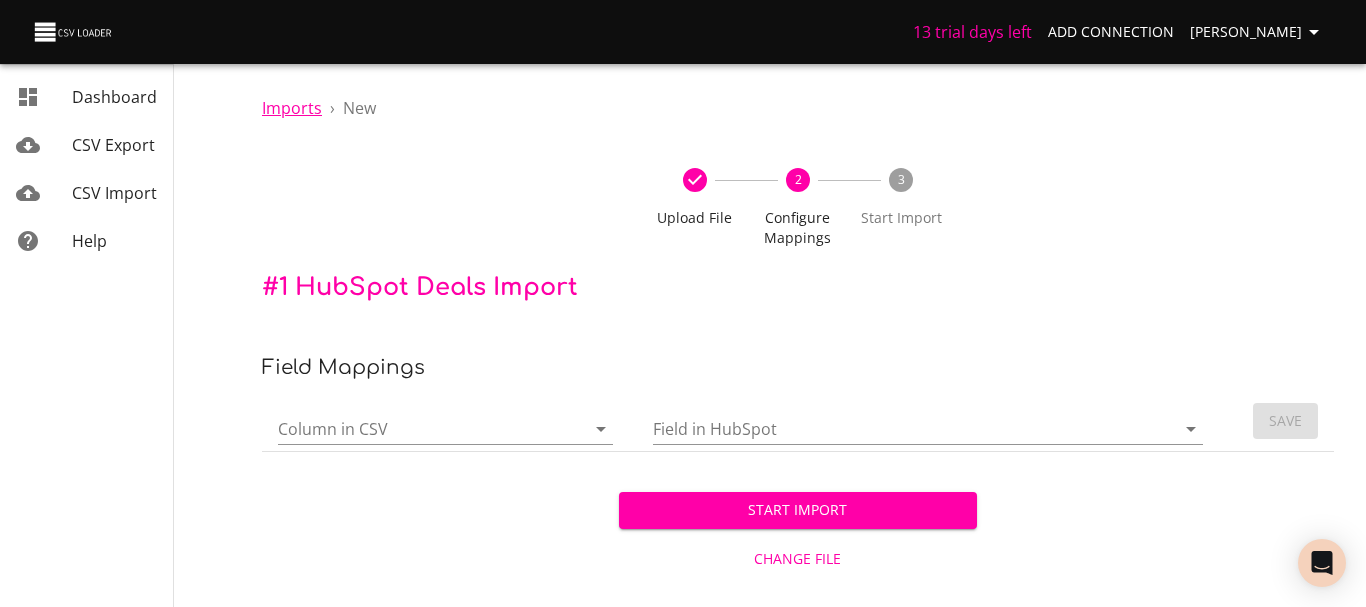 click on "Imports" at bounding box center [292, 108] 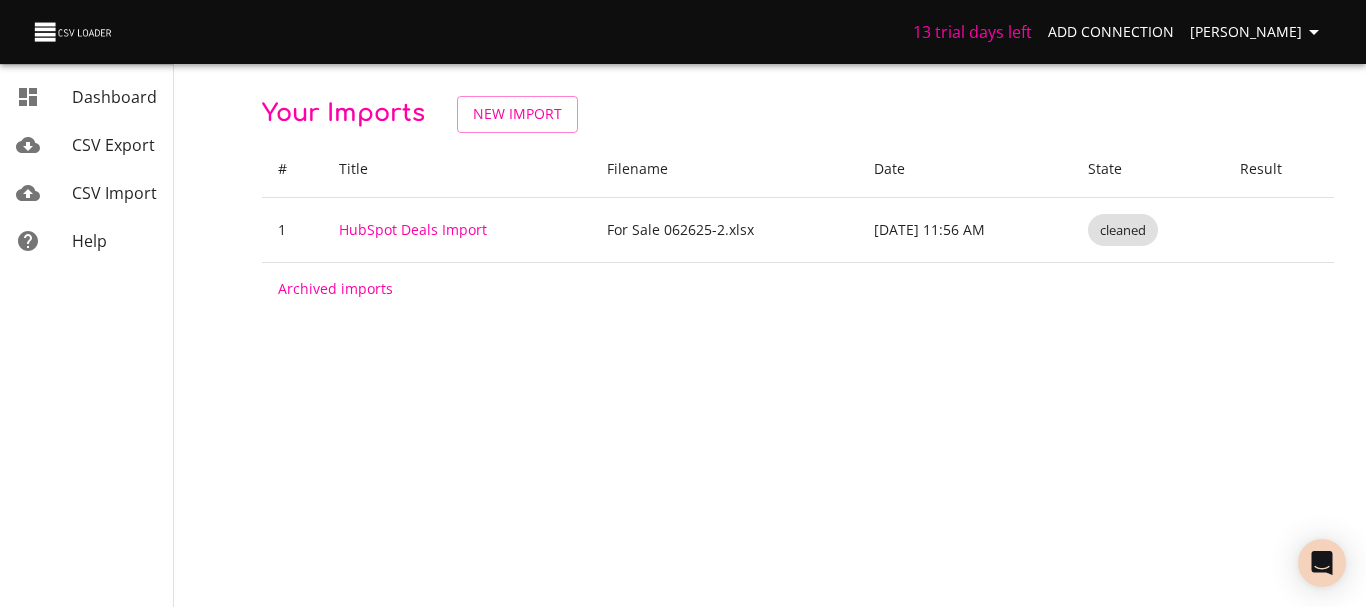 click on "Dashboard" at bounding box center (114, 97) 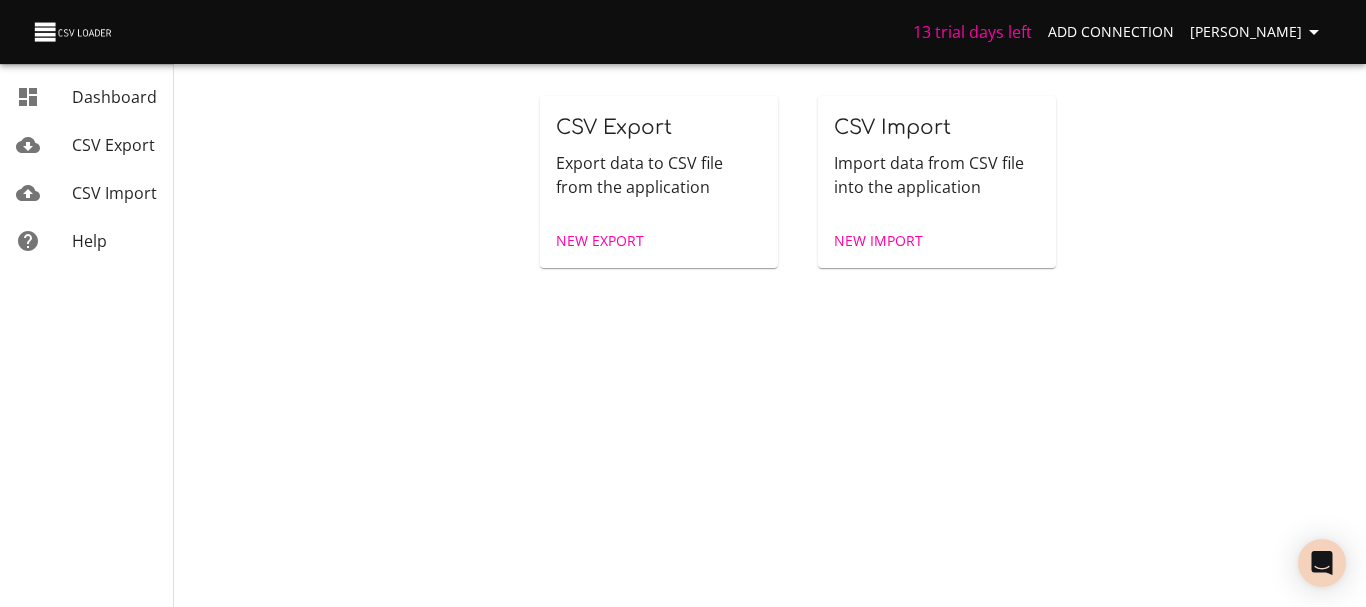 click on "New Import" at bounding box center (878, 241) 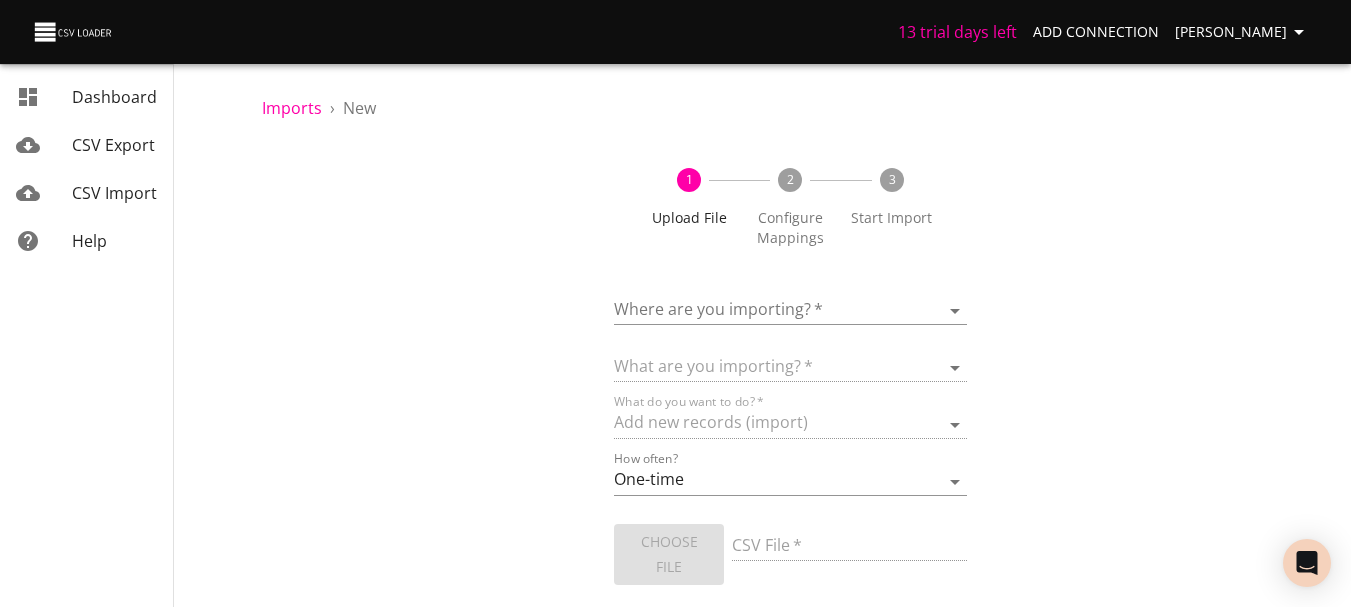 click on "13 trial days left Add Connection [PERSON_NAME]   Dashboard CSV Export CSV Import Help Imports › New 1 Upload File 2 Configure Mappings 3 Start Import Where are you importing?   * ​ What are you importing?   * What do you want to do?   * Add new records (import) How often? One-time Auto import Choose File CSV File   * Continue
Dashboard CSV Export CSV Import Help" at bounding box center [675, 303] 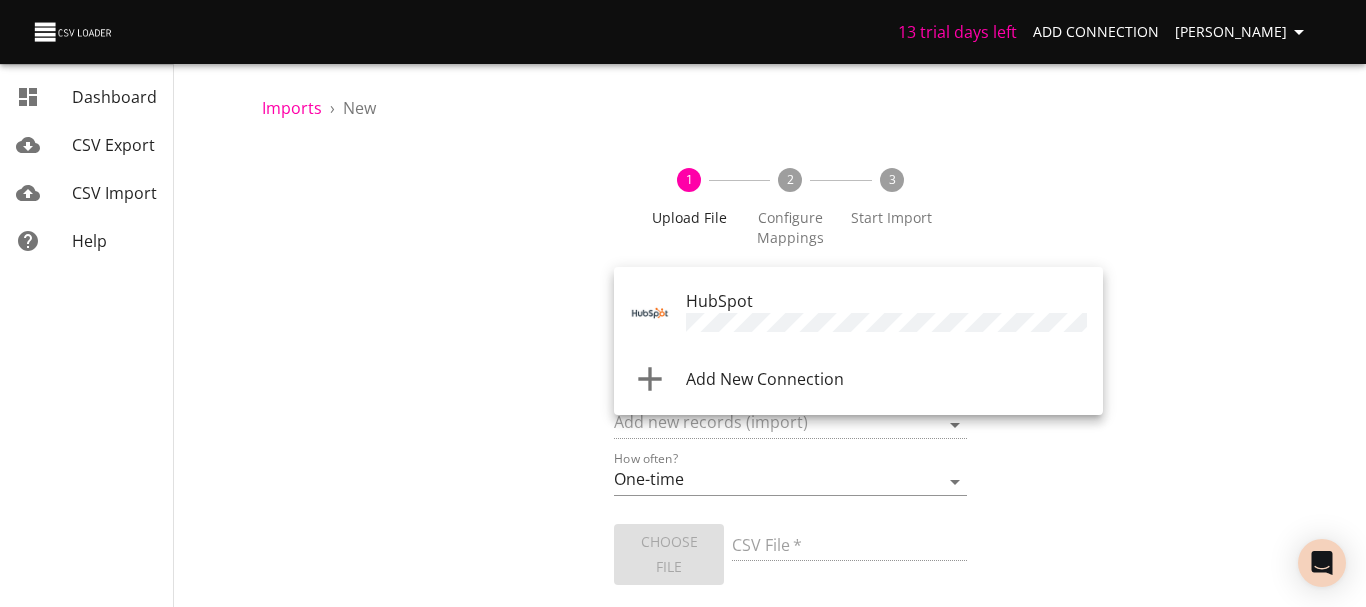 click on "HubSpot" at bounding box center (886, 313) 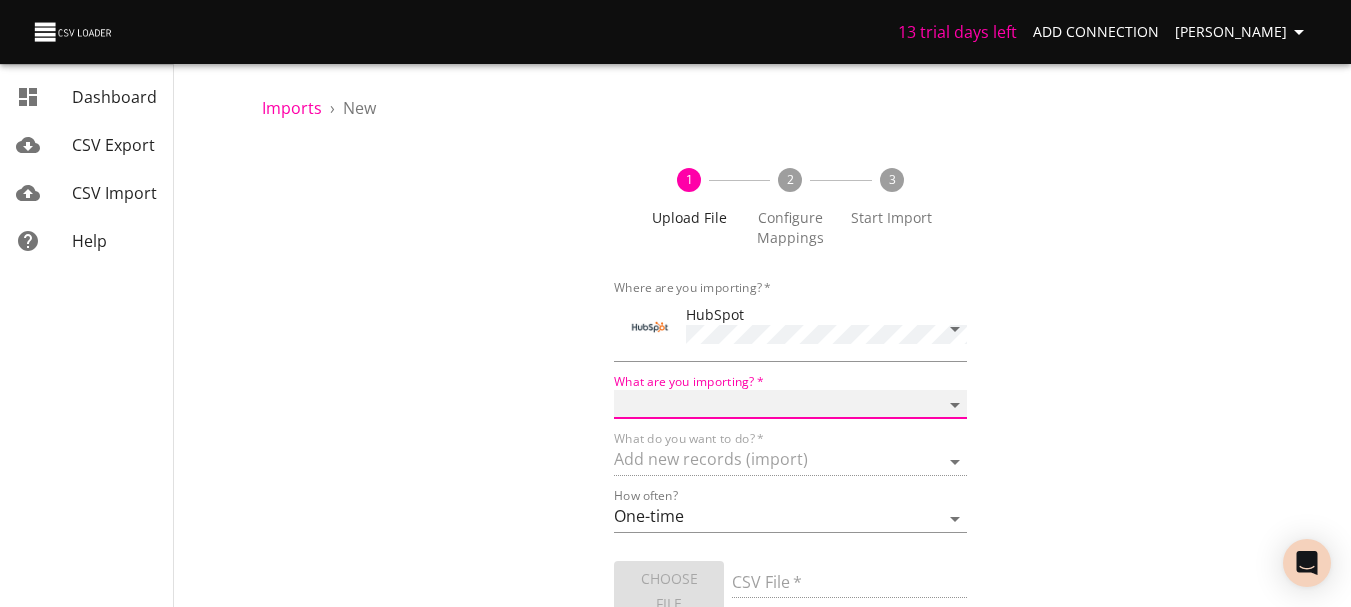 click on "Calls Companies Contacts Deals Emails Line items Meetings Notes Products Tasks Tickets" at bounding box center [790, 404] 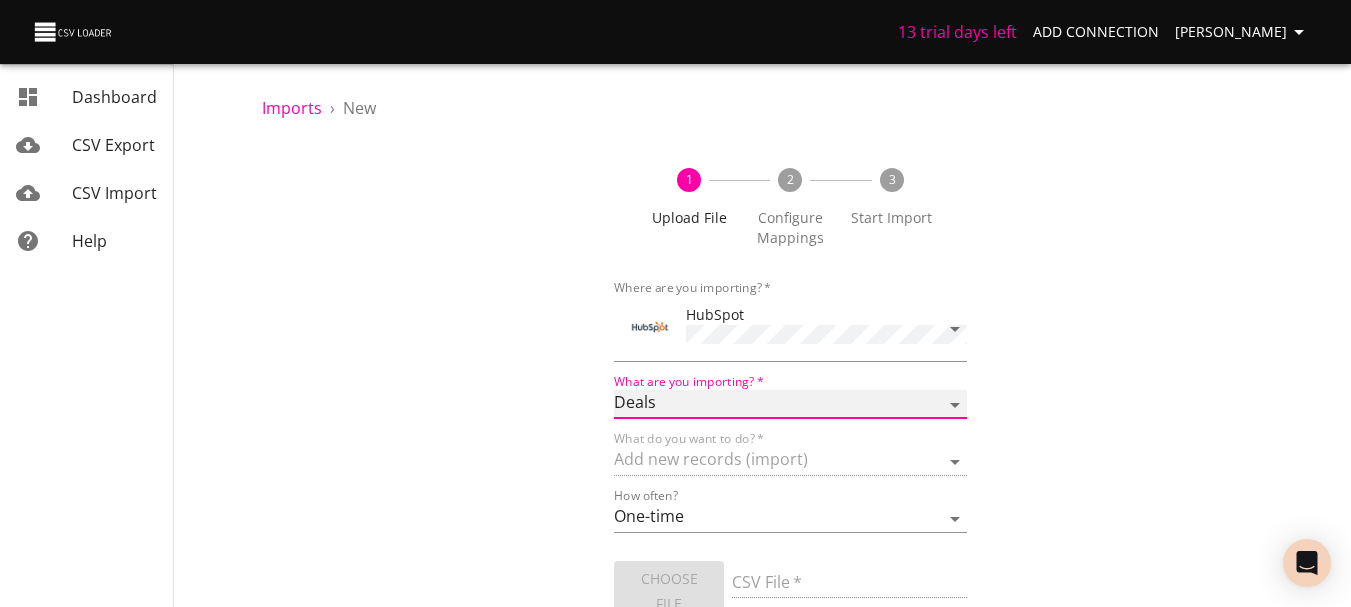click on "Calls Companies Contacts Deals Emails Line items Meetings Notes Products Tasks Tickets" at bounding box center (790, 404) 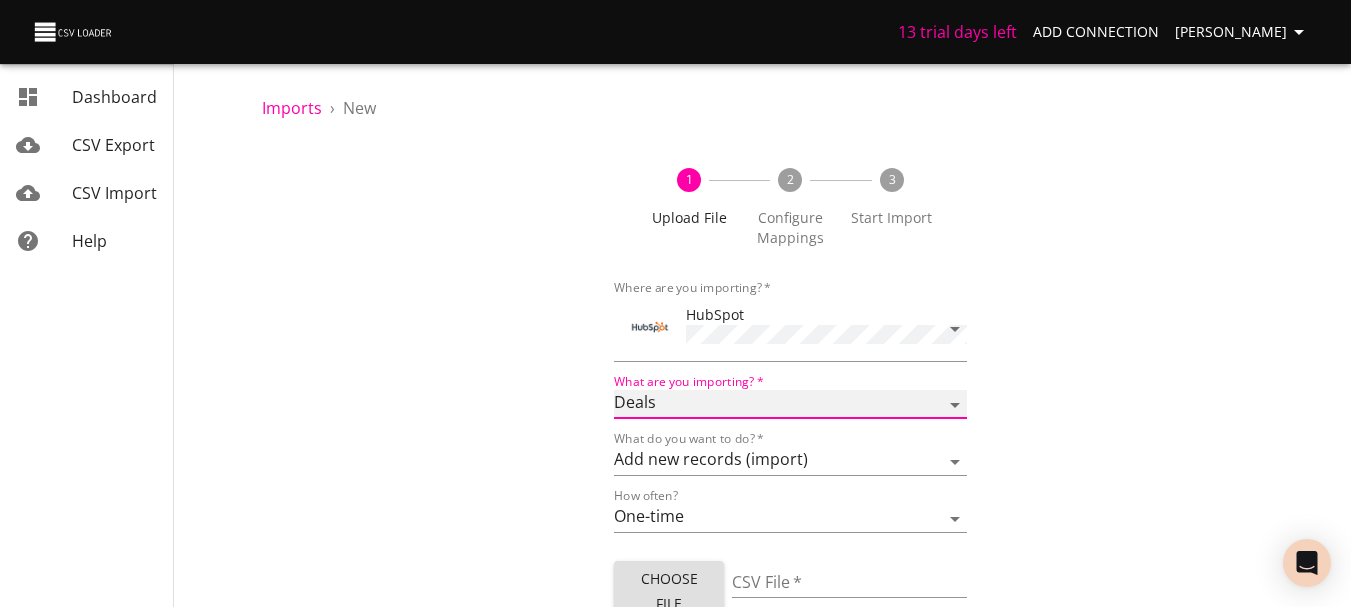 scroll, scrollTop: 84, scrollLeft: 0, axis: vertical 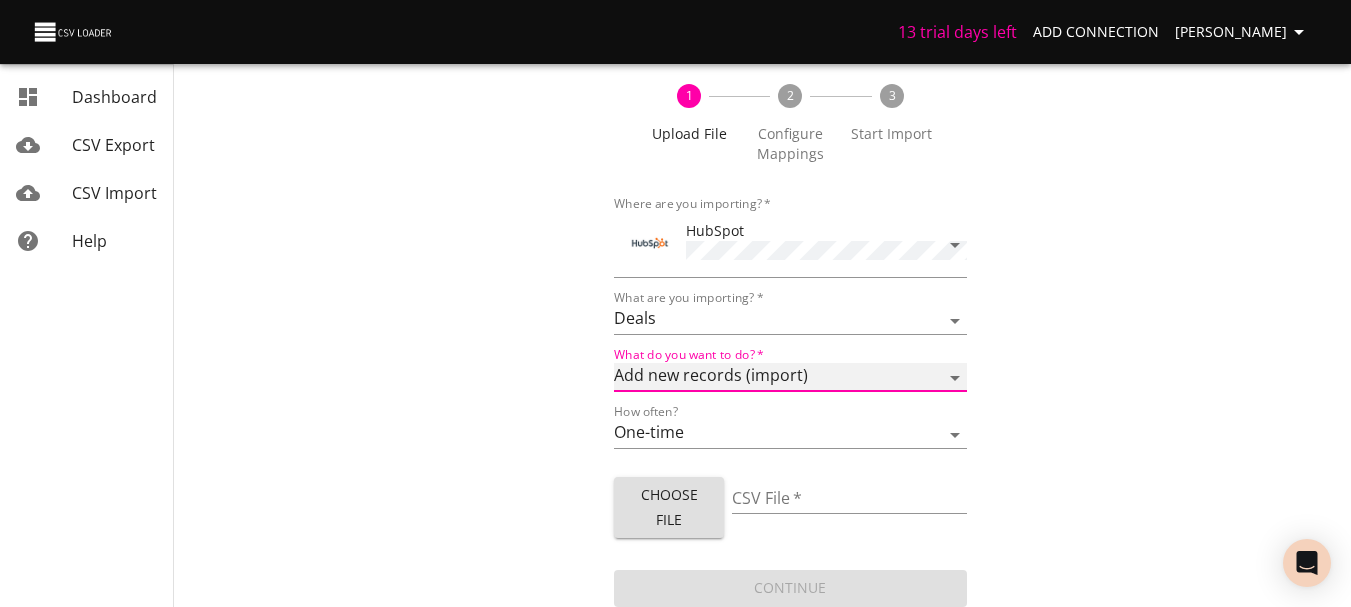 click on "Add new records (import) Update existing records (update) Add new and update existing records (upsert)" at bounding box center [790, 377] 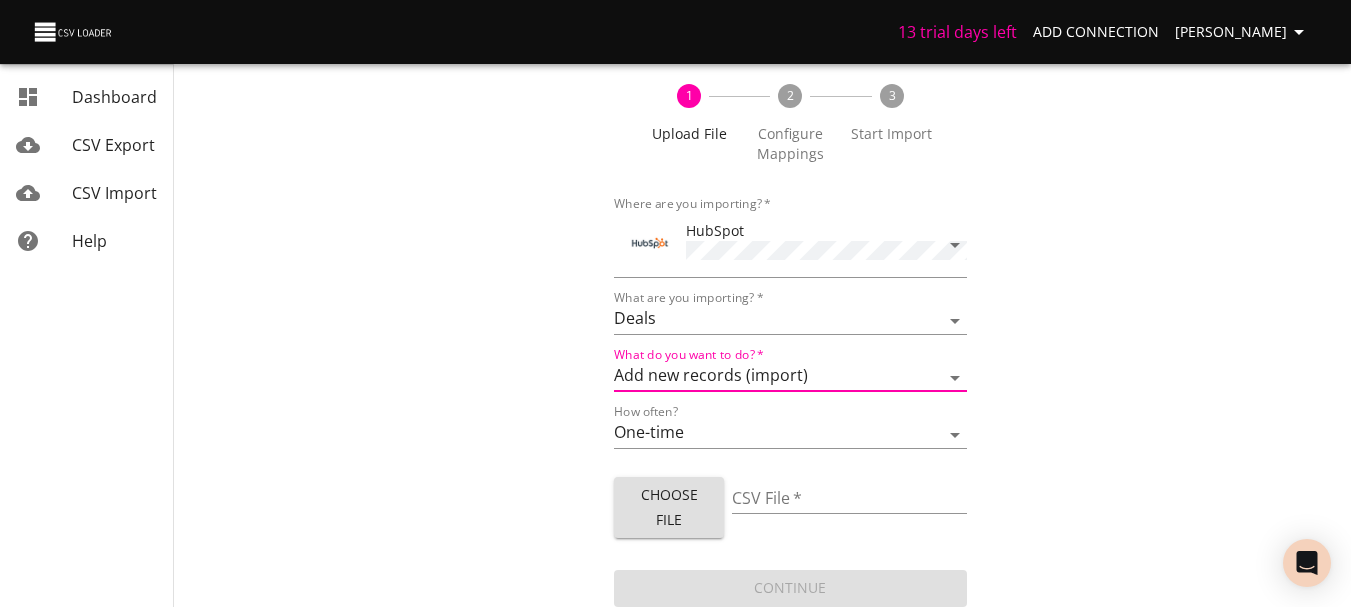 click on "CSV File   *" at bounding box center (849, 499) 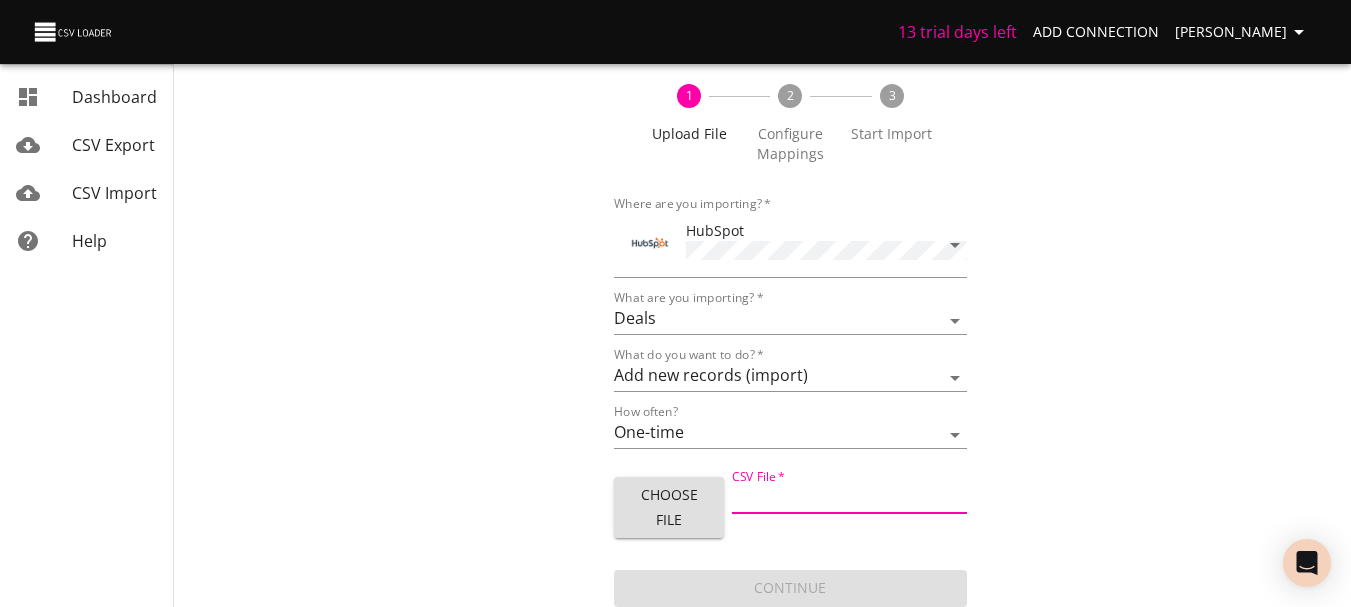 click on "Choose File" at bounding box center (668, 507) 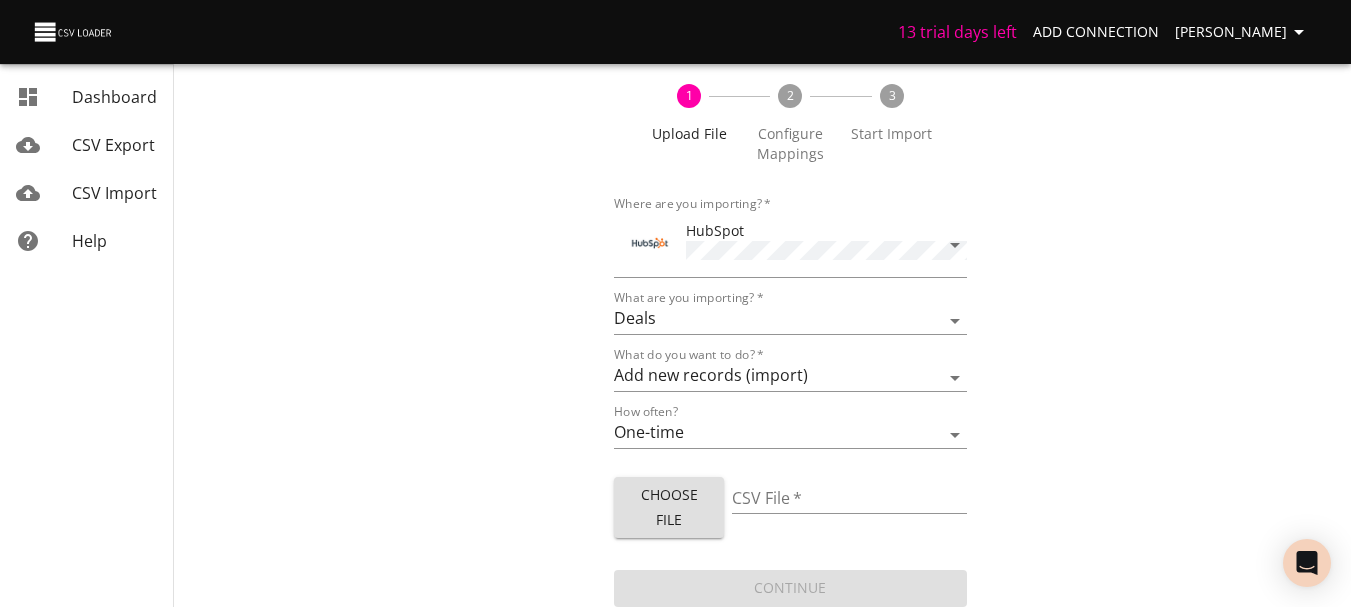 type on "For Sale 062625.xlsx" 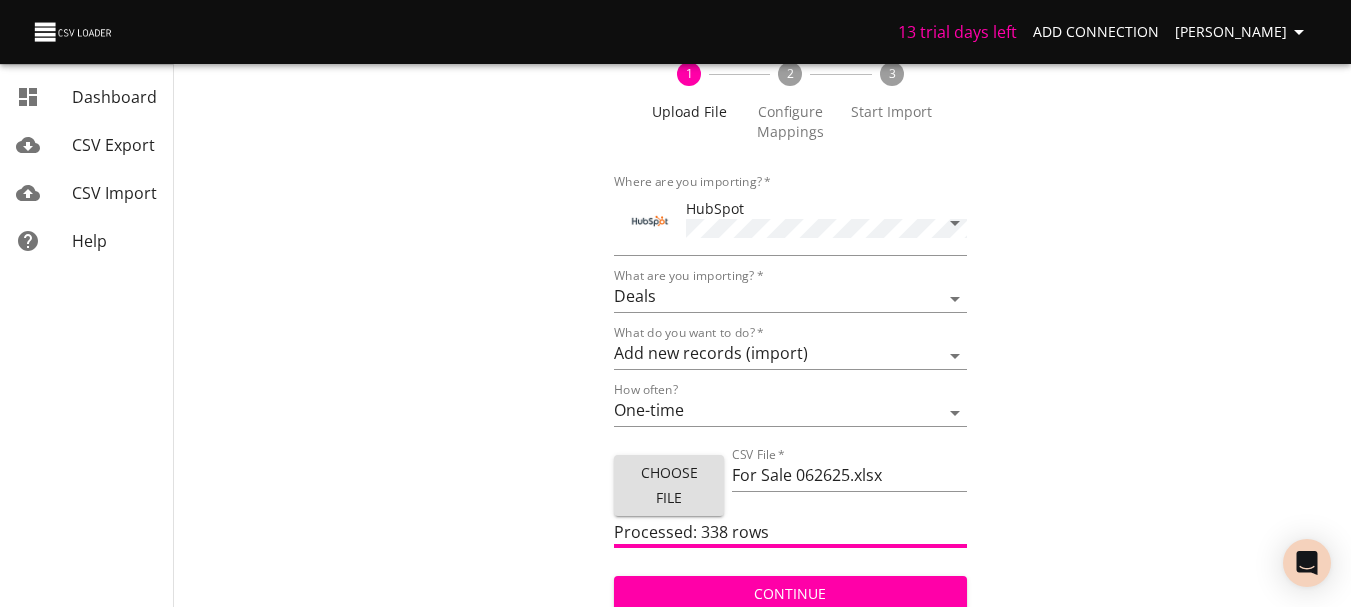 scroll, scrollTop: 112, scrollLeft: 0, axis: vertical 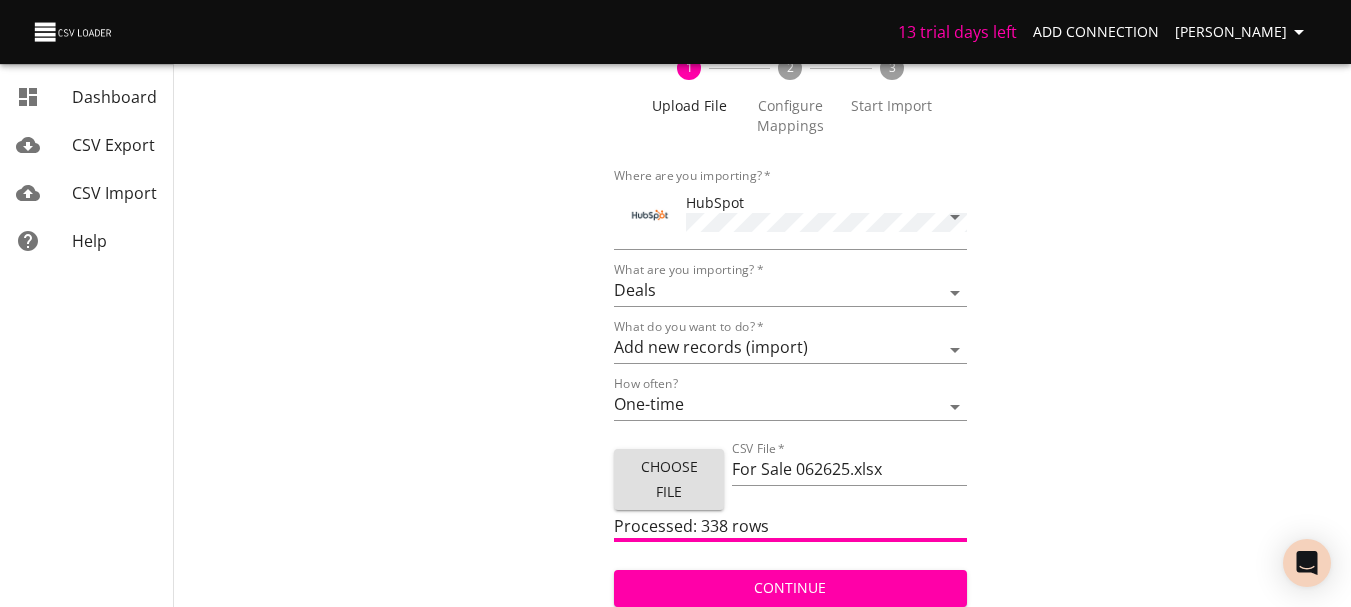 click on "Continue" at bounding box center [790, 588] 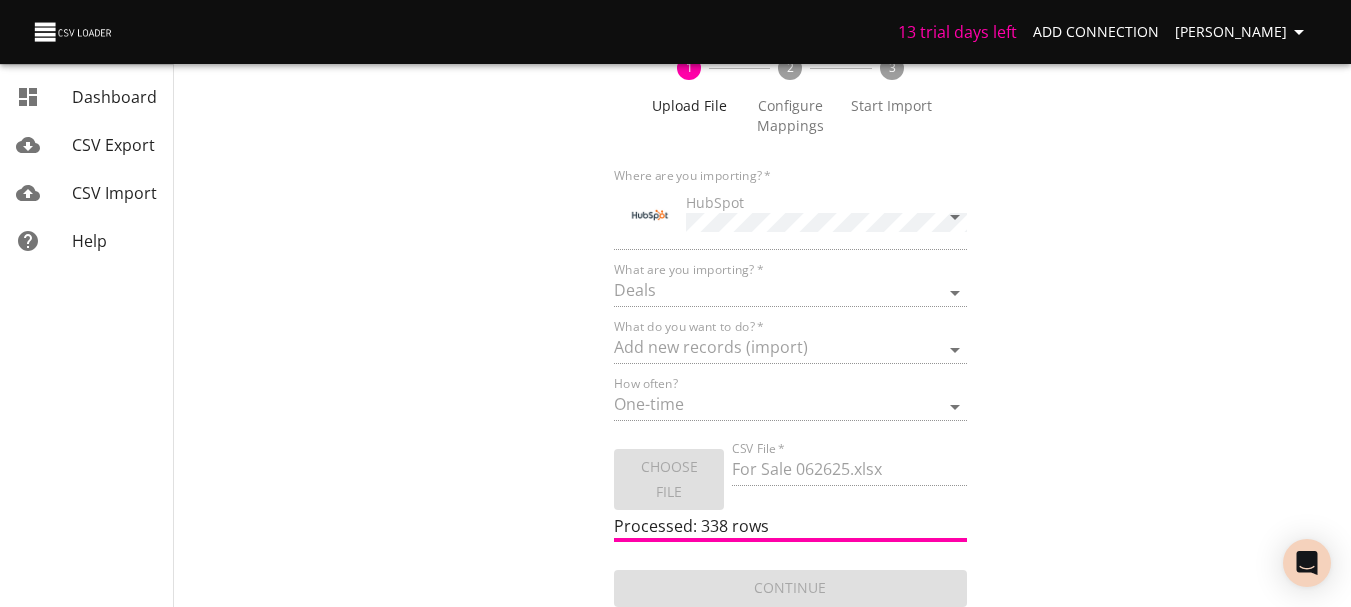 scroll, scrollTop: 0, scrollLeft: 0, axis: both 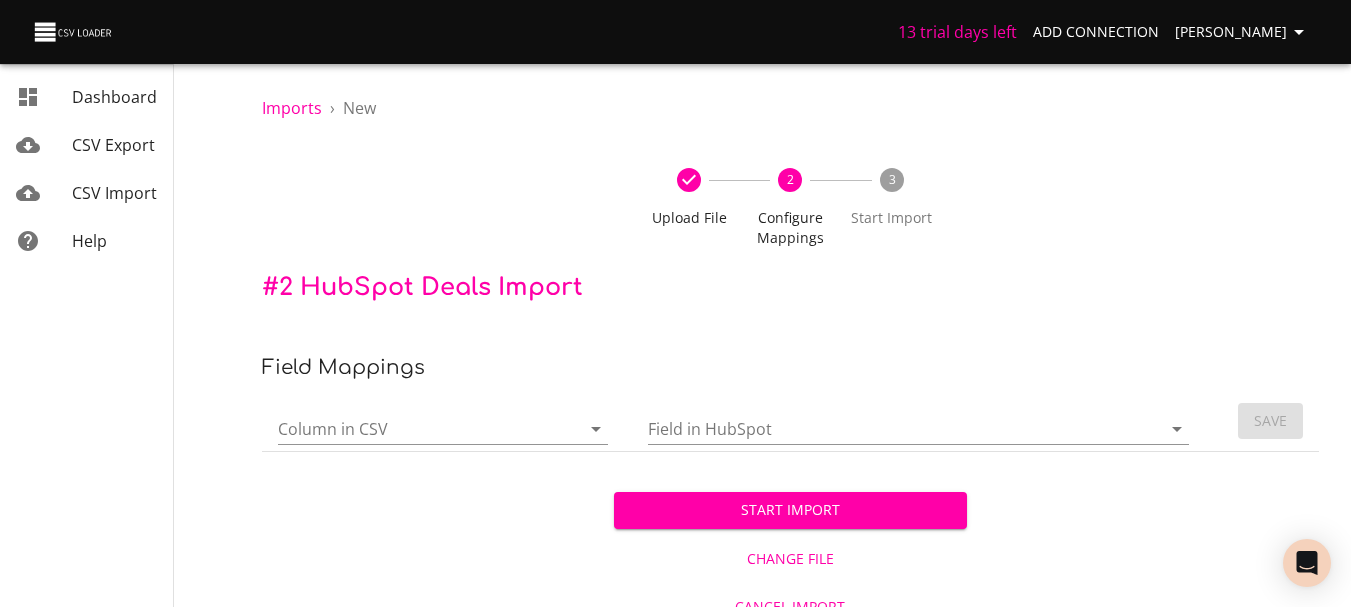 click 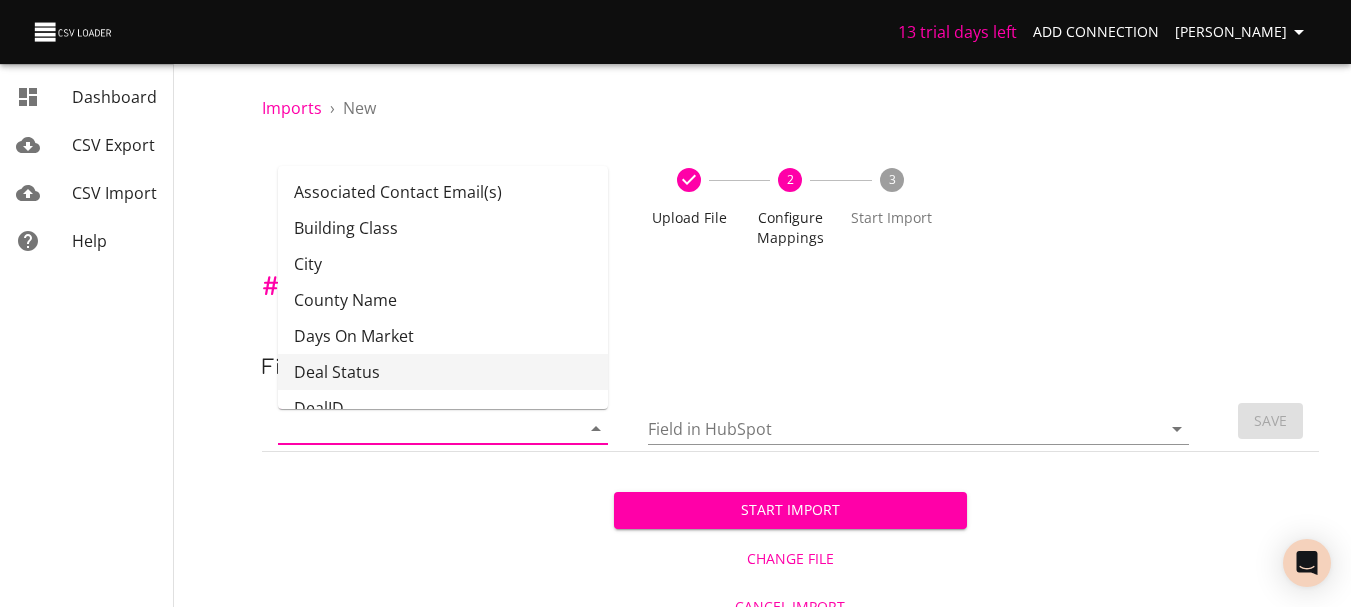 click on "Imports › New Upload File 2 Configure Mappings 3 Start Import # 2   HubSpot Deals Import Field Mappings Column in CSV Field in HubSpot Save Start Import Change File Cancel Import" at bounding box center [790, 315] 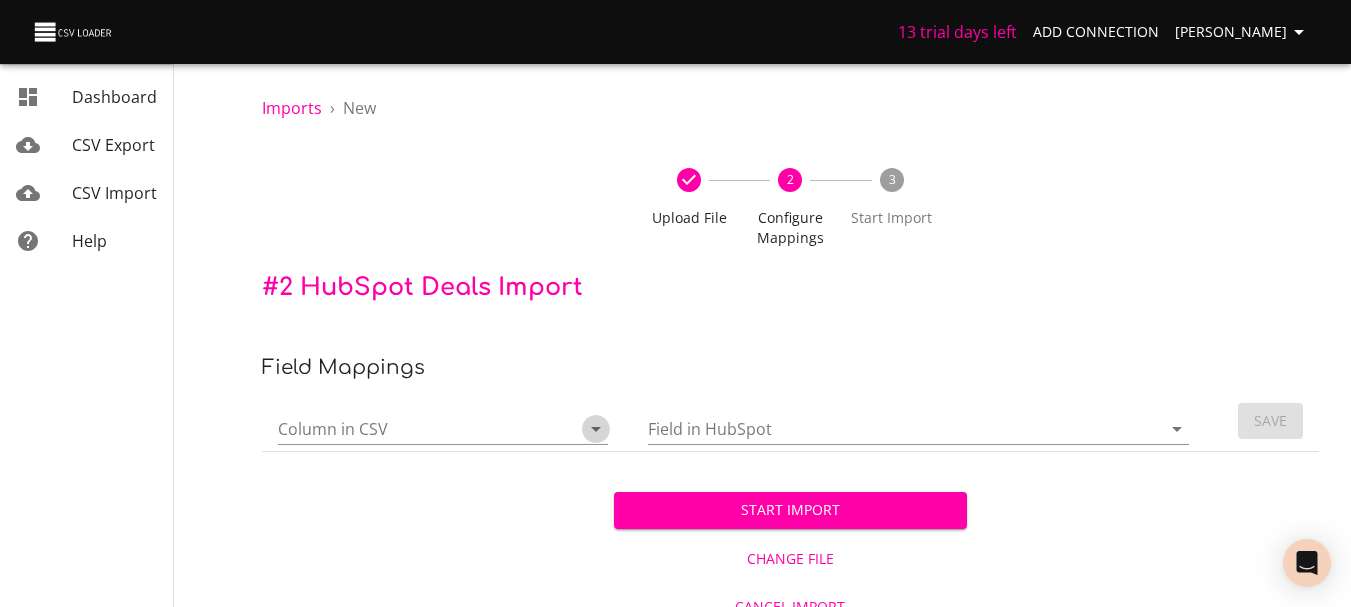 click 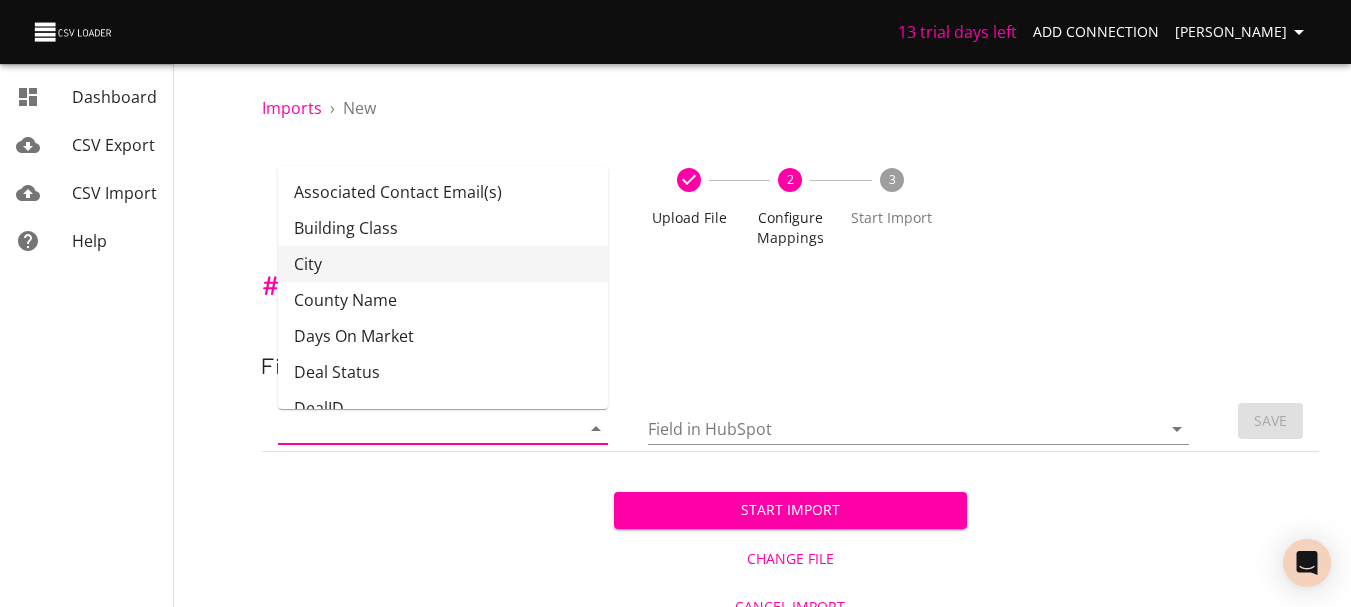 scroll, scrollTop: 100, scrollLeft: 0, axis: vertical 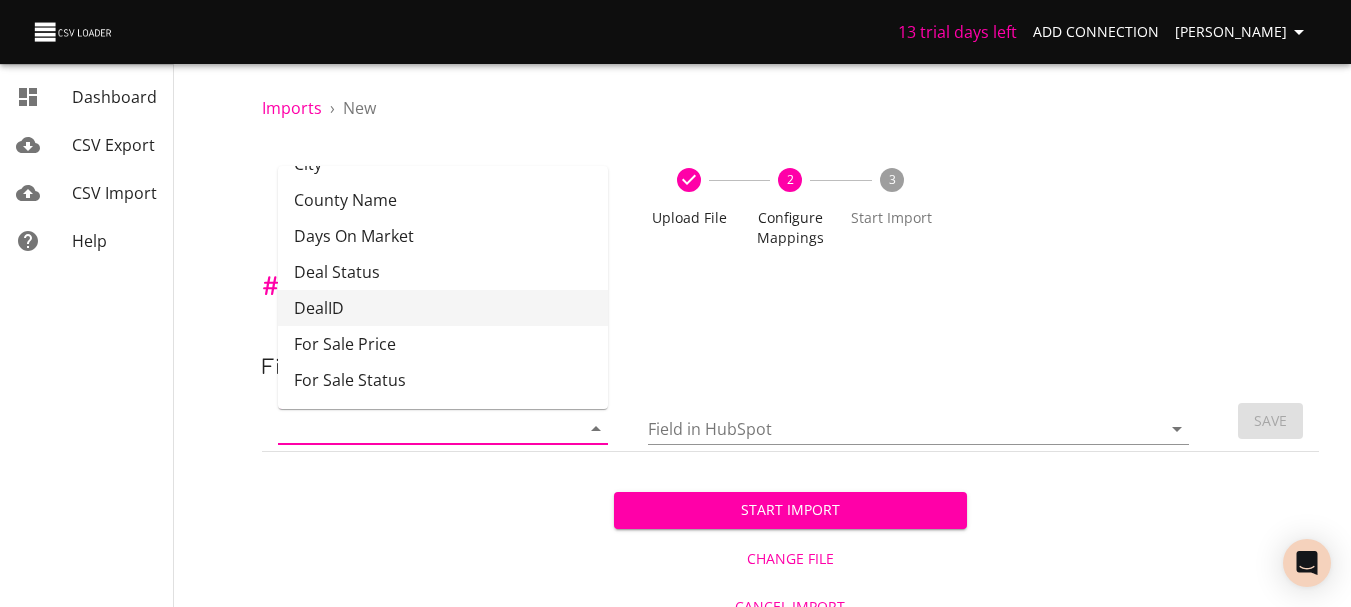 click on "DealID" at bounding box center [443, 308] 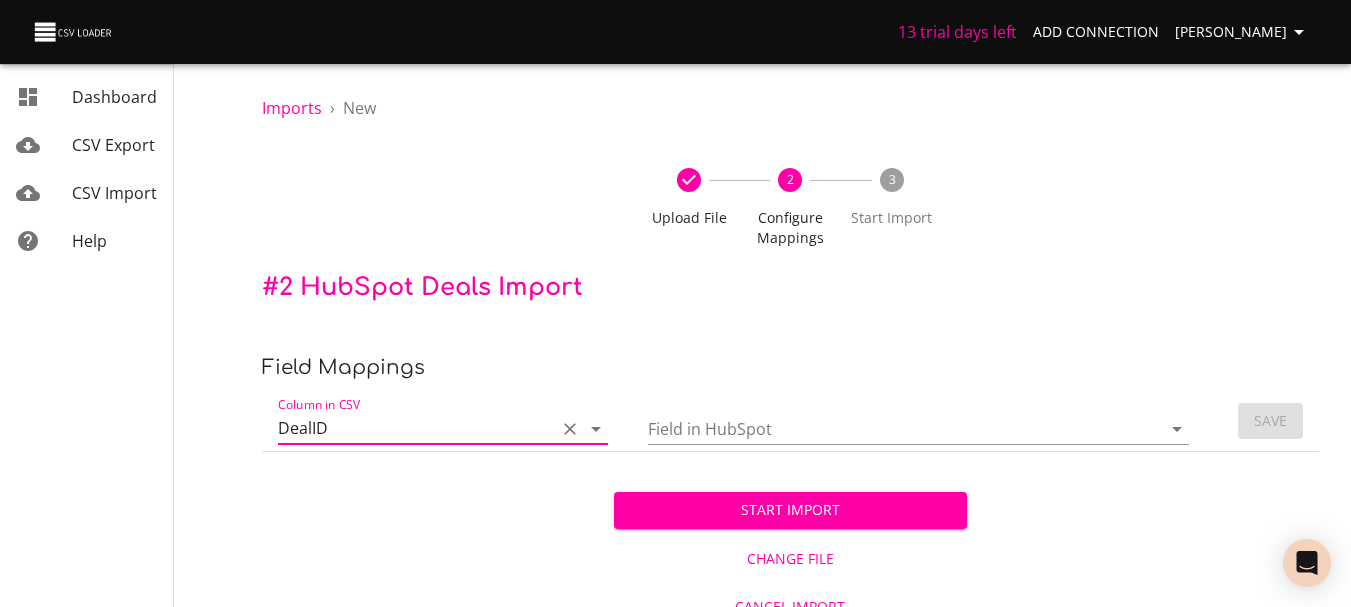 click 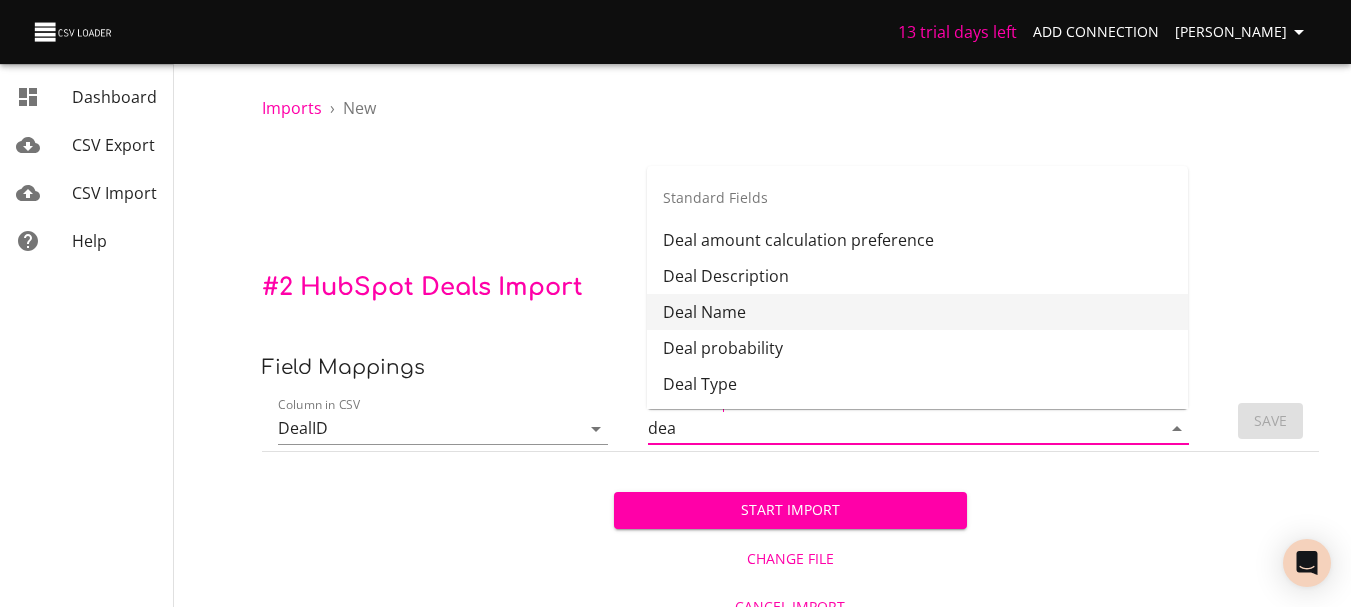 click on "Deal Name" at bounding box center (917, 312) 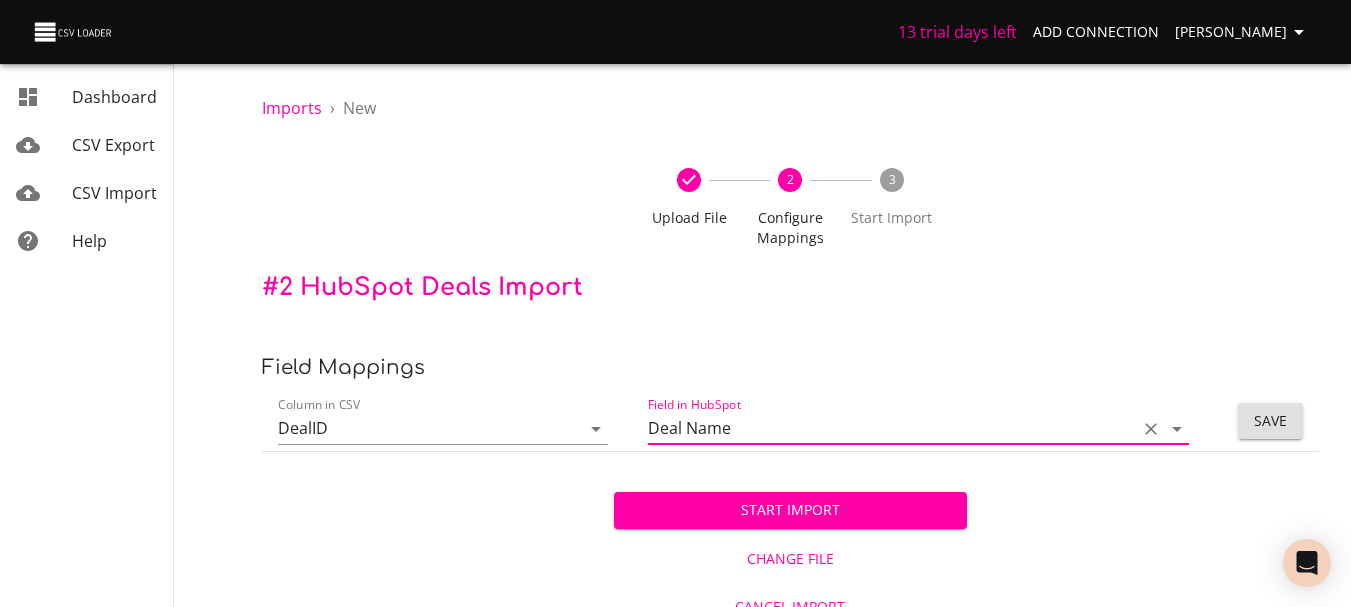 type on "Deal Name" 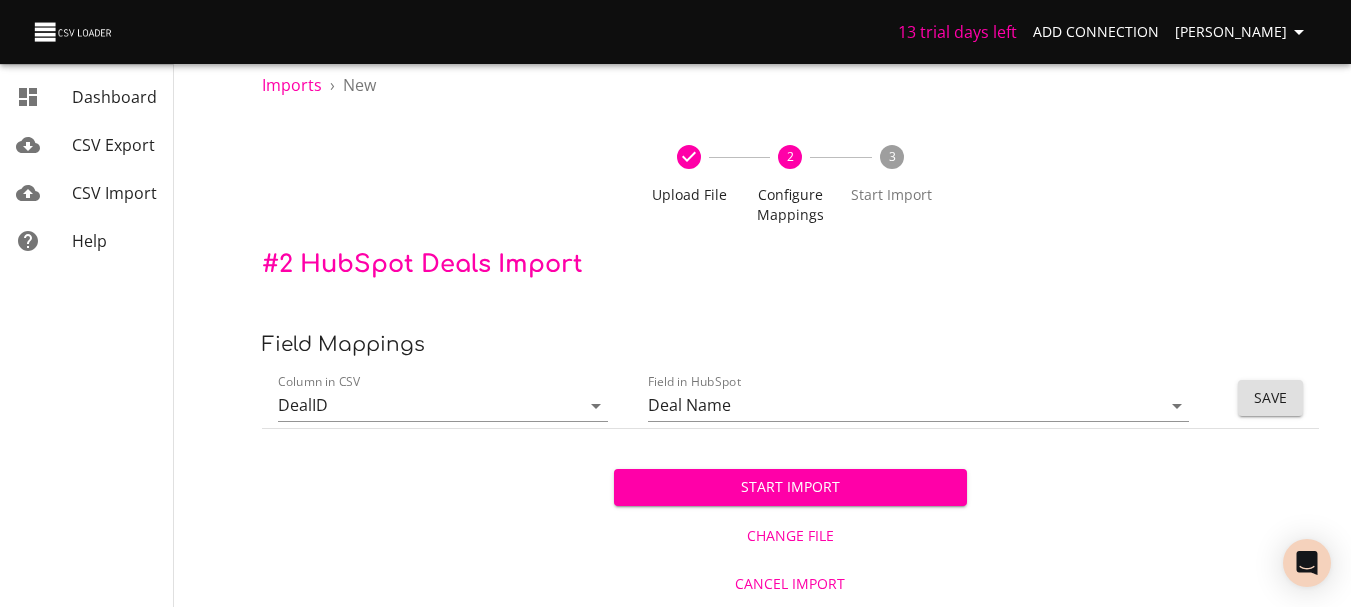 scroll, scrollTop: 0, scrollLeft: 0, axis: both 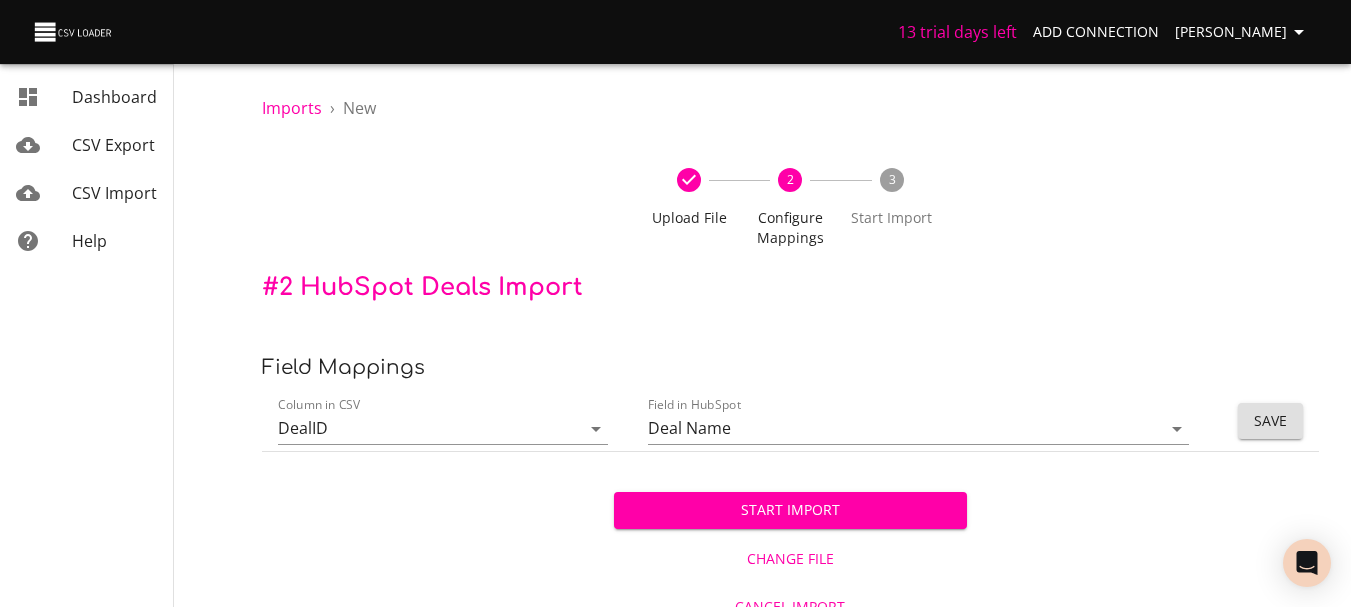 click on "Save" at bounding box center [1270, 421] 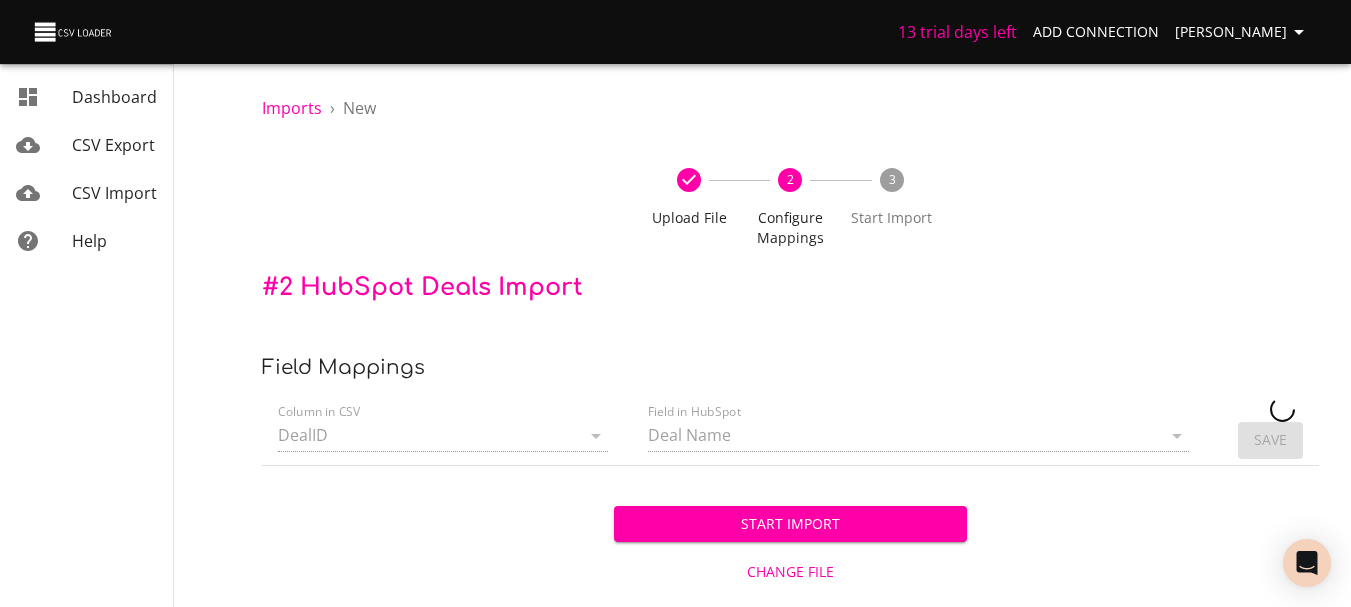 type 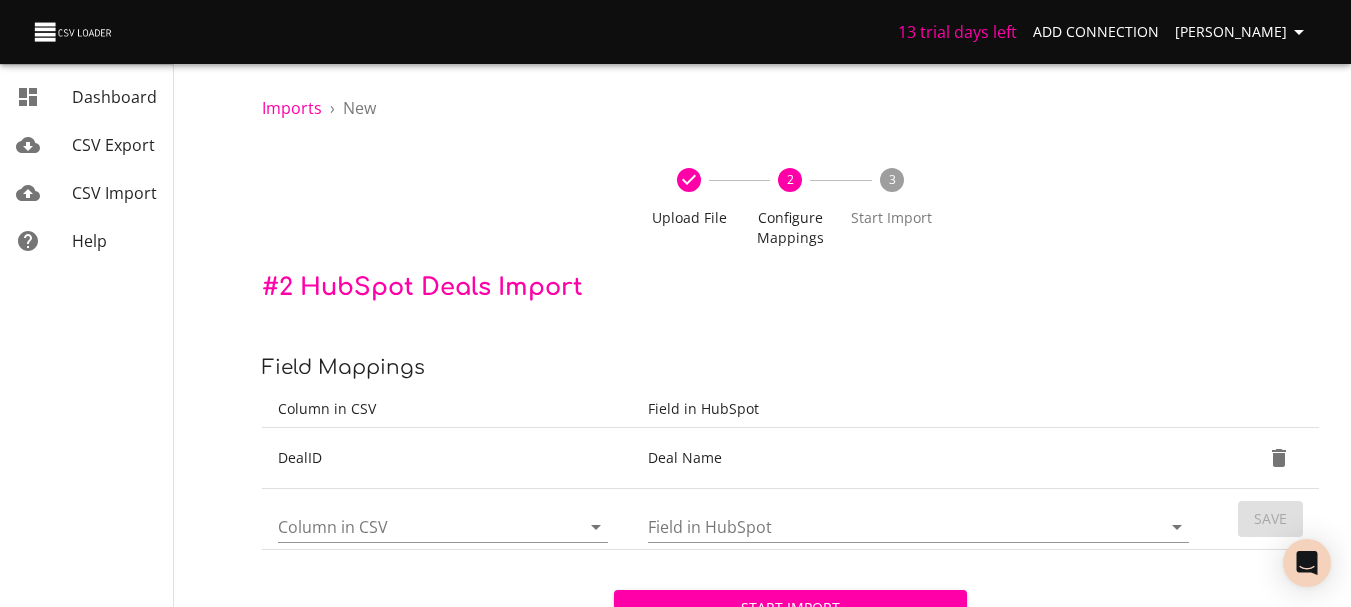 click on "Column in CSV" at bounding box center (412, 526) 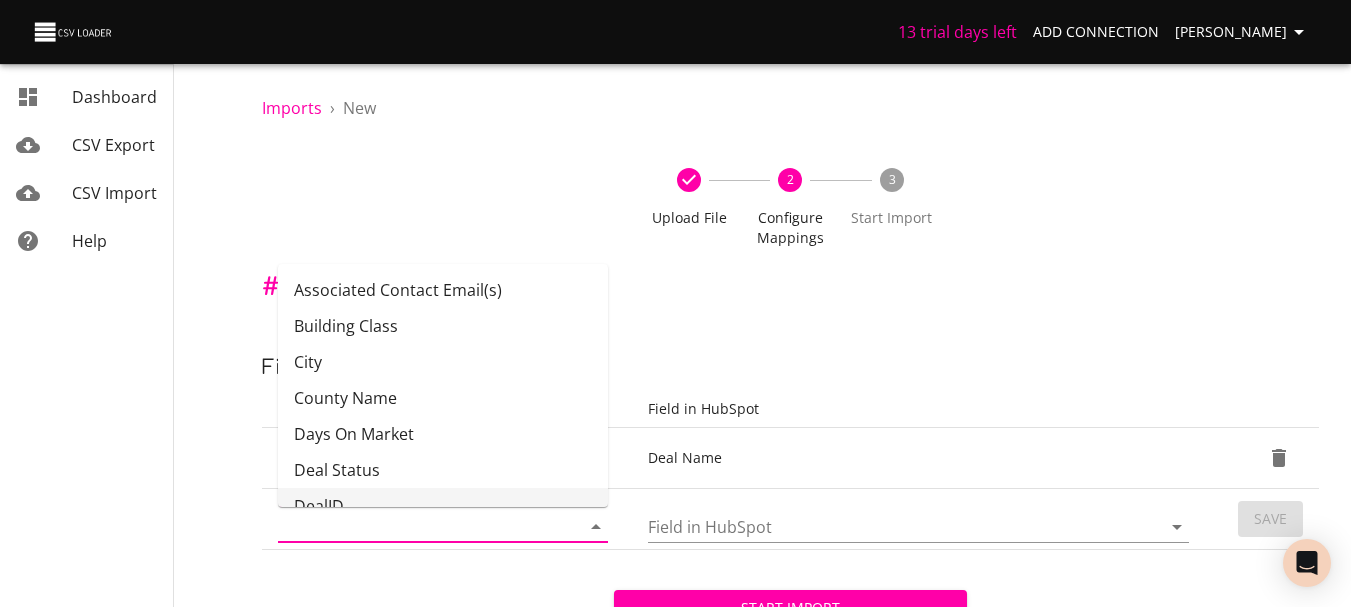 scroll, scrollTop: 17, scrollLeft: 0, axis: vertical 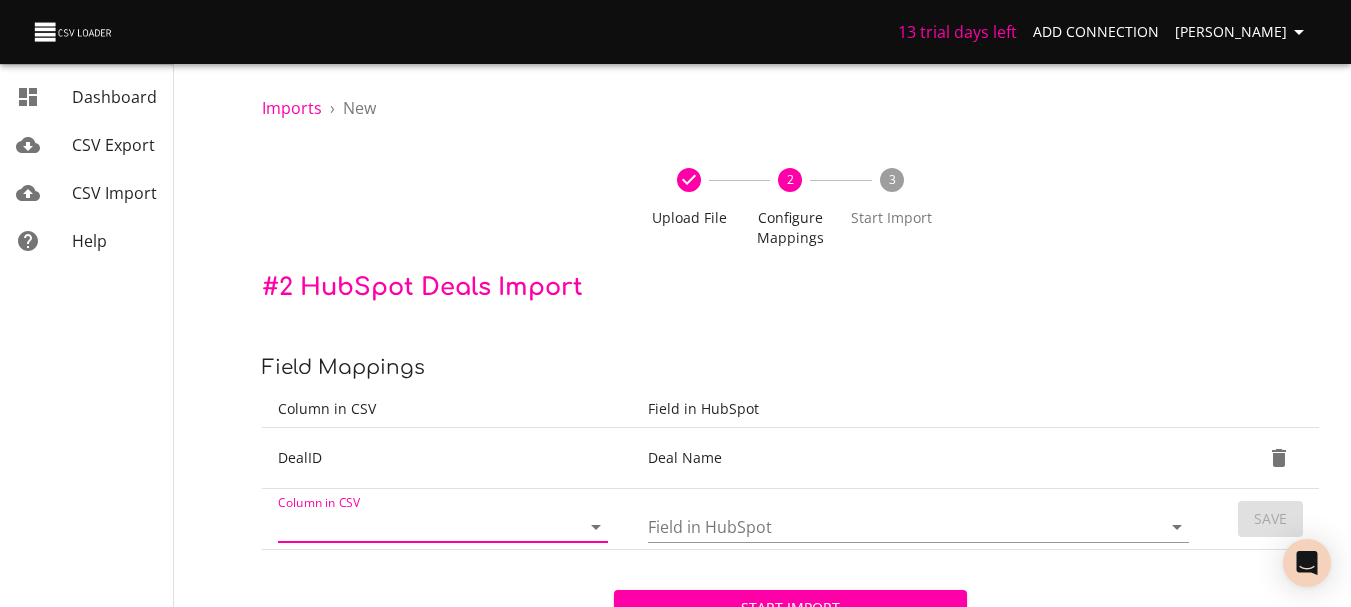 click on "Column in CSV" at bounding box center [412, 526] 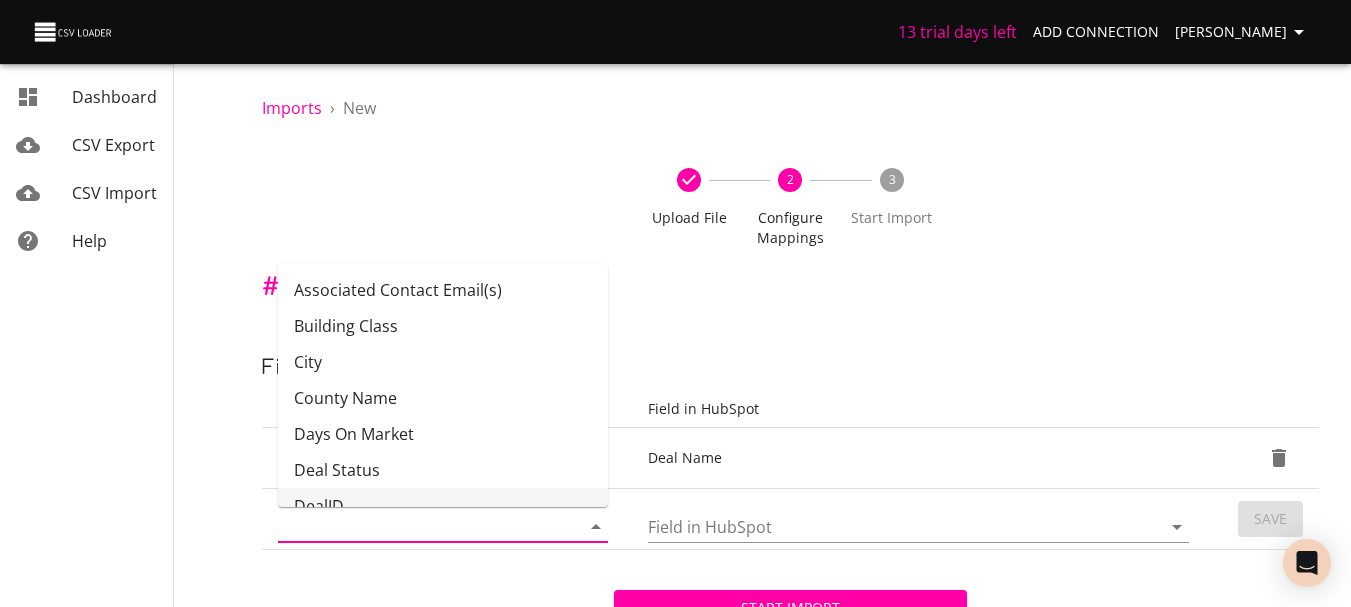 scroll, scrollTop: 17, scrollLeft: 0, axis: vertical 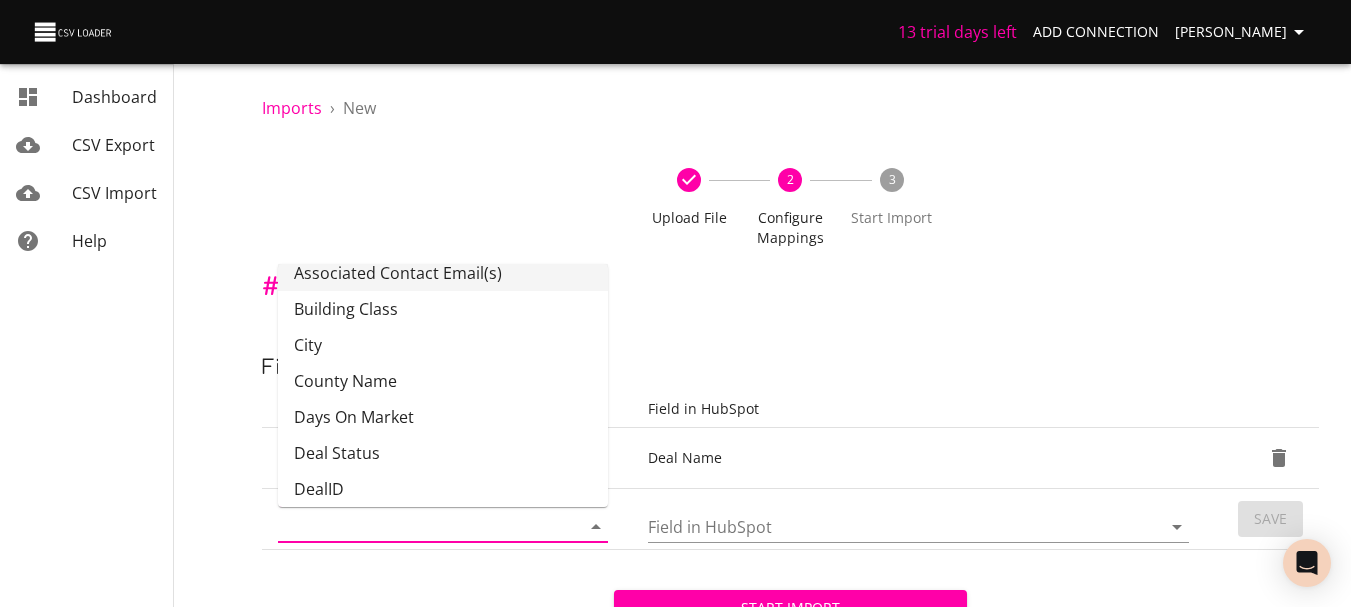 click on "Associated Contact Email(s)" at bounding box center (443, 273) 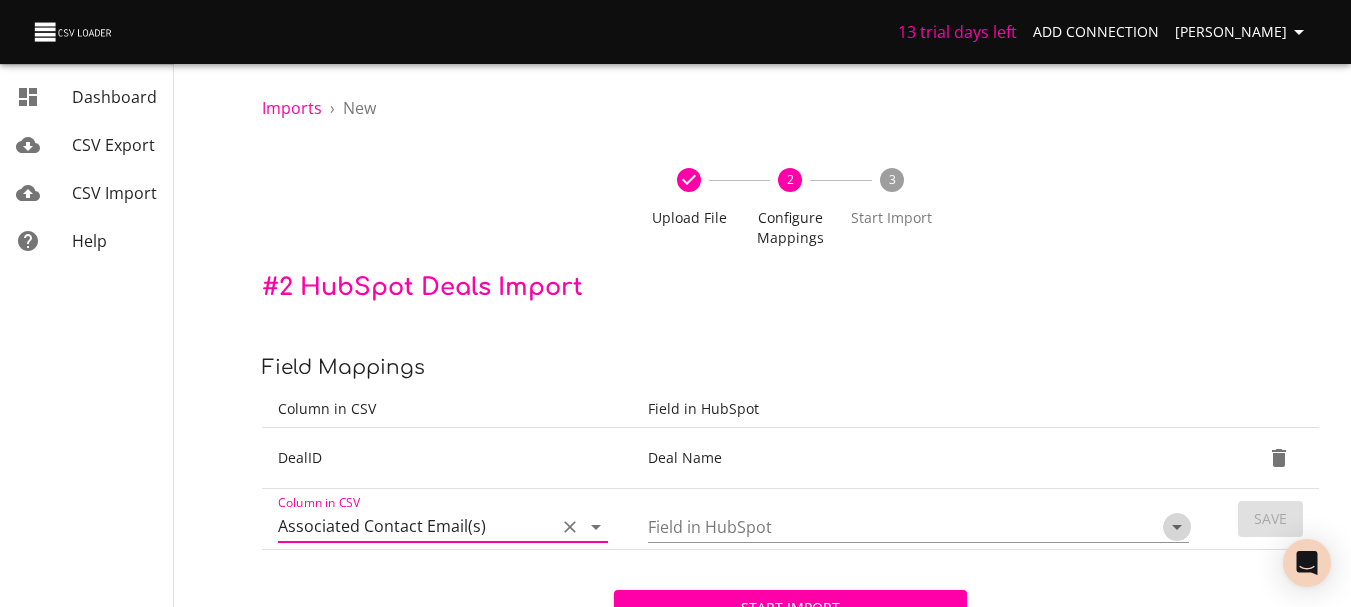 click 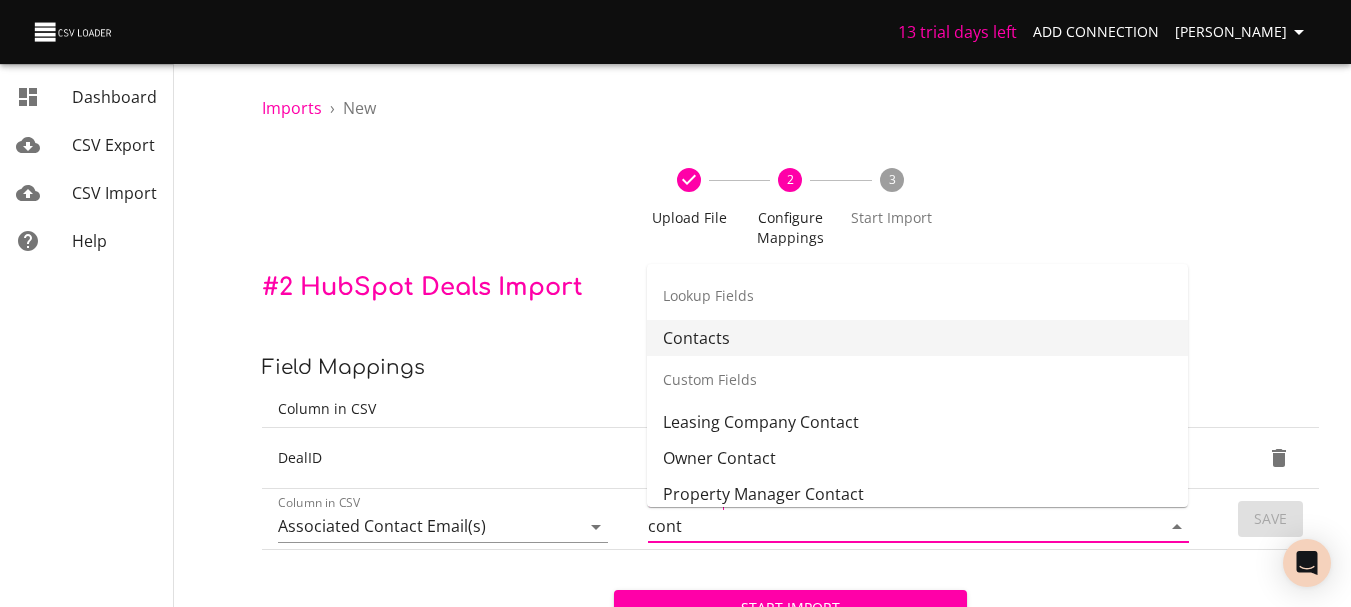 click on "Contacts" at bounding box center (917, 338) 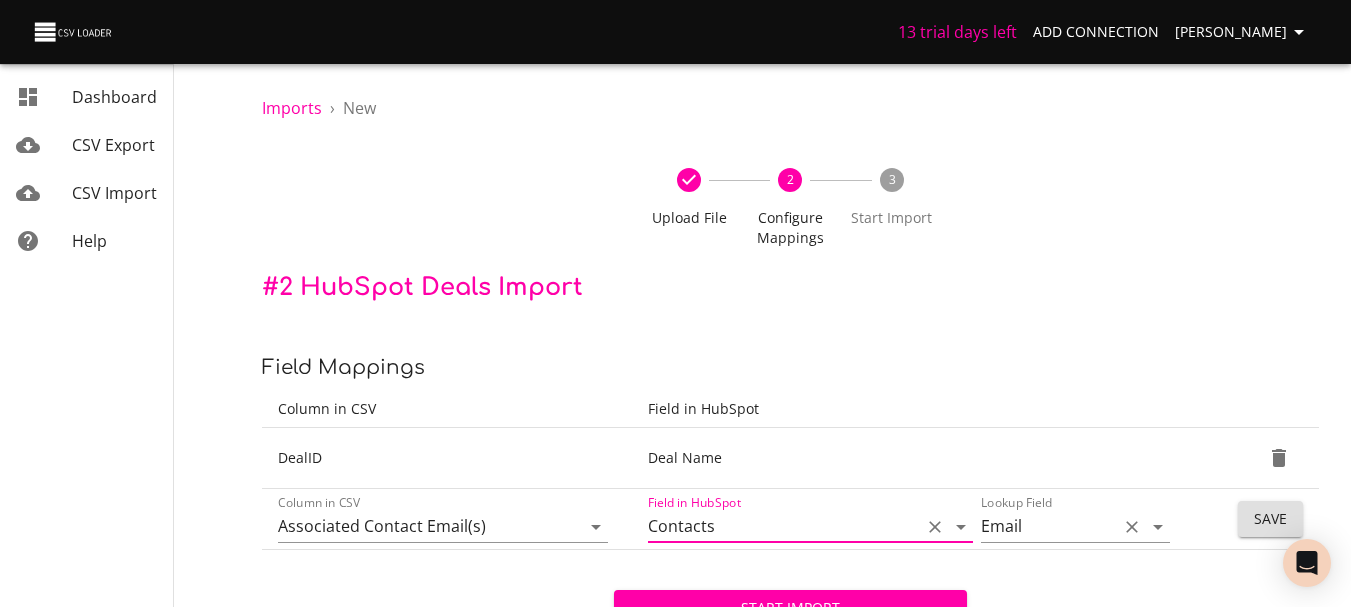 click 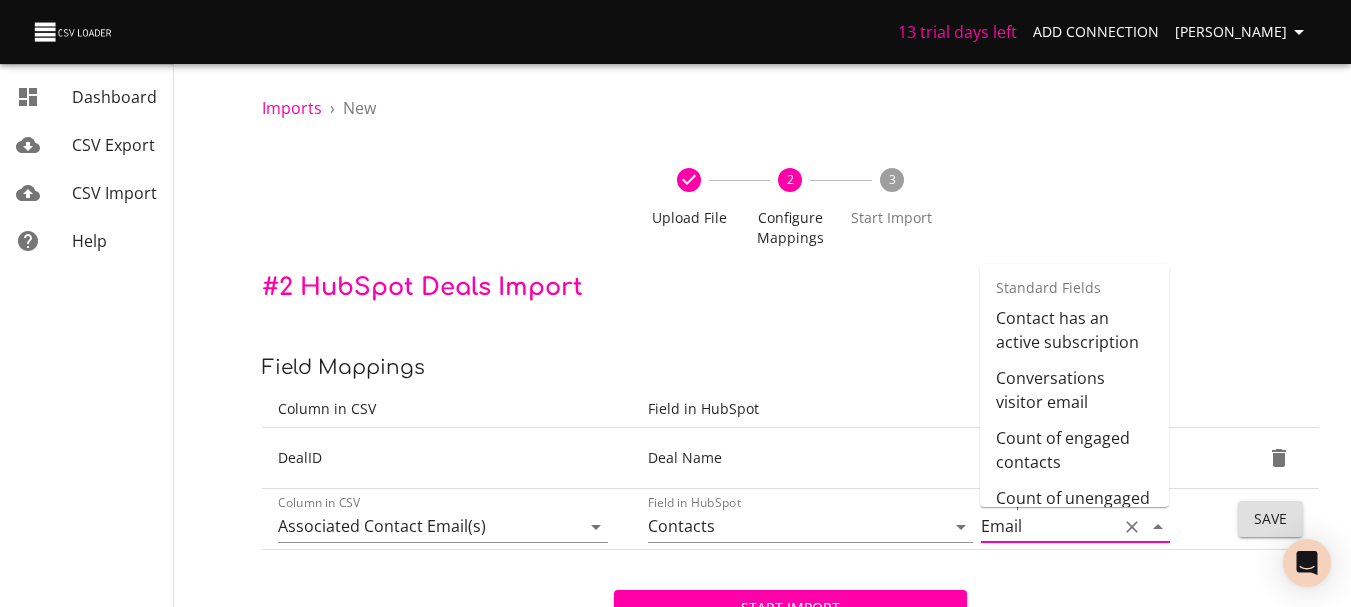 scroll, scrollTop: 1400, scrollLeft: 0, axis: vertical 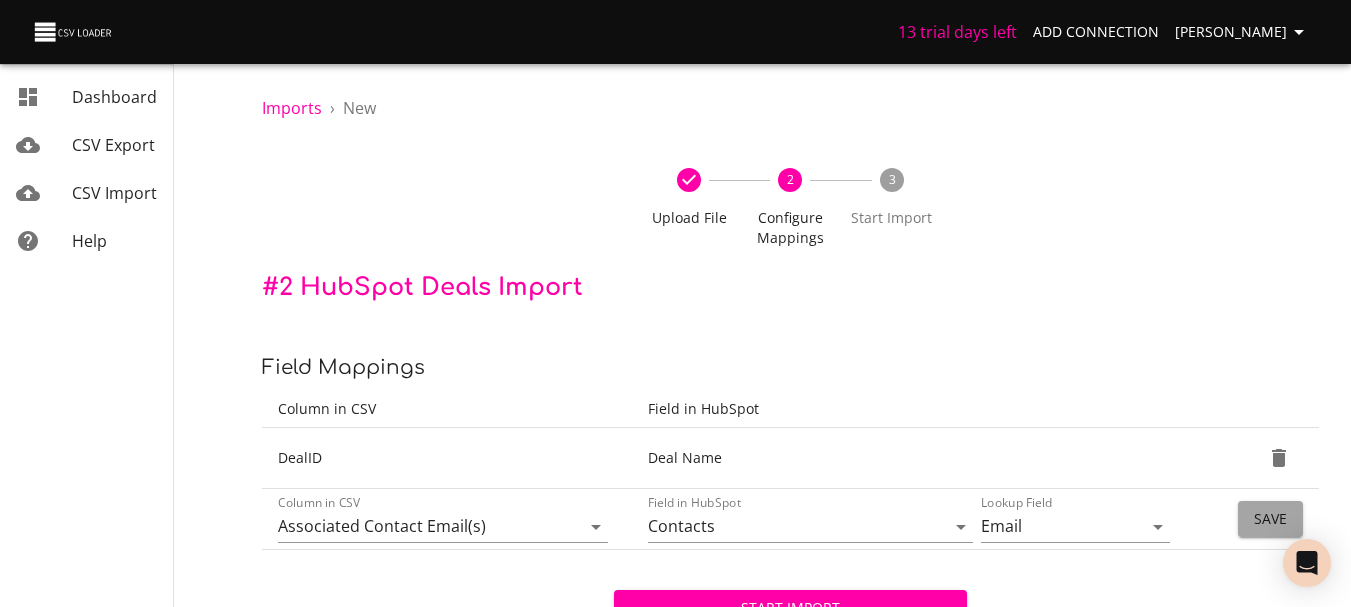 click on "Save" at bounding box center (1270, 519) 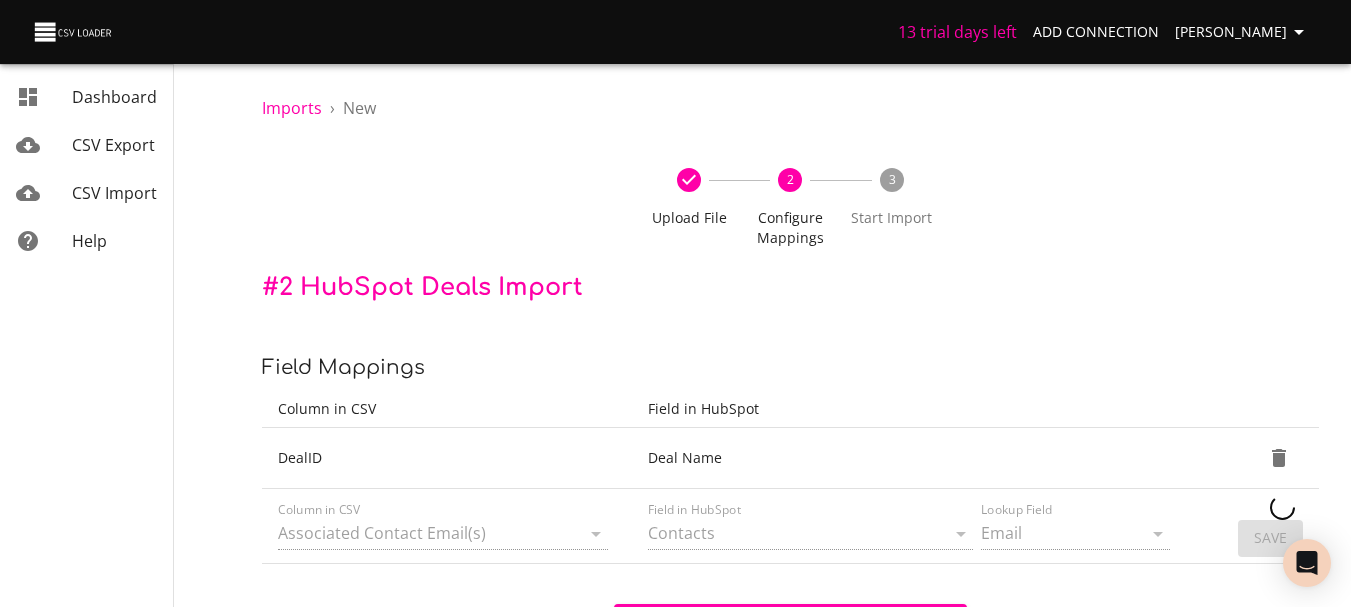 type 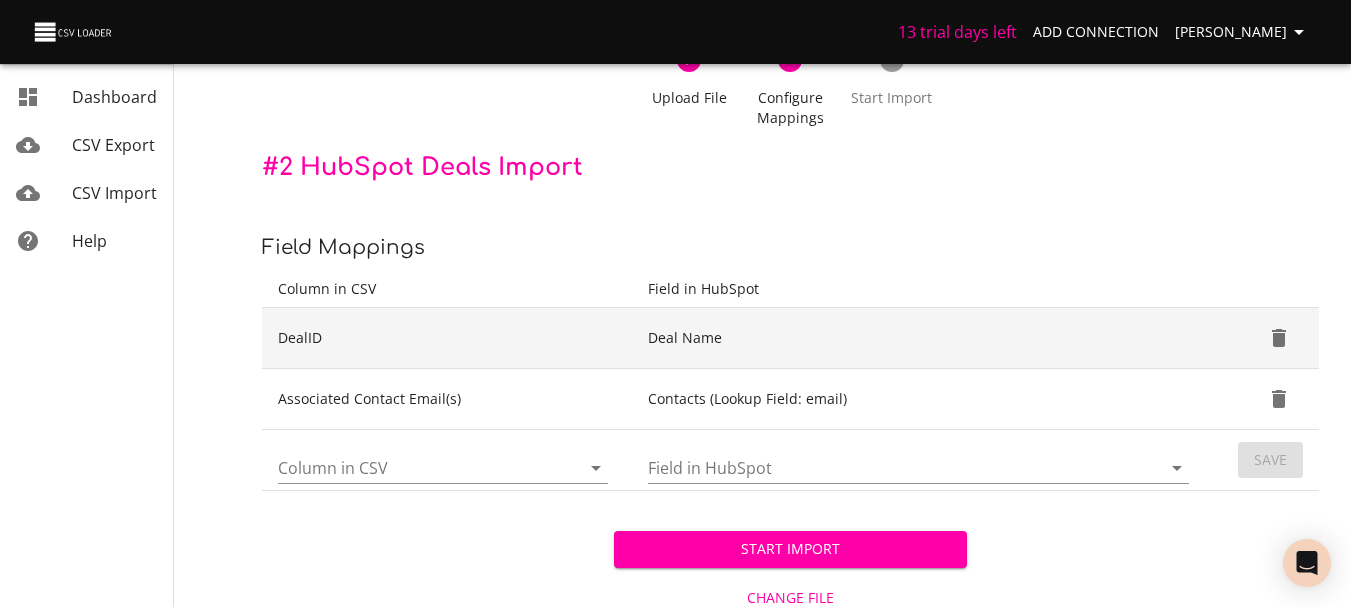 scroll, scrollTop: 182, scrollLeft: 0, axis: vertical 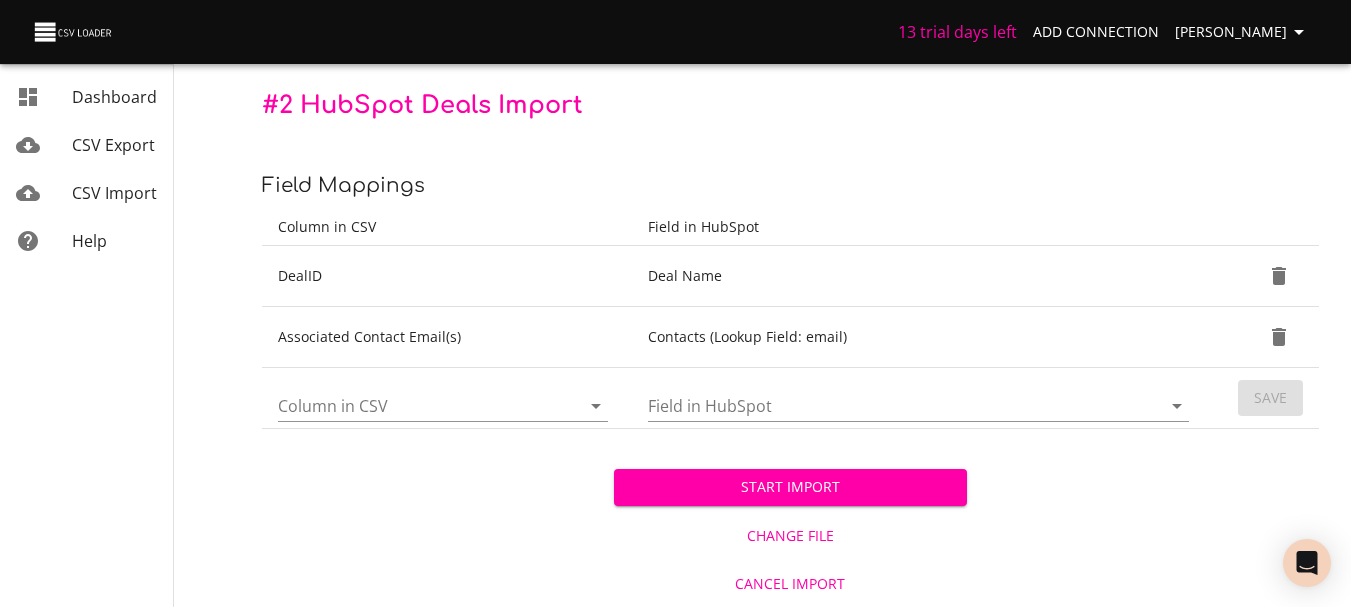 click on "Column in CSV" at bounding box center [412, 405] 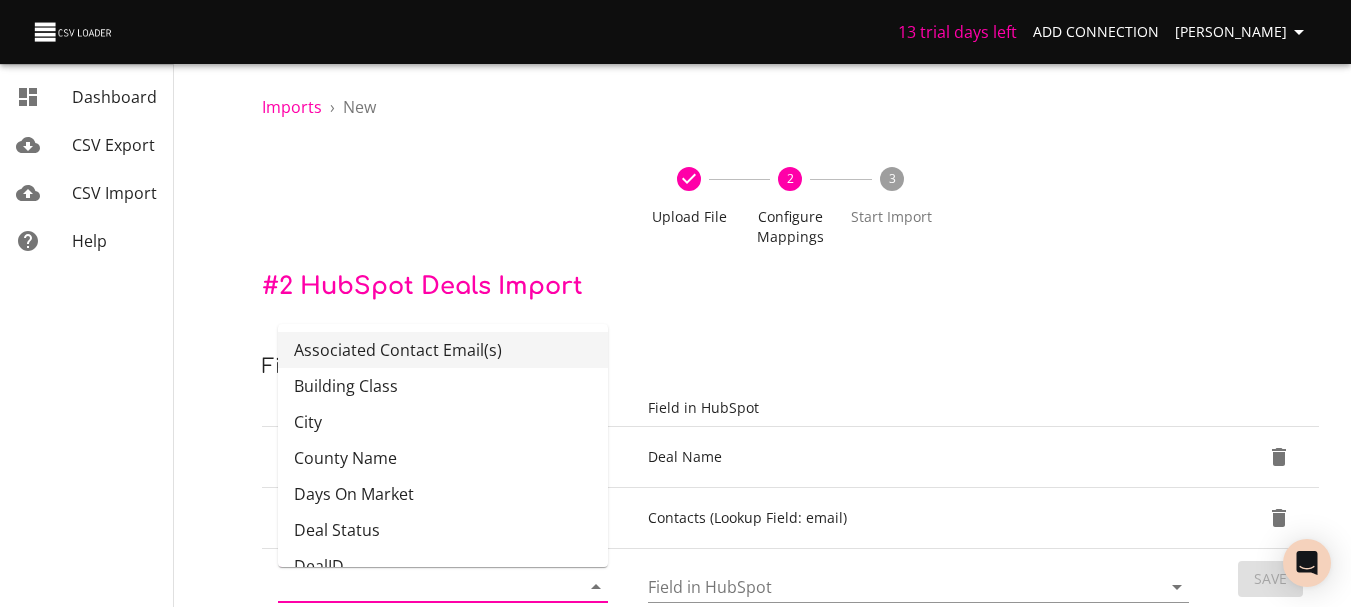 scroll, scrollTop: 0, scrollLeft: 0, axis: both 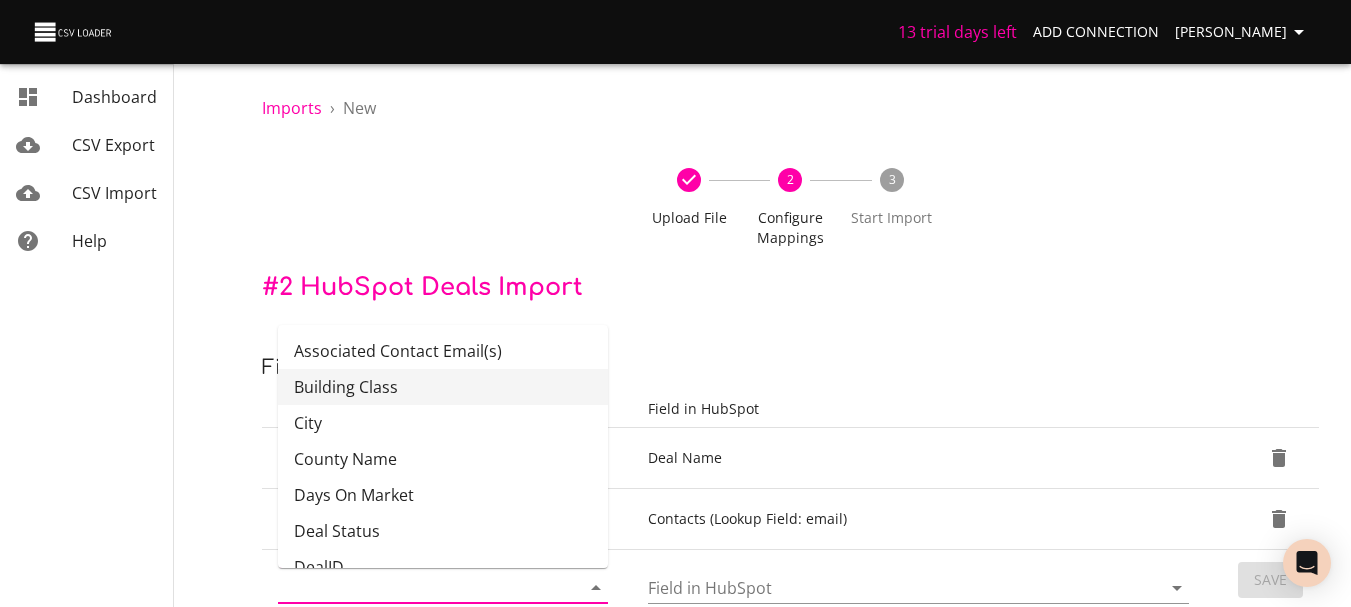 click on "Building Class" at bounding box center (443, 387) 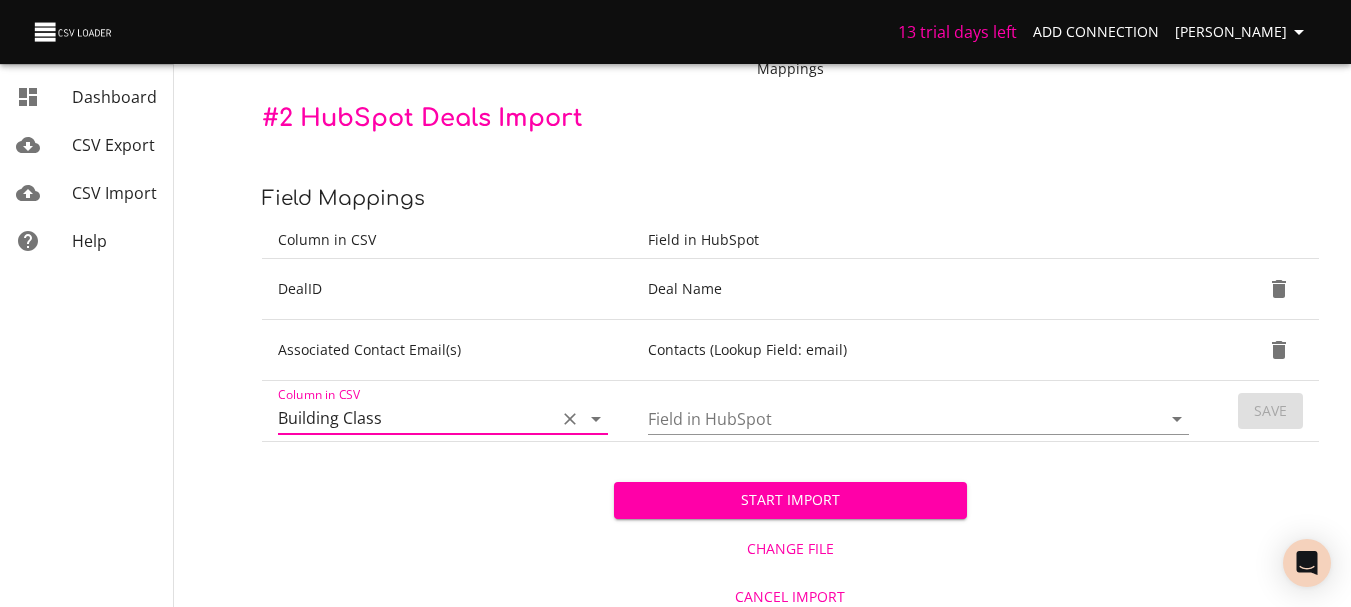 scroll, scrollTop: 182, scrollLeft: 0, axis: vertical 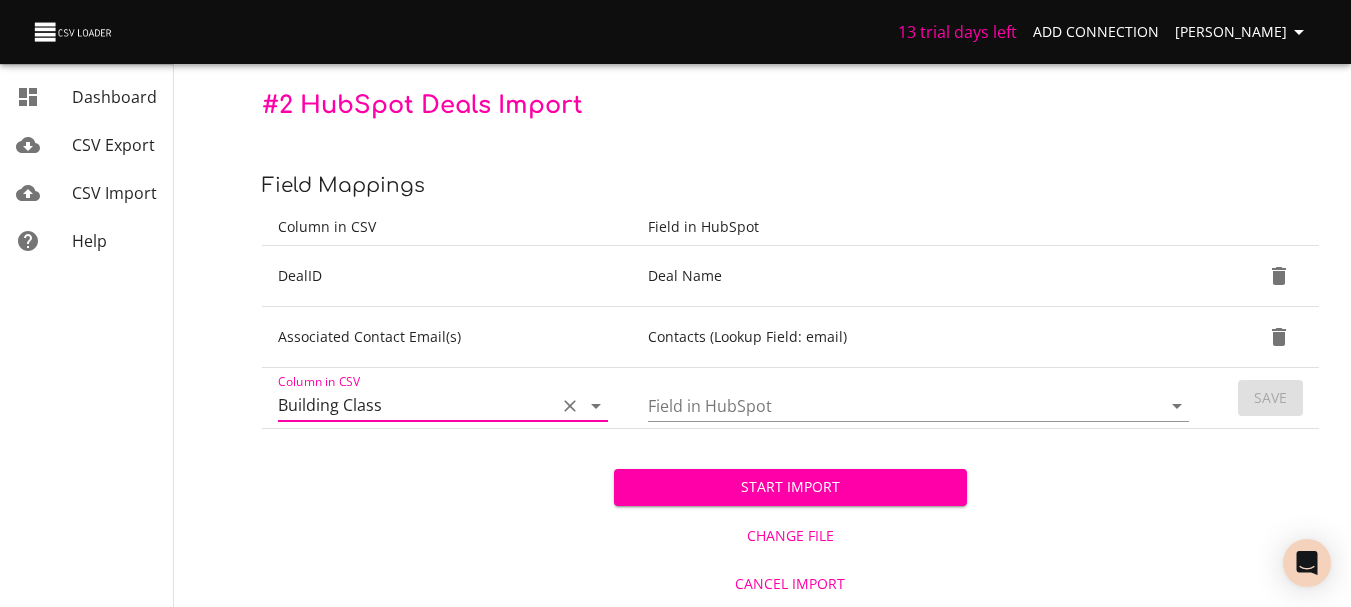 click on "Field in HubSpot" at bounding box center [887, 405] 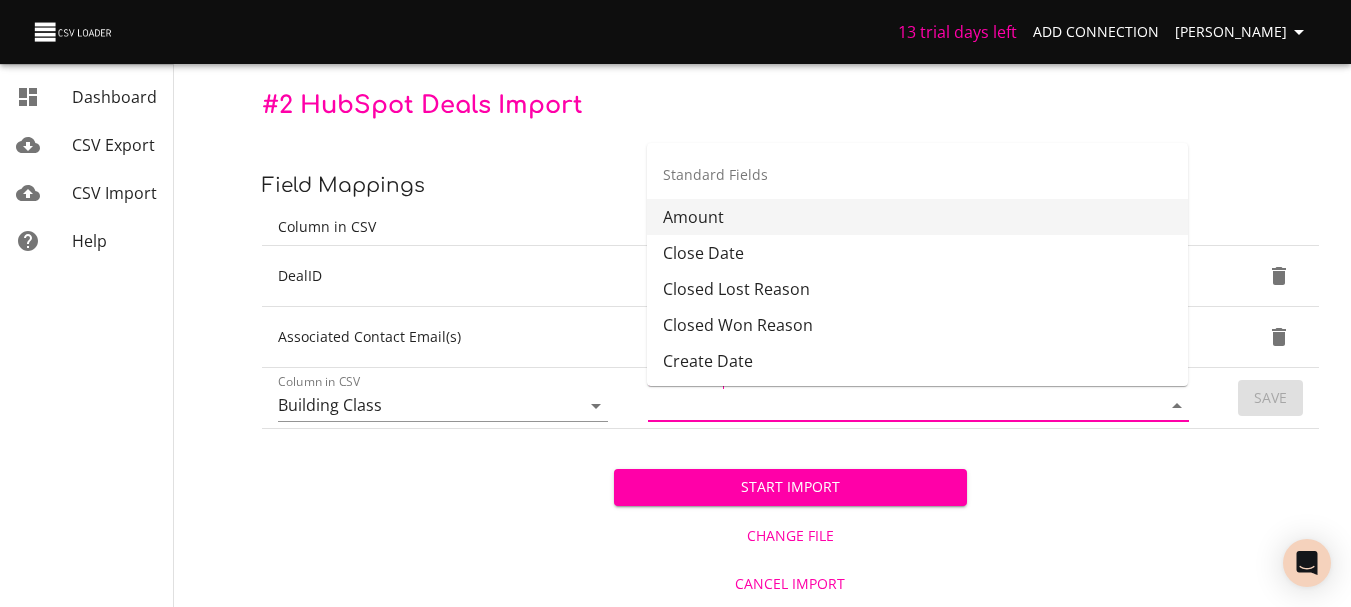 click on "Standard Fields" at bounding box center (917, 175) 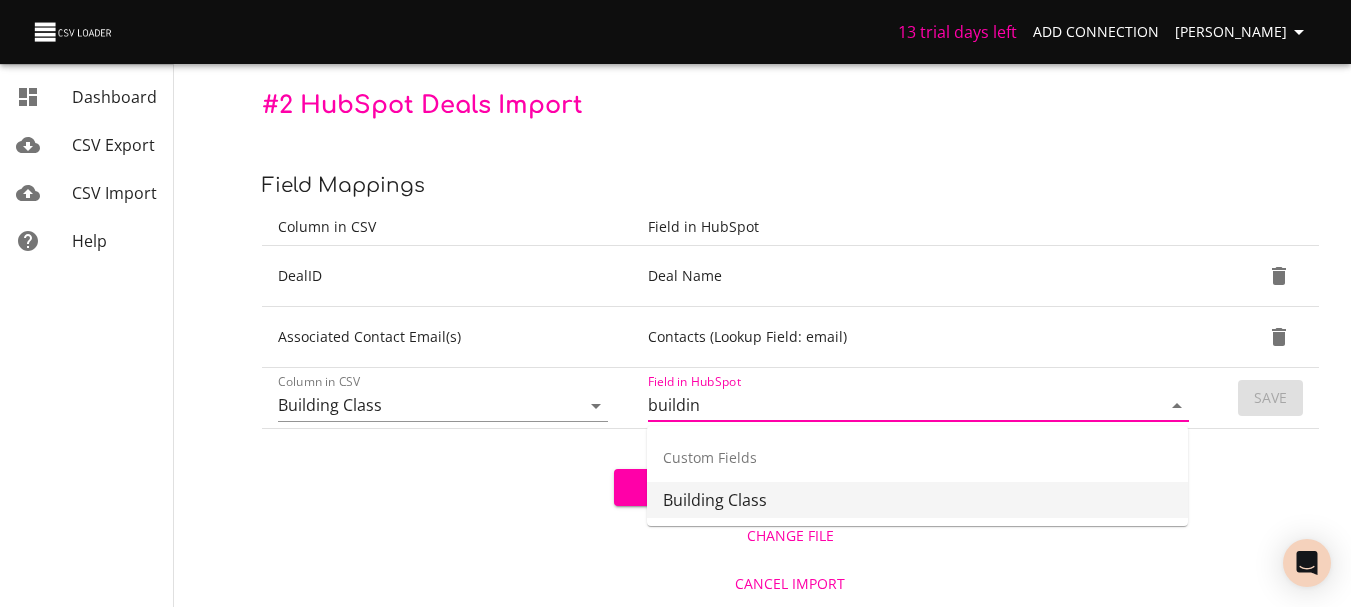 click on "Building Class" at bounding box center [917, 500] 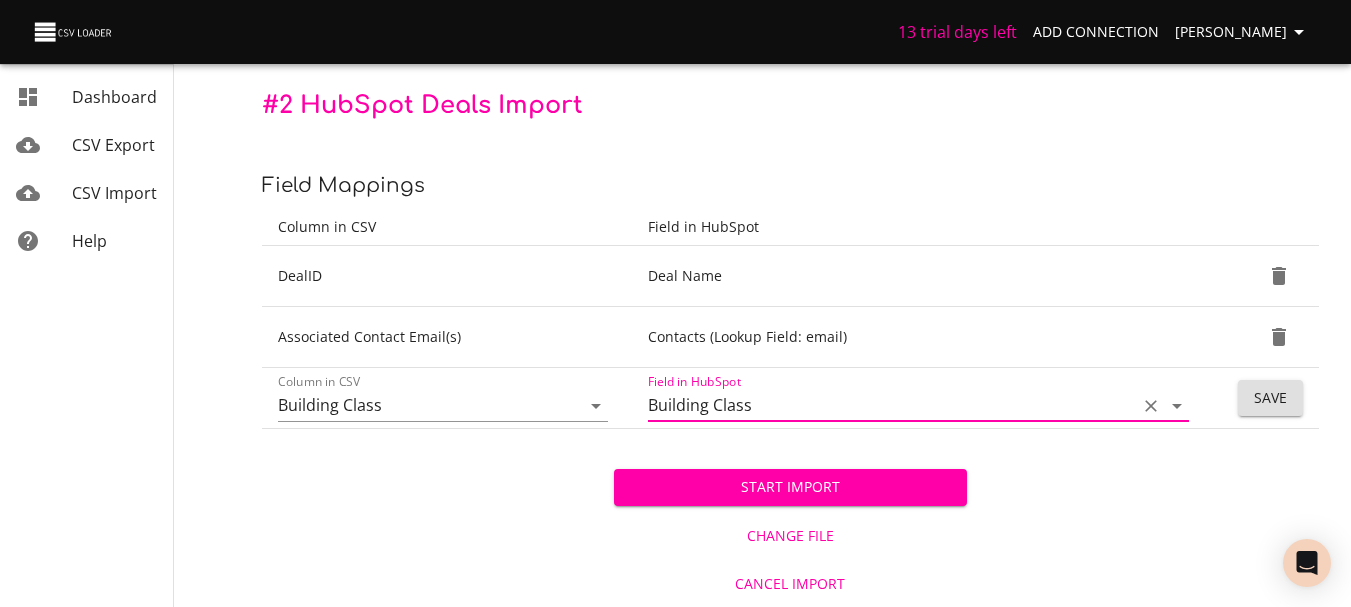 type on "Building Class" 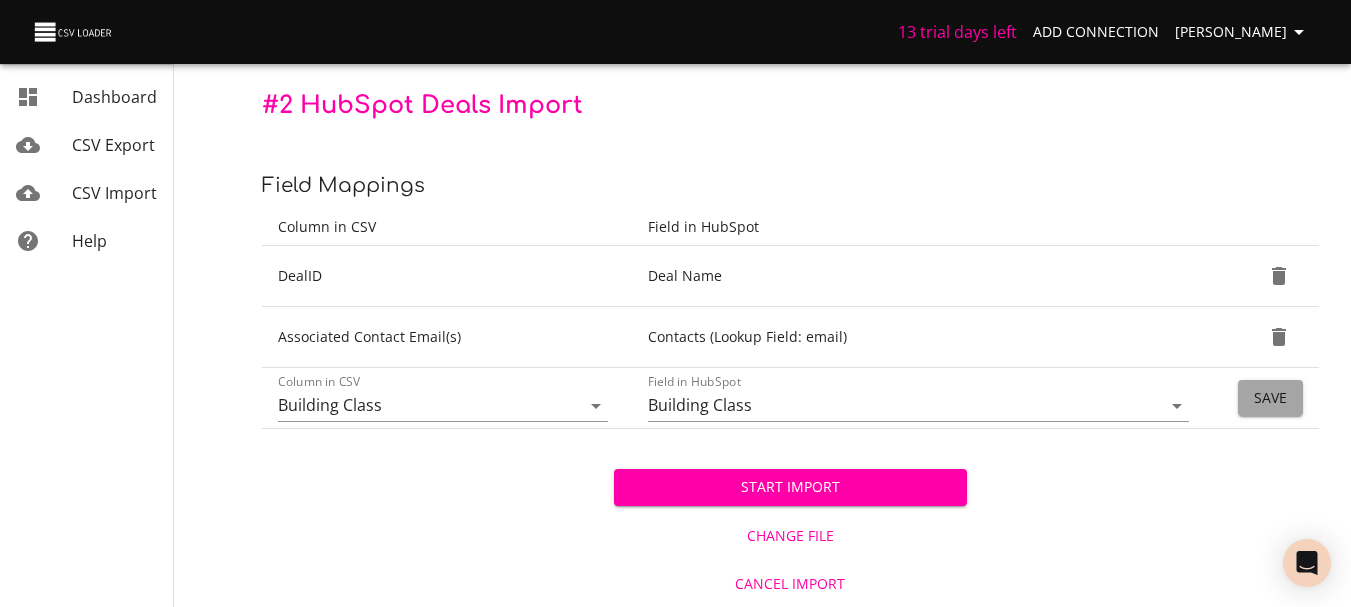 click on "Save" at bounding box center (1270, 398) 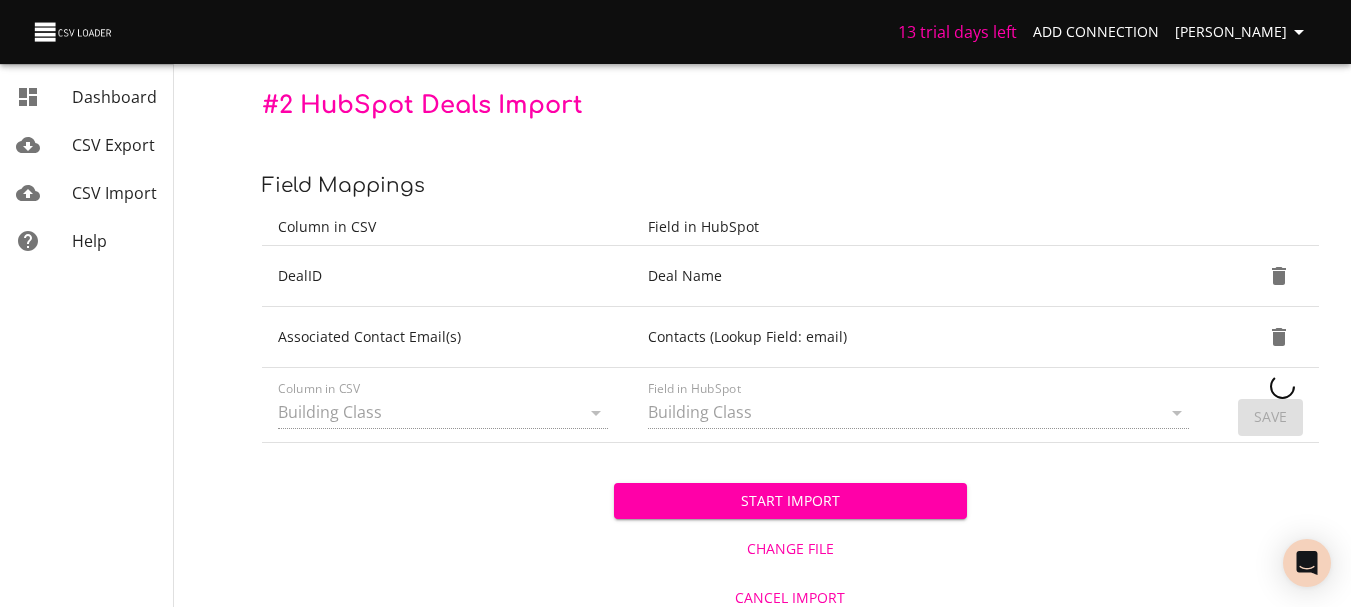 type 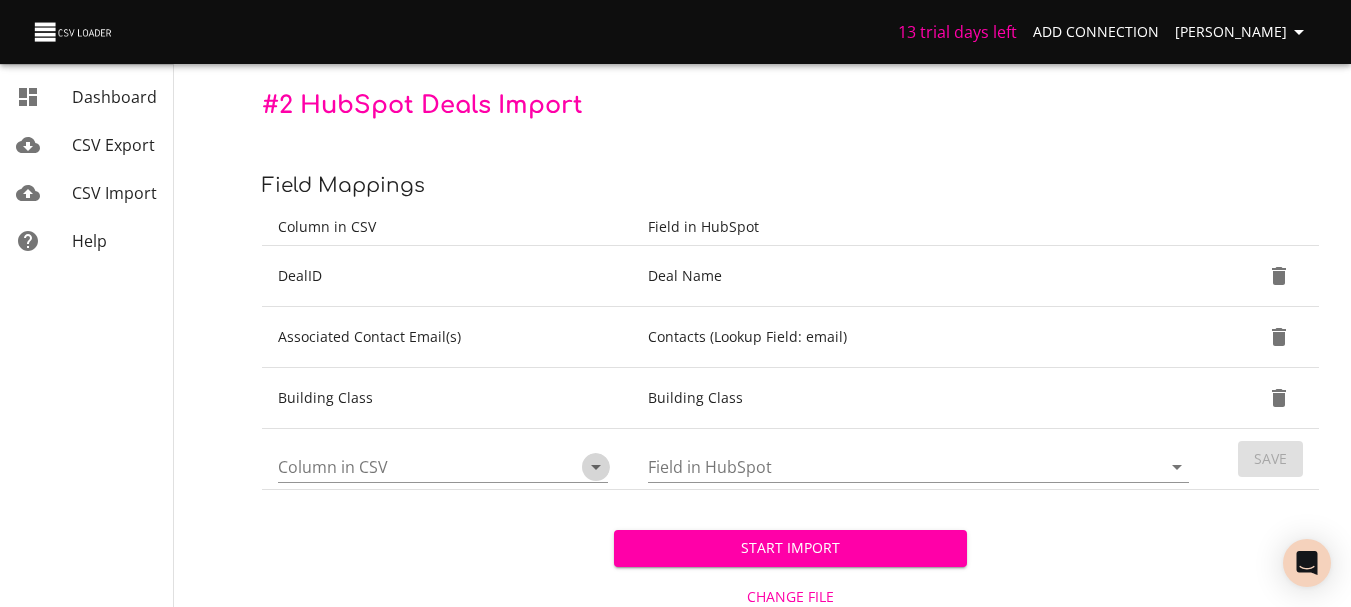 click 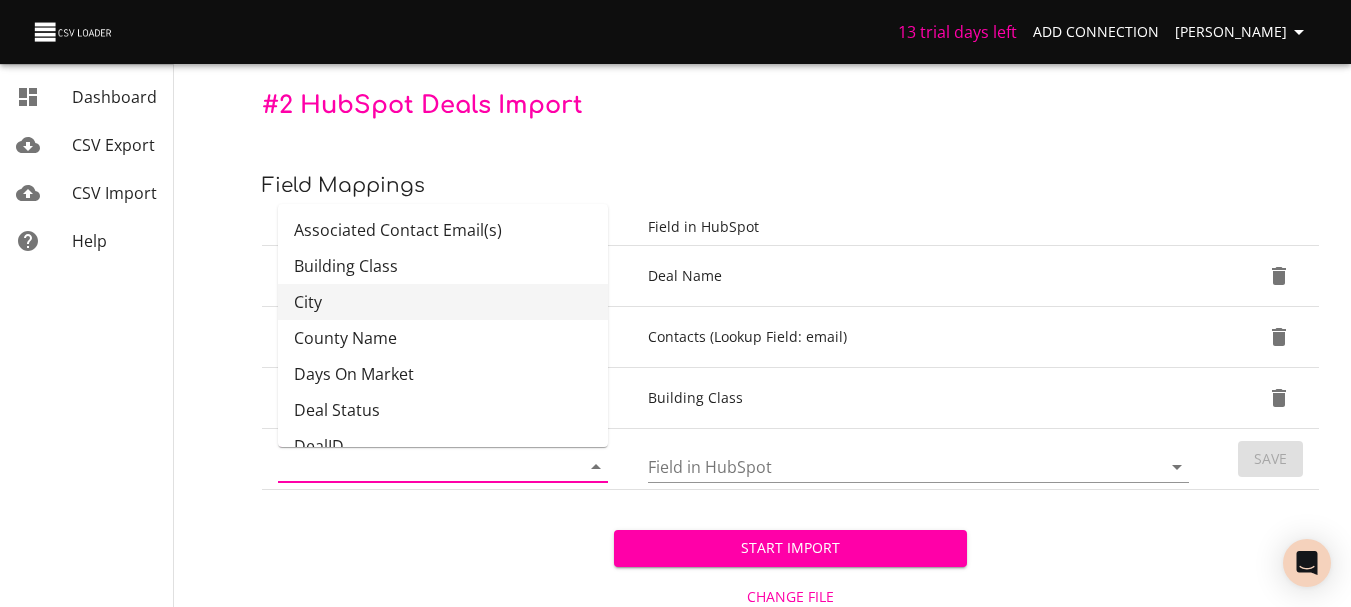 click on "City" at bounding box center (443, 302) 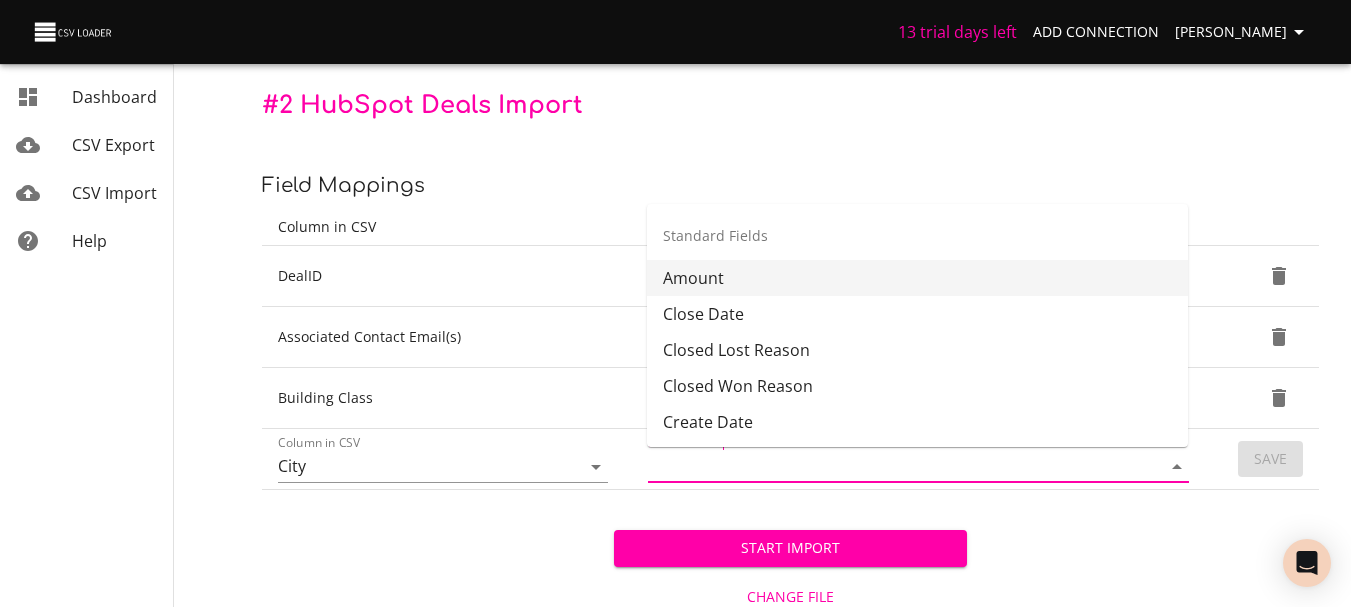 click on "Field in HubSpot" at bounding box center [887, 466] 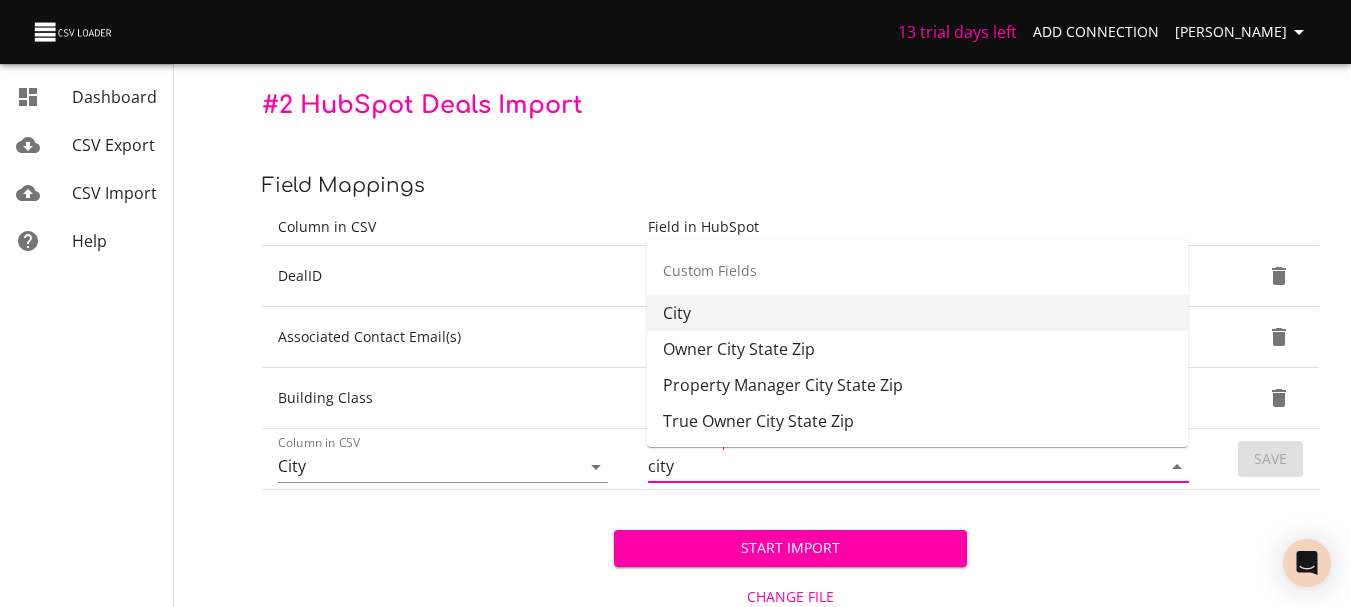 click on "City" at bounding box center (917, 313) 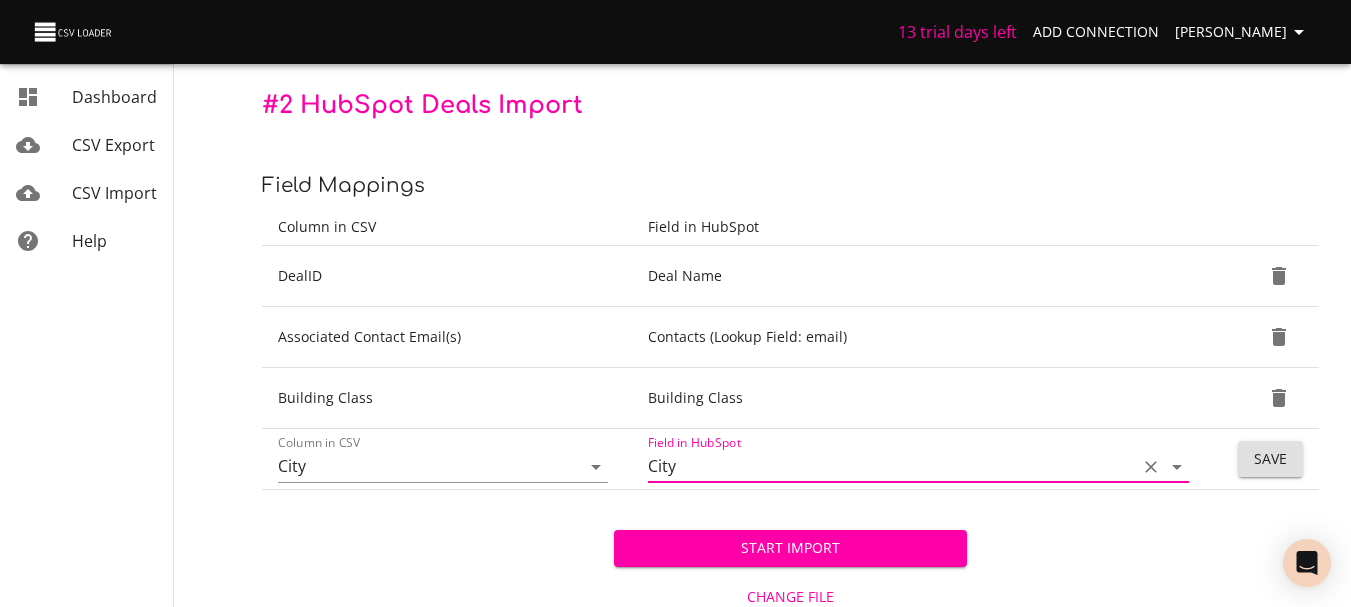 type on "City" 